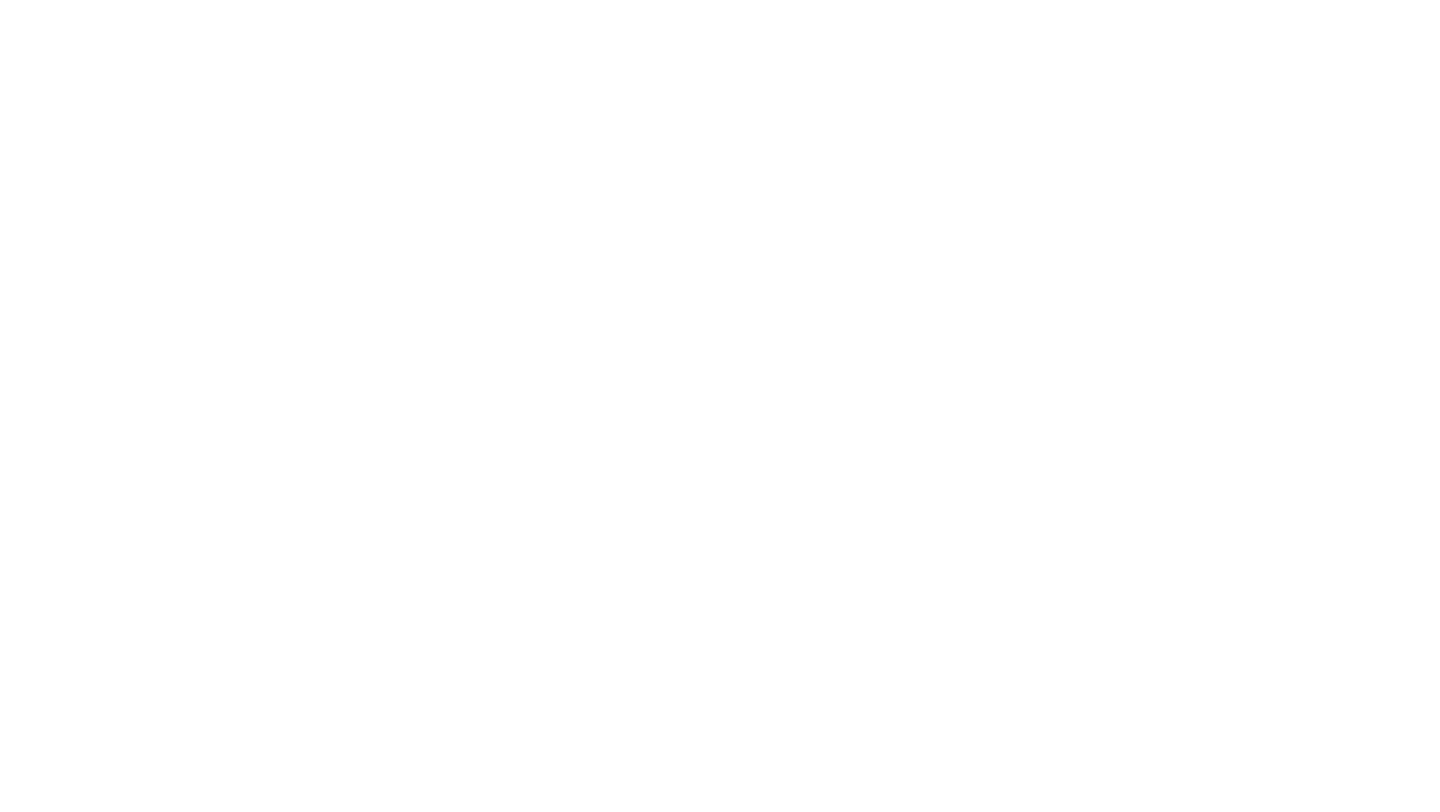 scroll, scrollTop: 0, scrollLeft: 0, axis: both 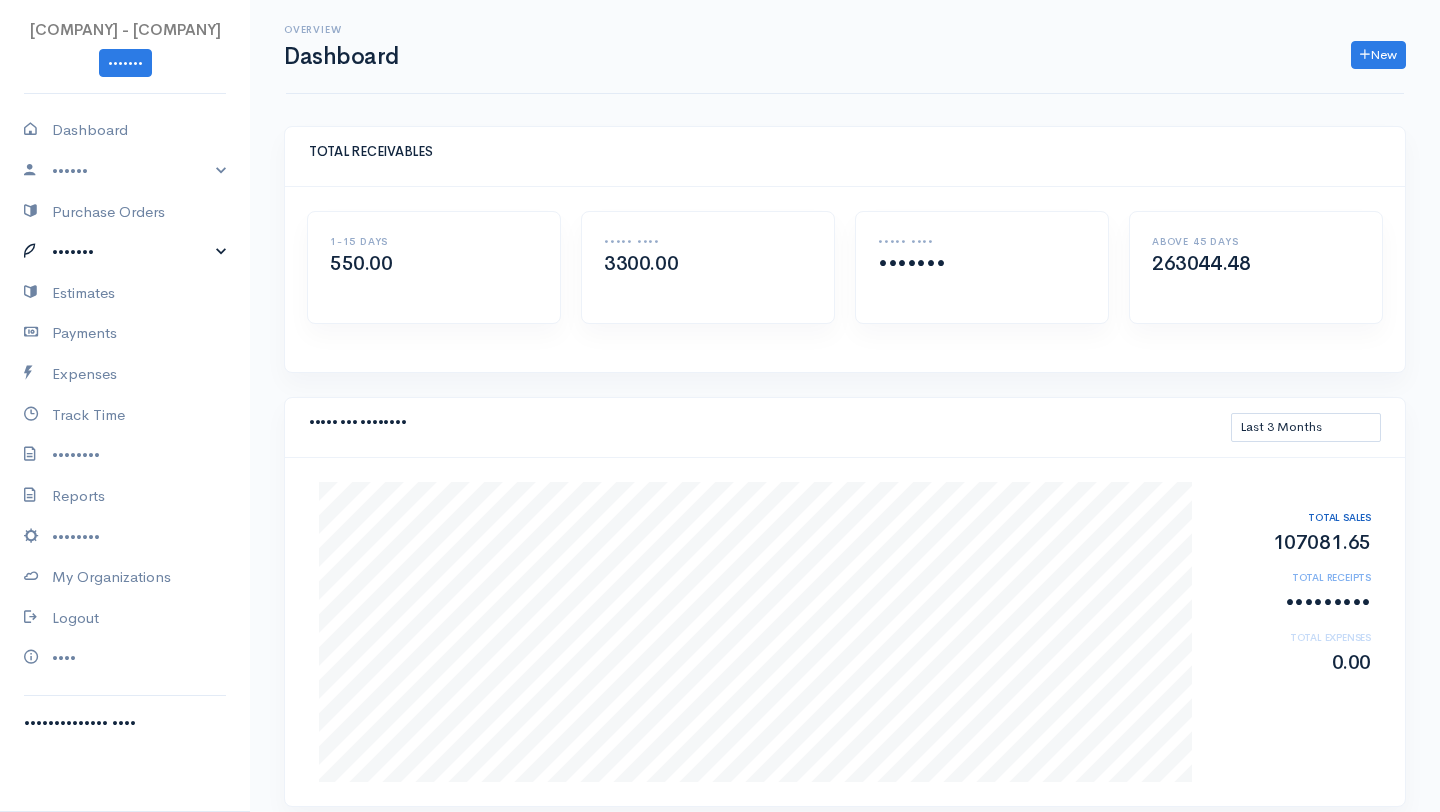 click on "•••••••" at bounding box center (125, 252) 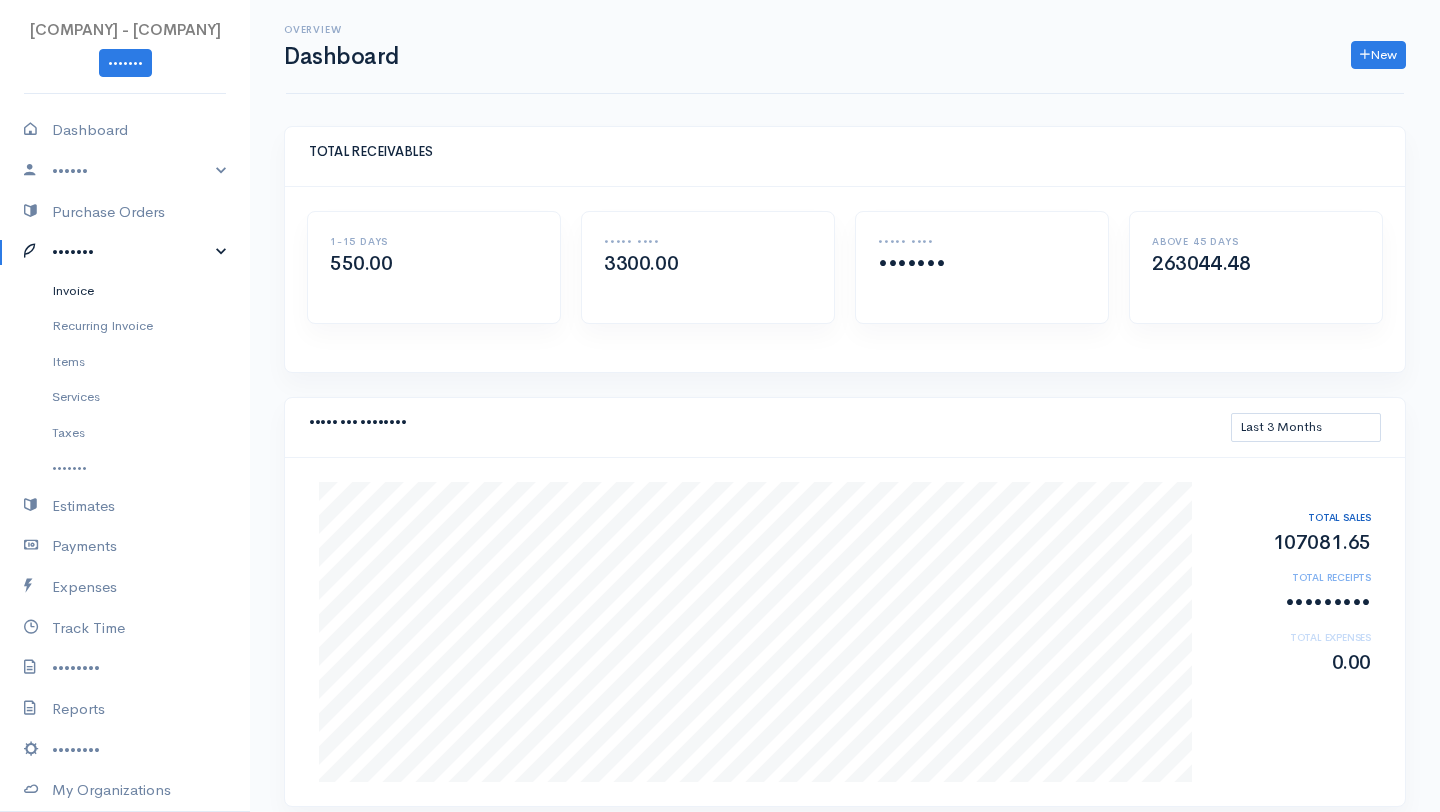 click on "Invoice" at bounding box center (125, 291) 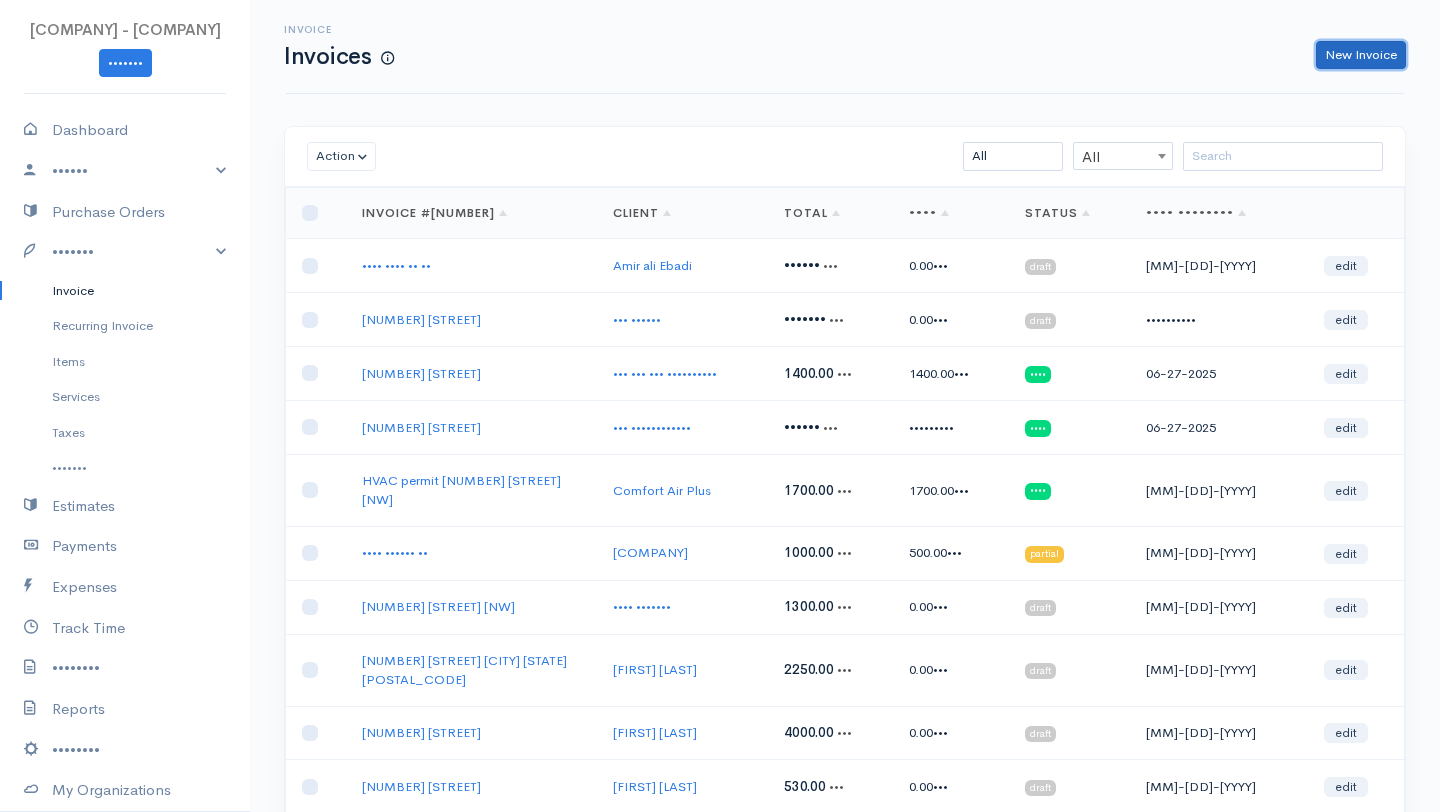 drag, startPoint x: 1333, startPoint y: 61, endPoint x: 1321, endPoint y: 71, distance: 15.6205 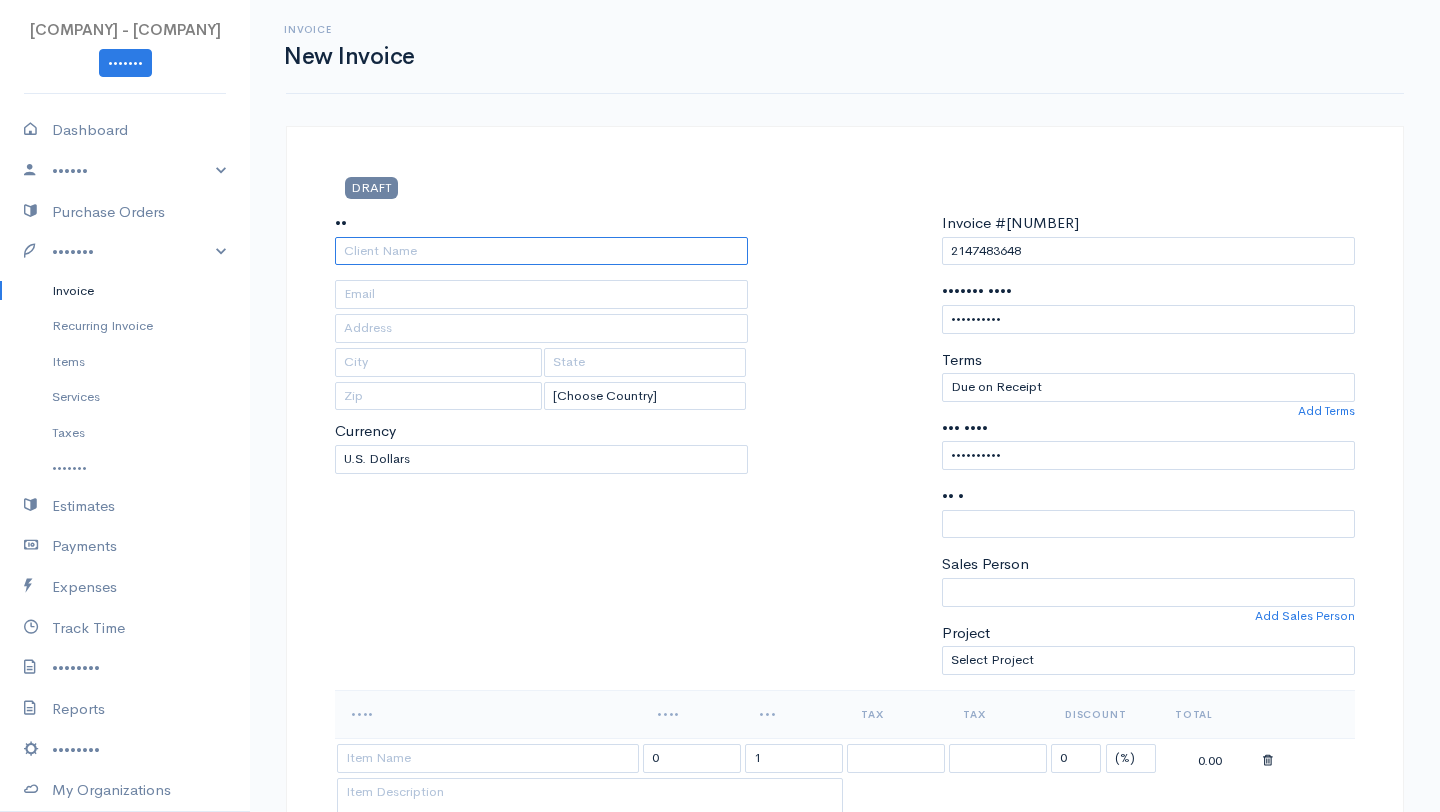 click on "••" at bounding box center (541, 251) 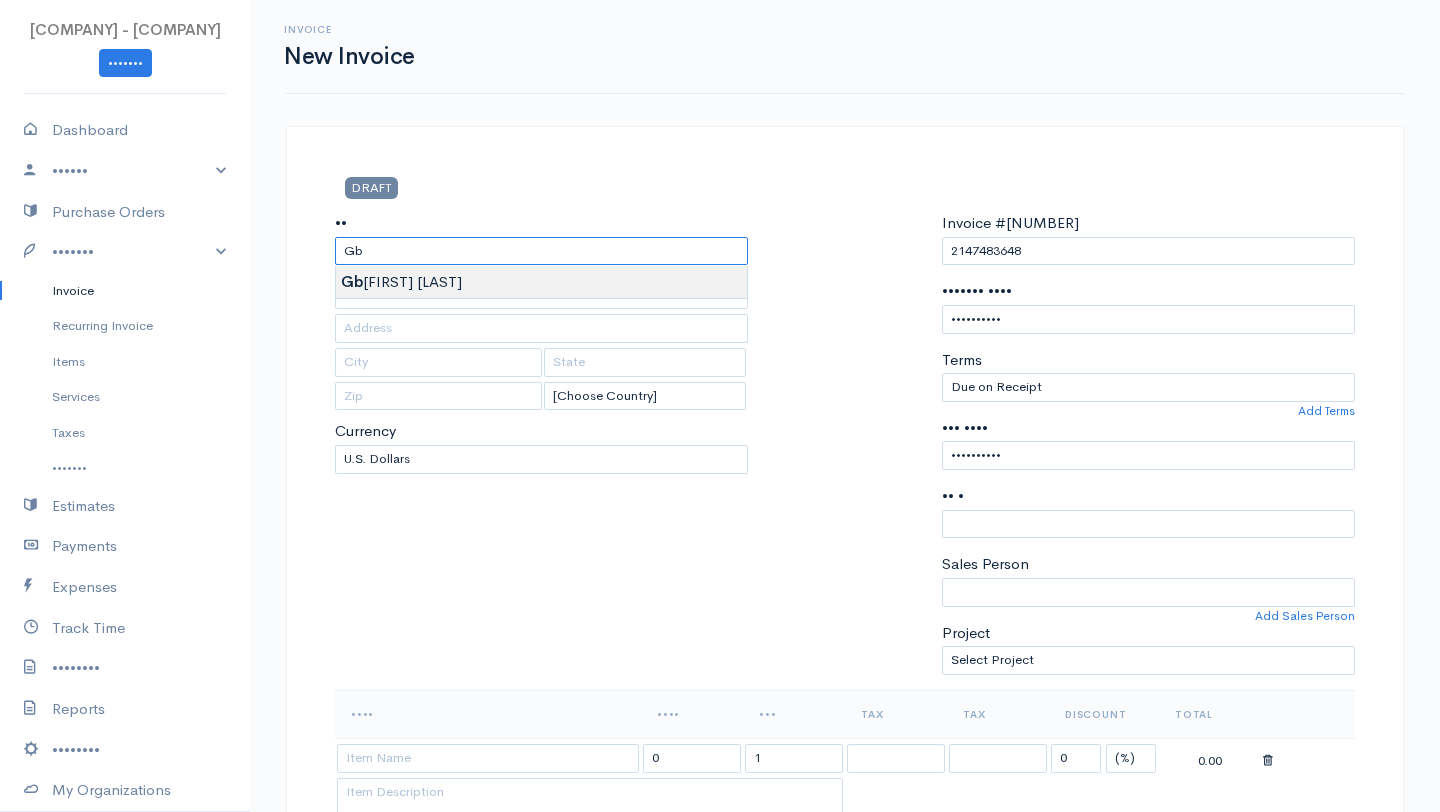 type on "[NAME]" 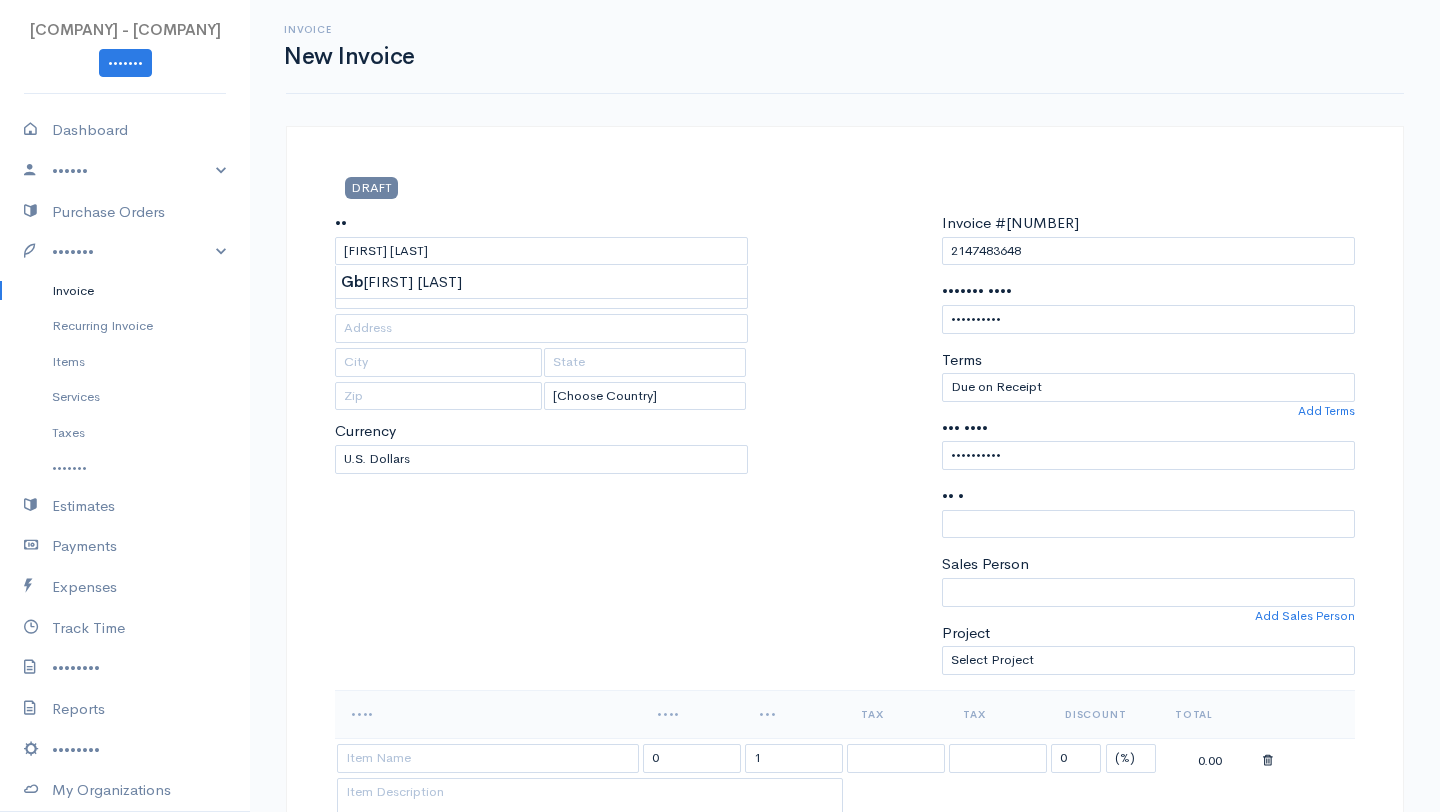click on "Nneka F Shelton LLC - Shelton Group CS
Upgrade
Dashboard
People
Clients
Vendors
Staff Users
Purchase Orders
Billing
Invoice
Recurring Invoice
Items
Services
Taxes
Credits
Estimates
Payments
Expenses
Track Time
Projects
Reports
Settings
My Organizations
Logout
Help
@CloudBooksApp 2022
Invoice
New Invoice
DRAFT To Gbenimah Slopadoe [Choose Country] United States Canada United Kingdom Afghanistan Albania Algeria American Samoa Andorra Anguilla Angola Antarctica Argentina Kip" at bounding box center [720, 923] 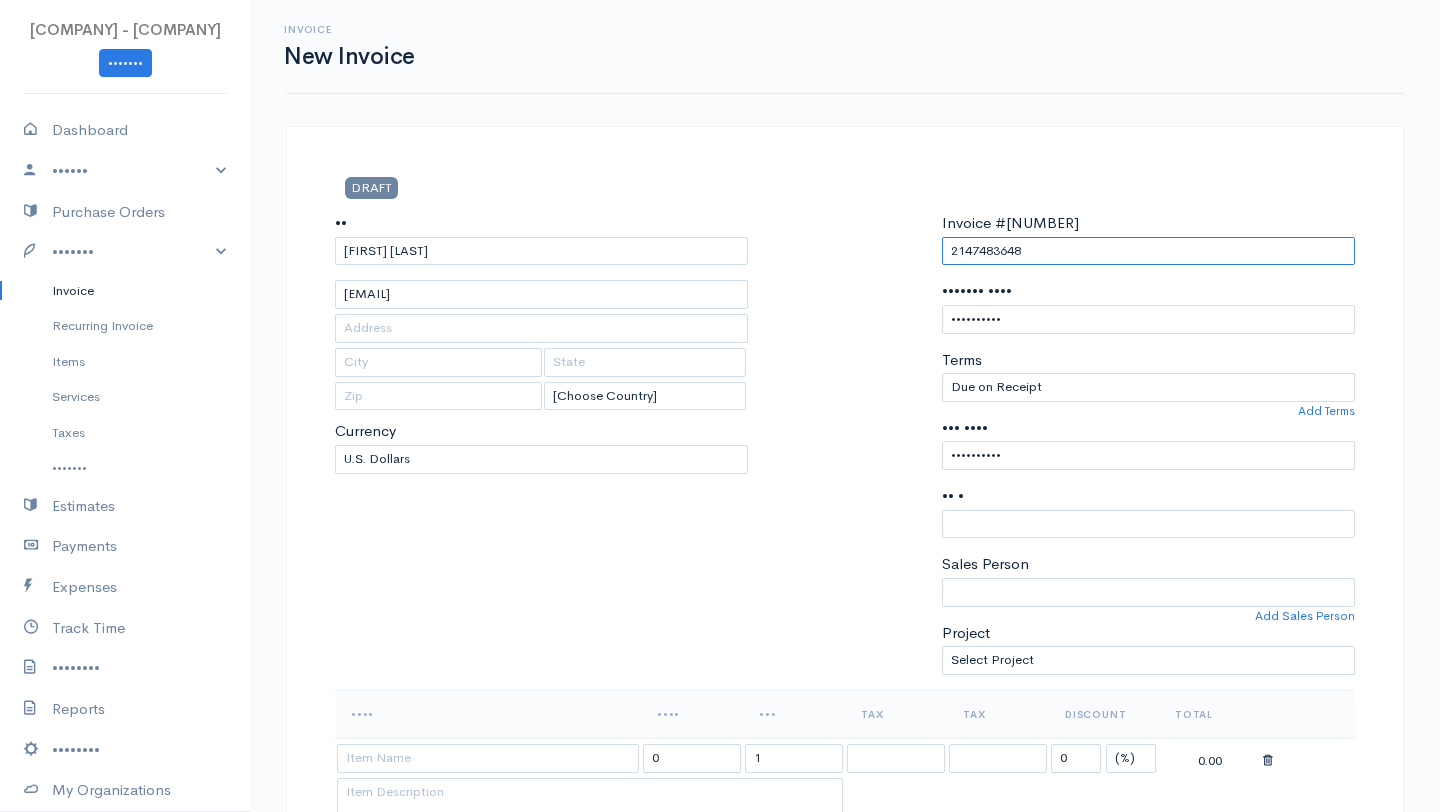 click on "2147483648" at bounding box center [1148, 251] 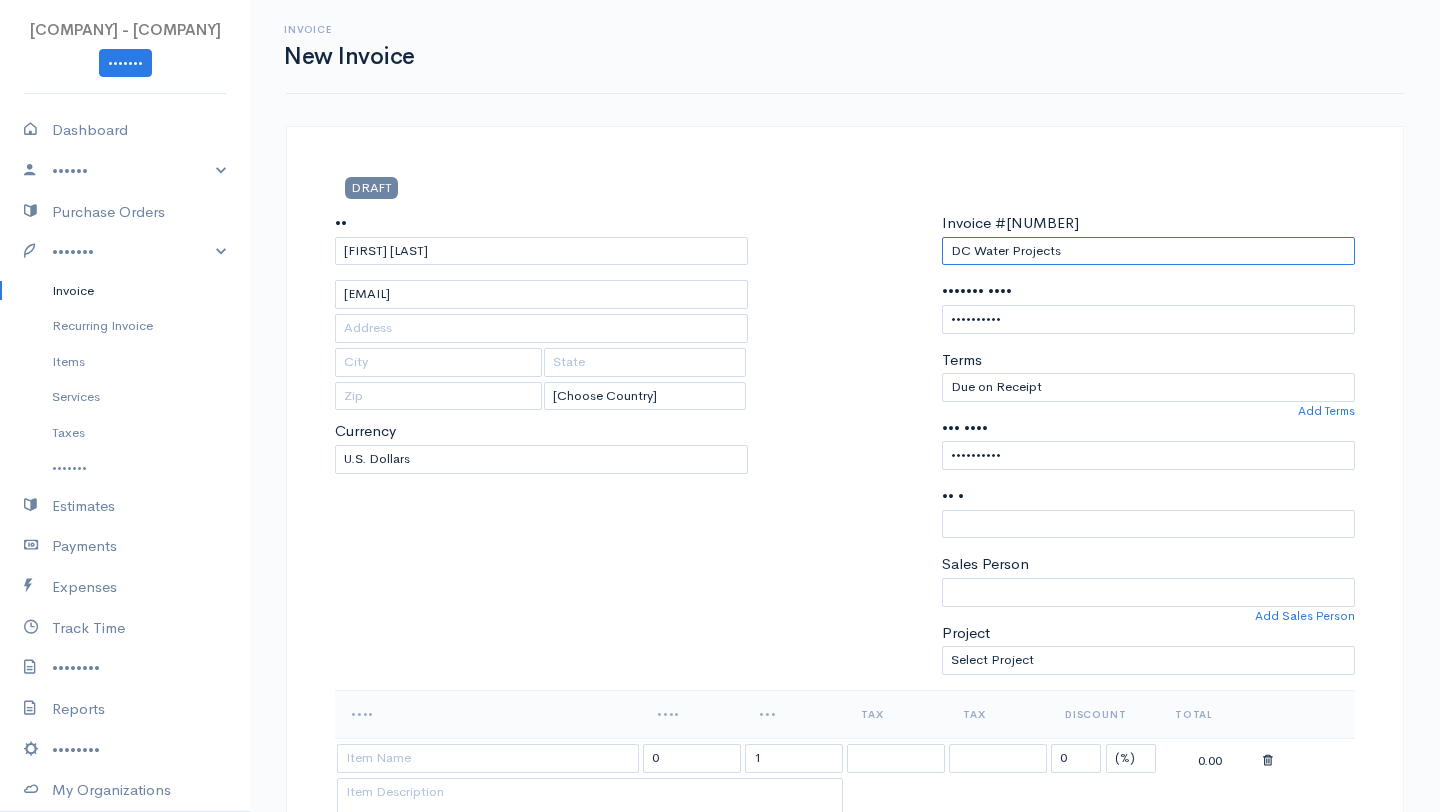 type on "[ORG] Water Projects" 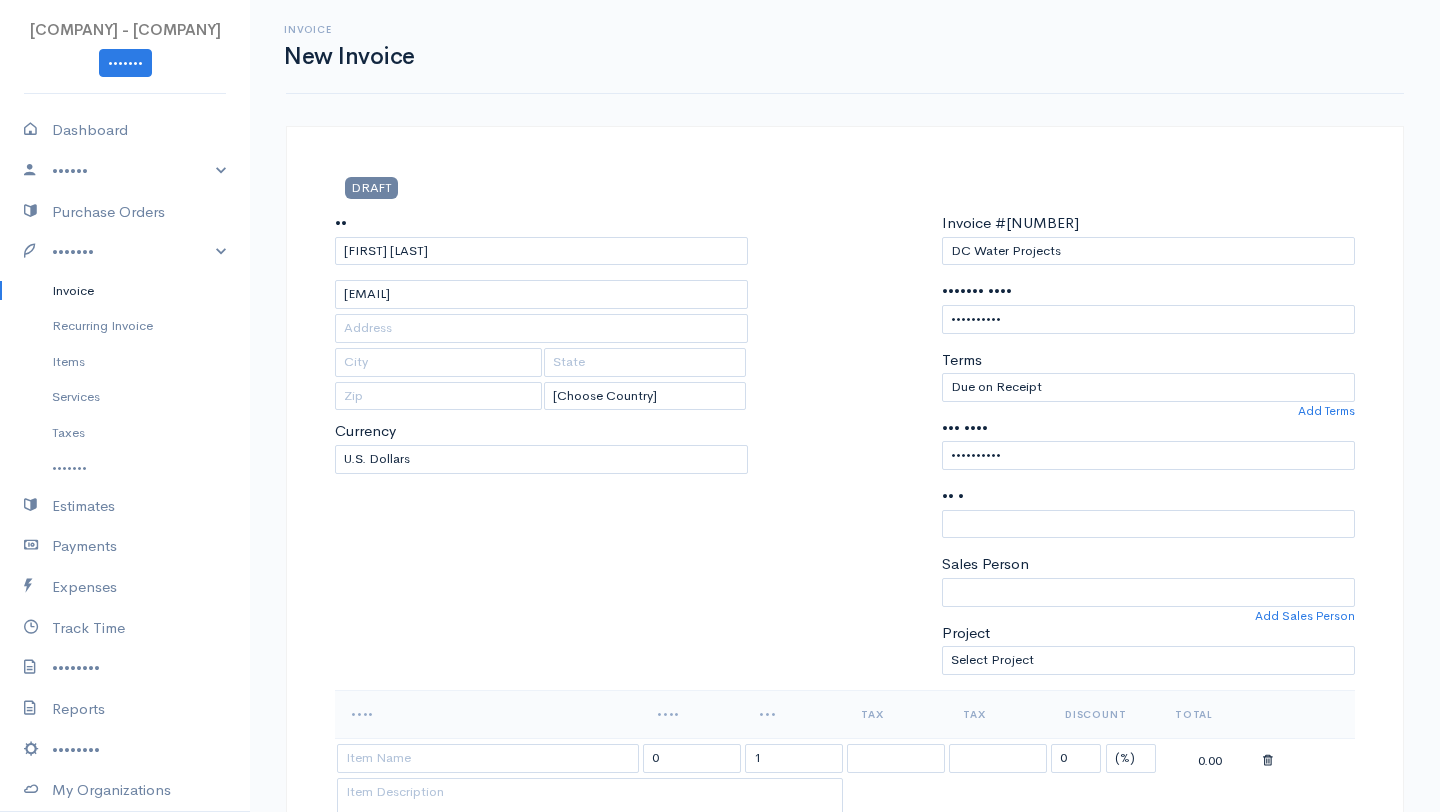 click on "To Gbenimah Slopadoe gbslopadoe@gmail.com [Choose Country] United States Canada United Kingdom Afghanistan Albania Algeria American Samoa Andorra Anguilla Angola Antarctica Antigua and Barbuda Argentina Armenia Aruba Australia Austria Azerbaijan Bahamas Bahrain Bangladesh Barbados Belgium Belize Benin Bermuda Bhutan Bolivia Bosnia and Herzegovina Botswana Bouvet Island Brazil British Indian Ocean Territory Brunei Darussalam Bulgaria Burkina Faso Burundi Cambodia Cameroon Canada Cape Verde Cayman Islands Central African Republic Chad Chile China Christmas Island Cocos (Keeling Islands) Colombia Comoros Congo Cook Islands Costa Rica Cote D'Ivoire (Ivory Coast) Croatia (Hrvatska) Cuba Curacao Cyprus Czech Republic Democratic Republic of the Congo Denmark Djibouti Dominica Dominican Republic East Timor Egypt El Salvador Ecuador Equatorial Guinea Eritrea Estonia Ethiopia Falkland Islands (Malvinas) Faroe Islands Federated States of Micronesia Fiji Finland France France, Metropolitan French Guiana French Polynesia" at bounding box center [541, 451] 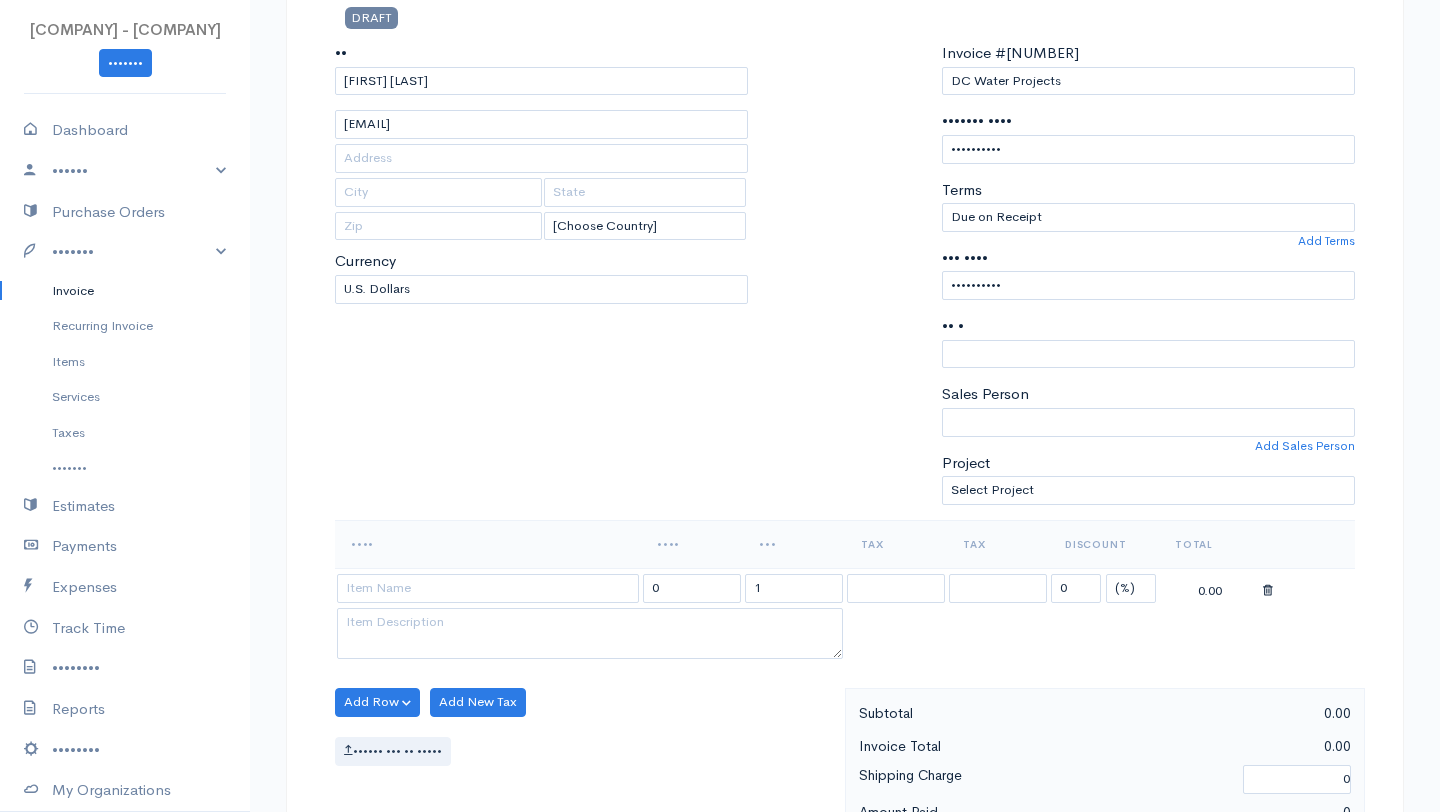 scroll, scrollTop: 284, scrollLeft: 0, axis: vertical 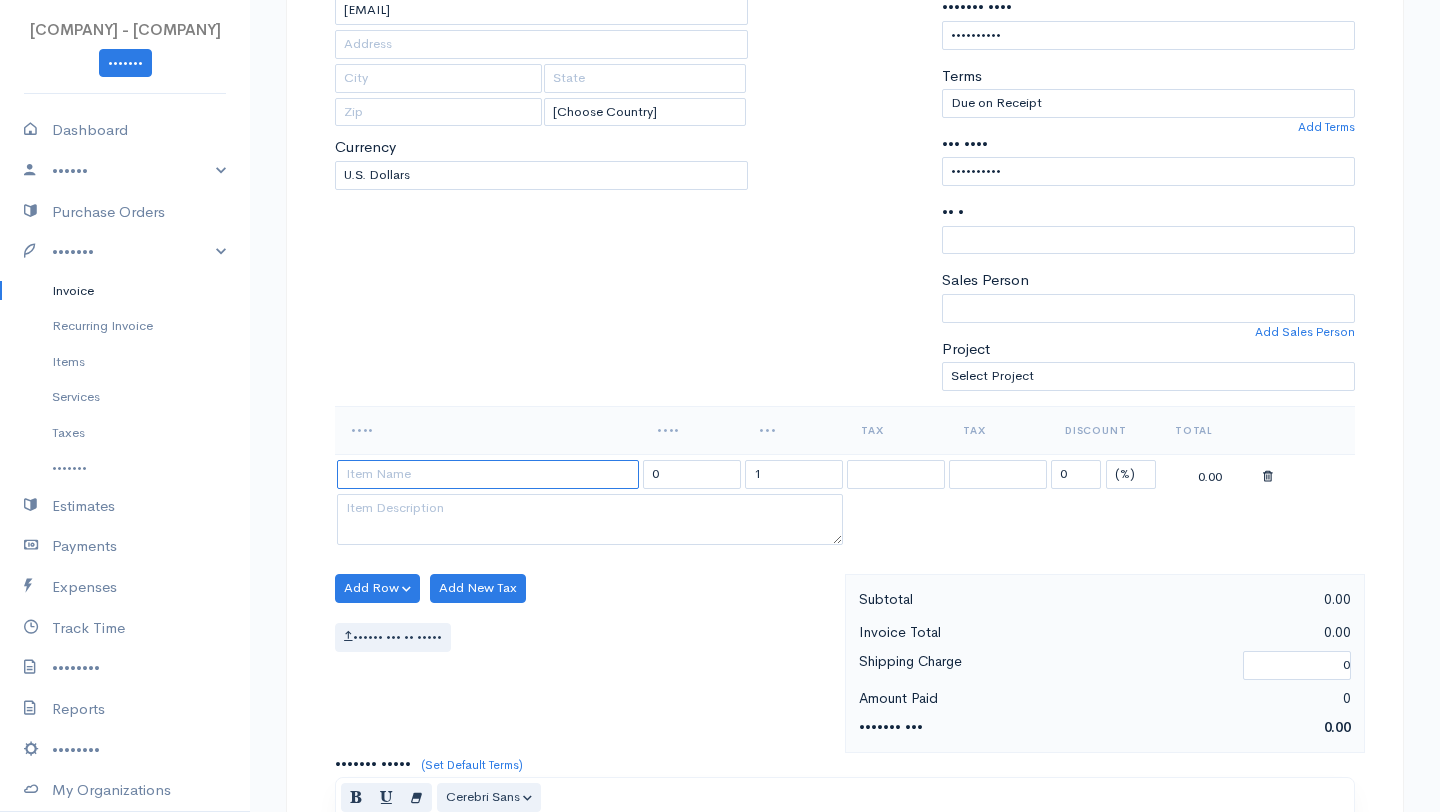 click at bounding box center (488, 474) 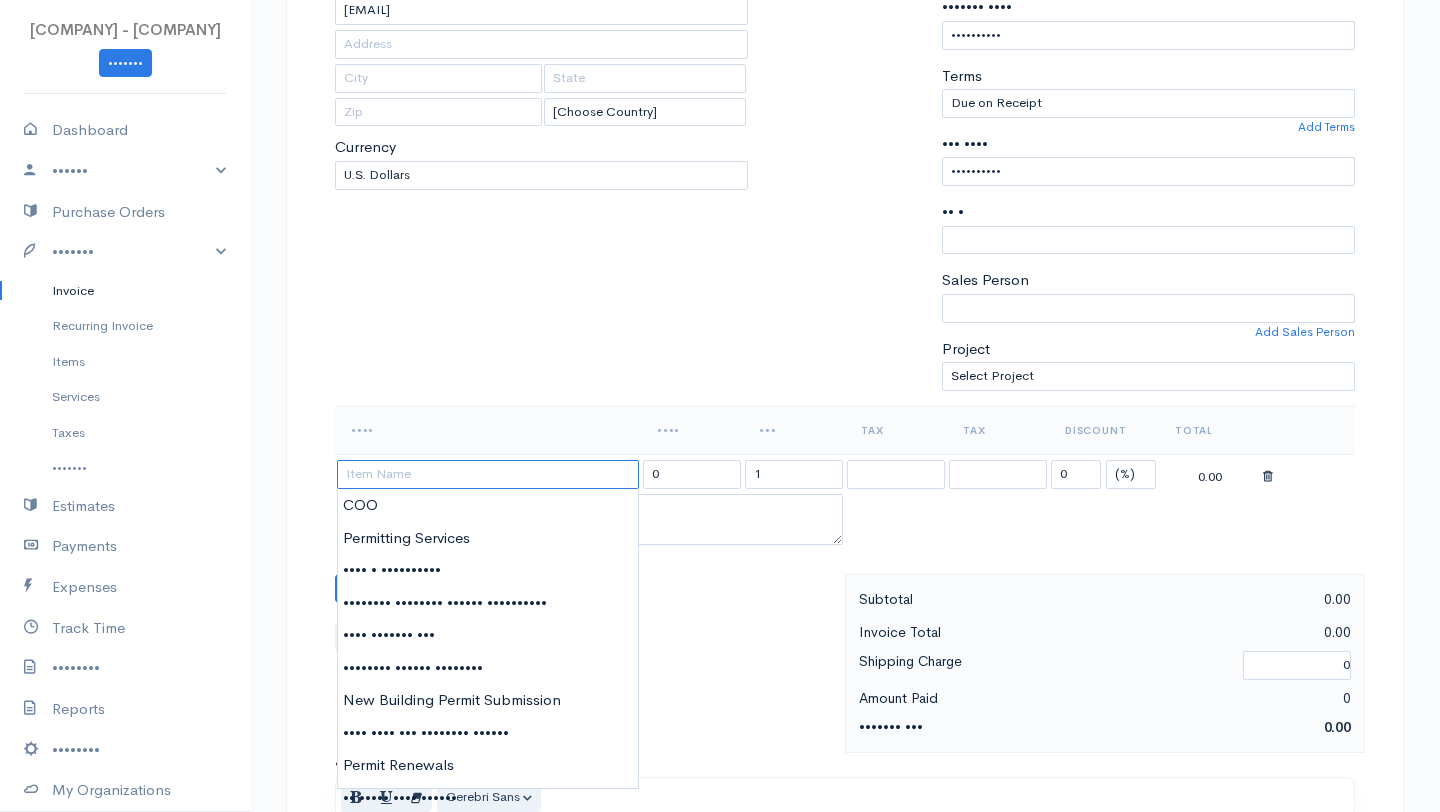 scroll, scrollTop: 463, scrollLeft: 0, axis: vertical 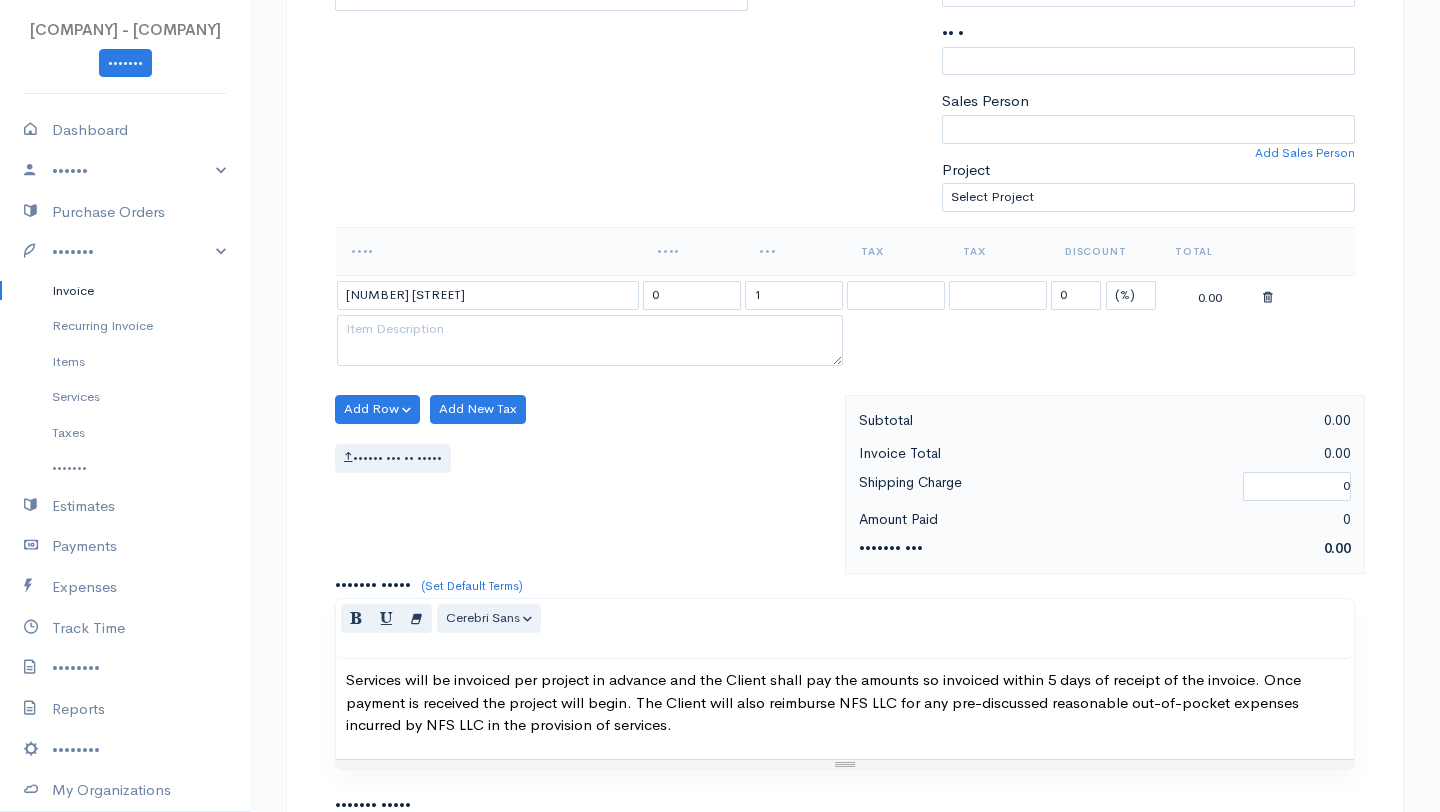 click on "Add Row Add Item Row Add Time Row Add New Tax                          Attach PDf or Image" at bounding box center [585, 484] 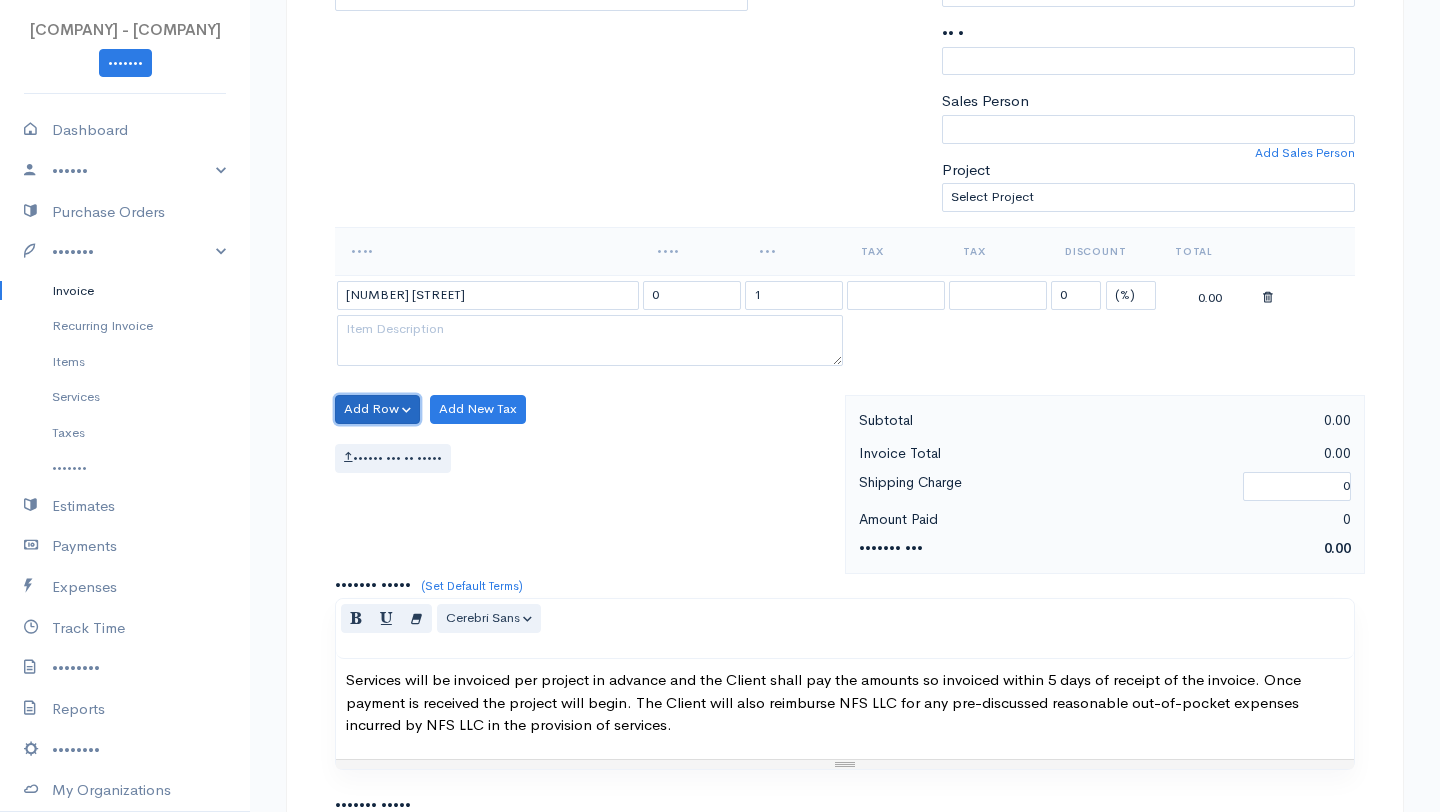 click on "Add Row" at bounding box center (377, 409) 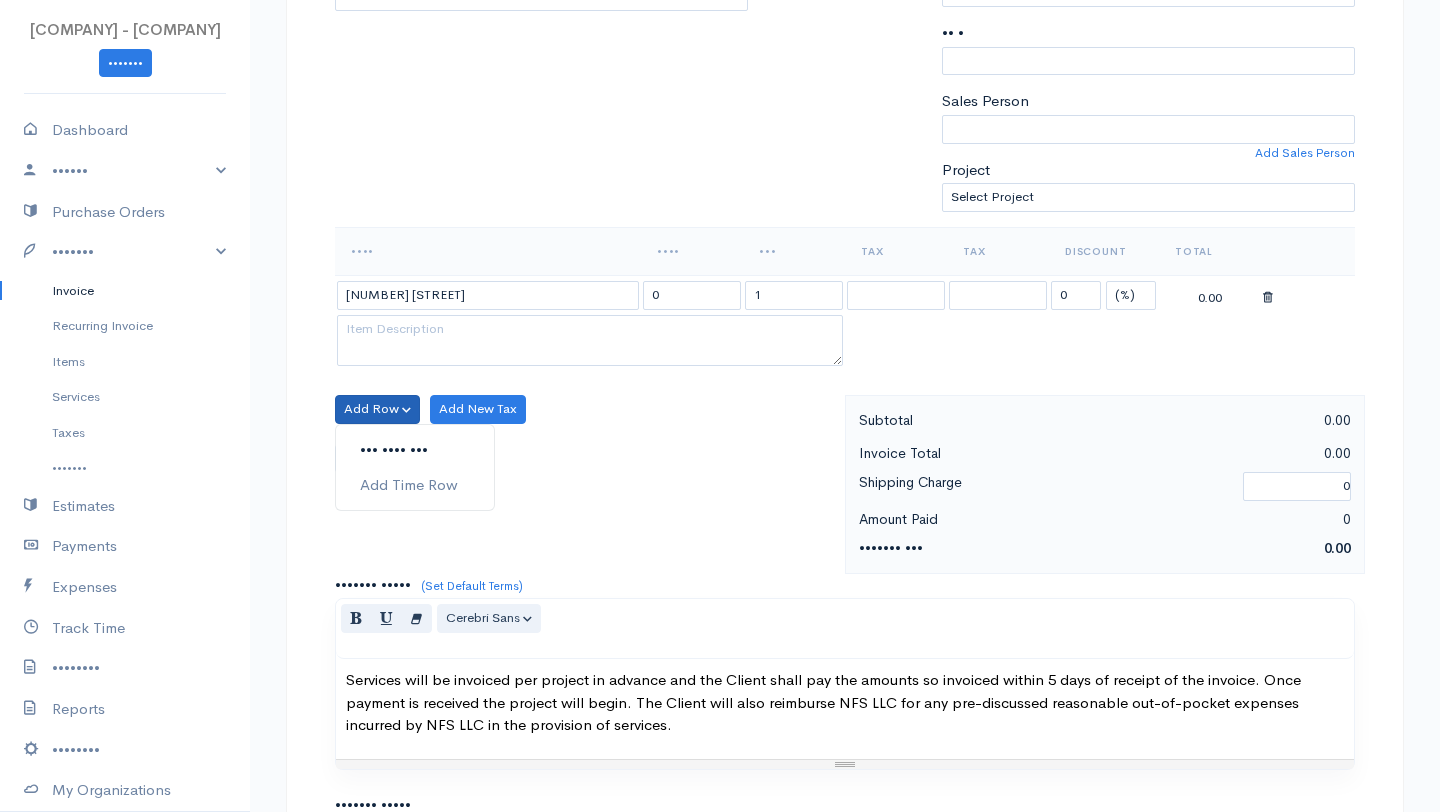 click on "Add Item Row" at bounding box center (415, 450) 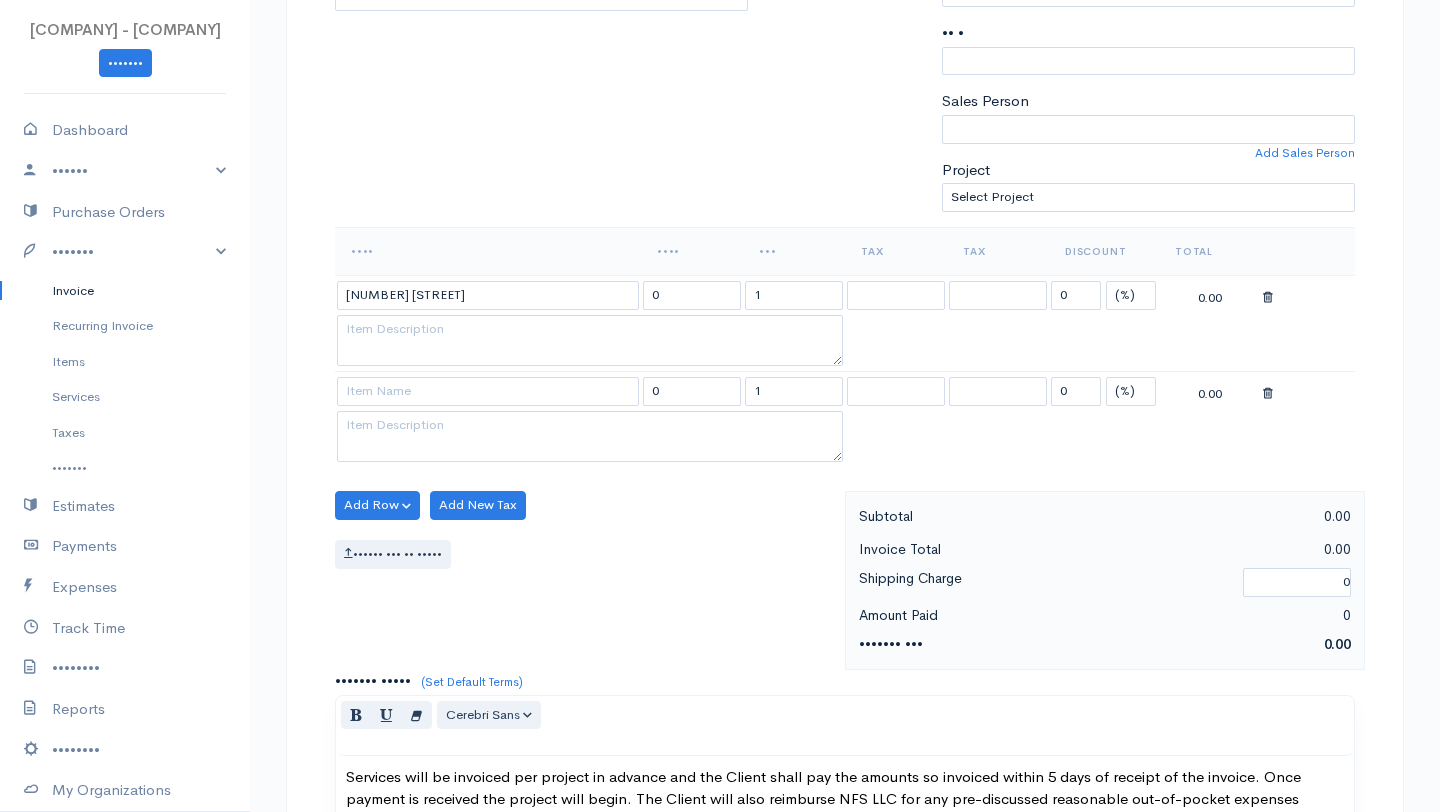 click on "1319 Staples" at bounding box center [488, 294] 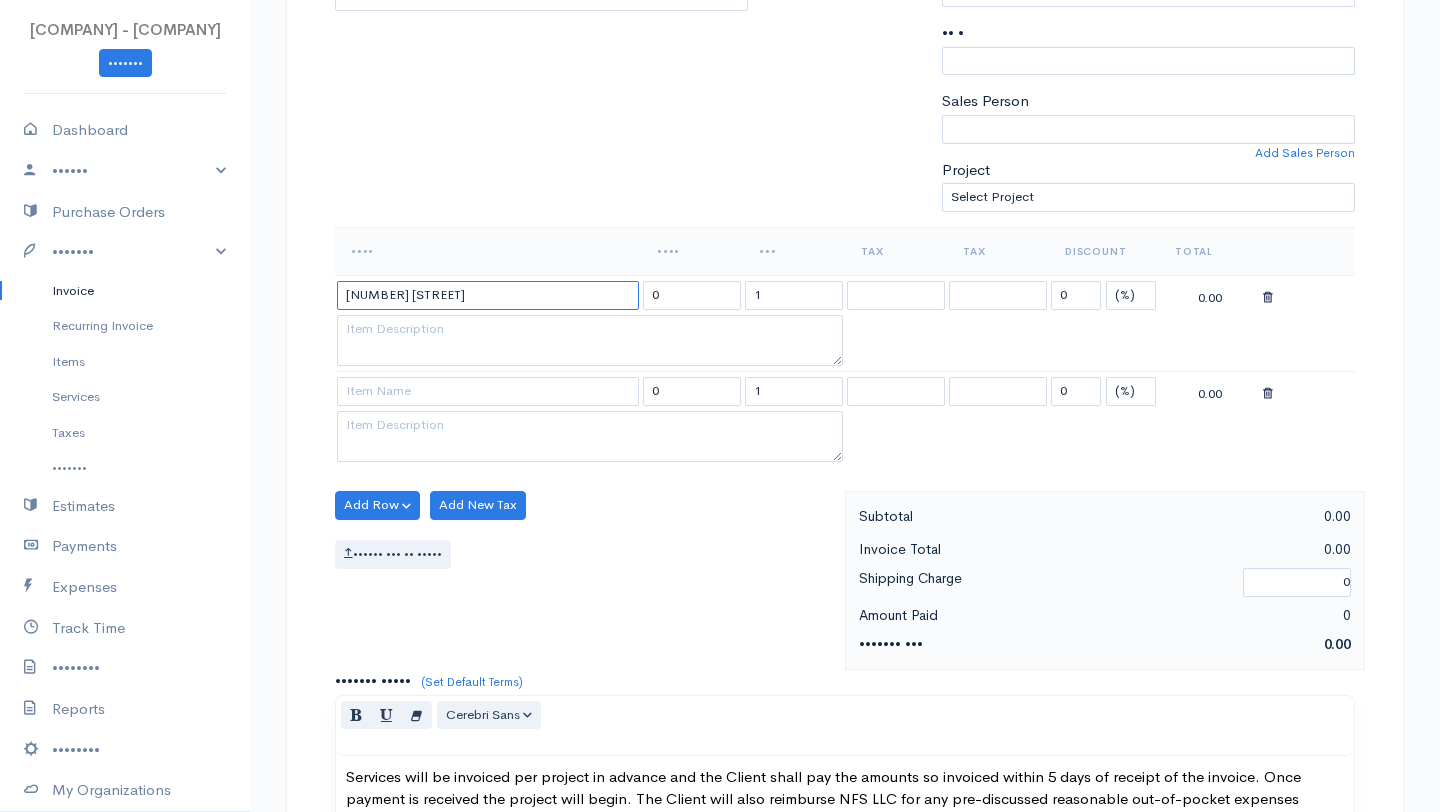 click on "1319 Staples" at bounding box center (488, 295) 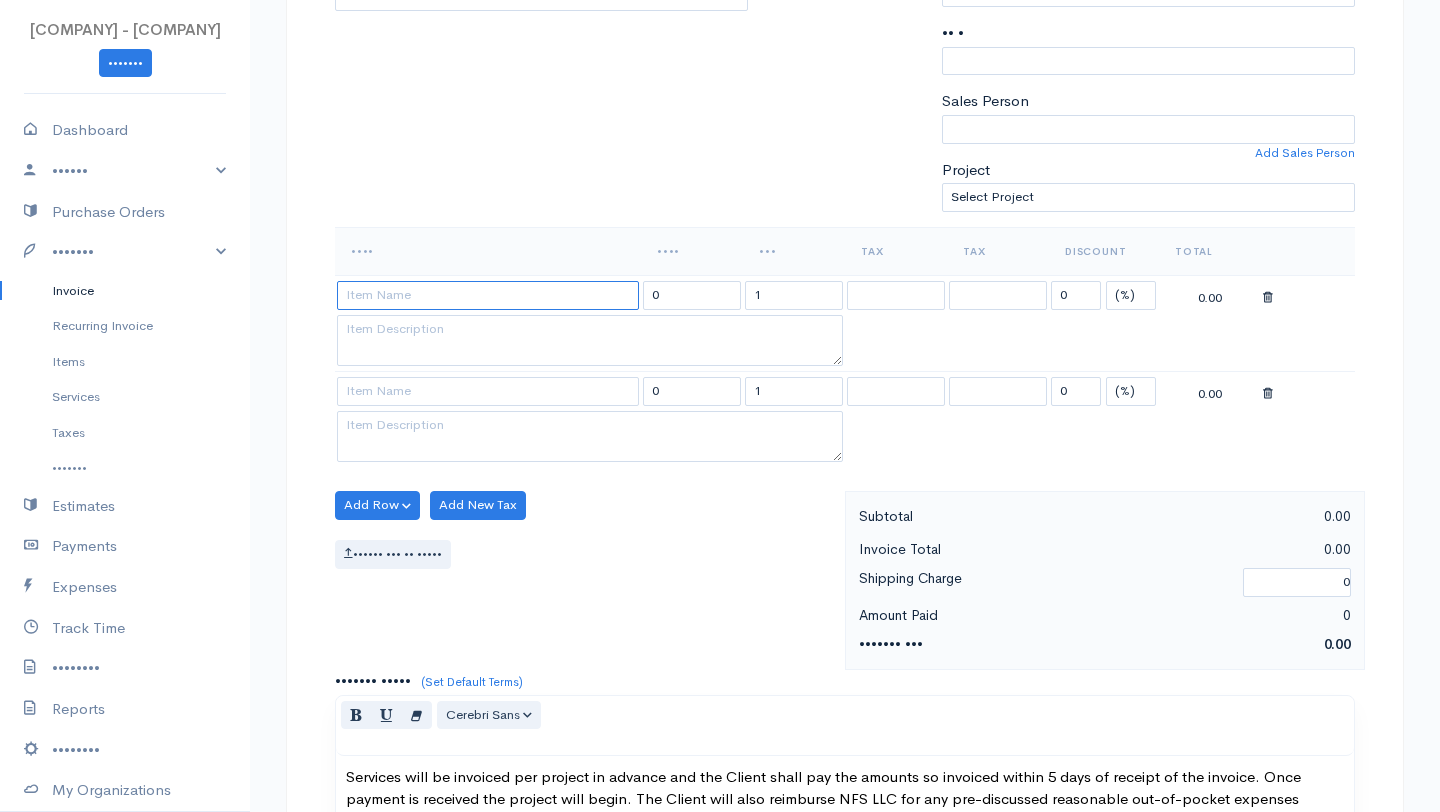type on "Permitting Services" 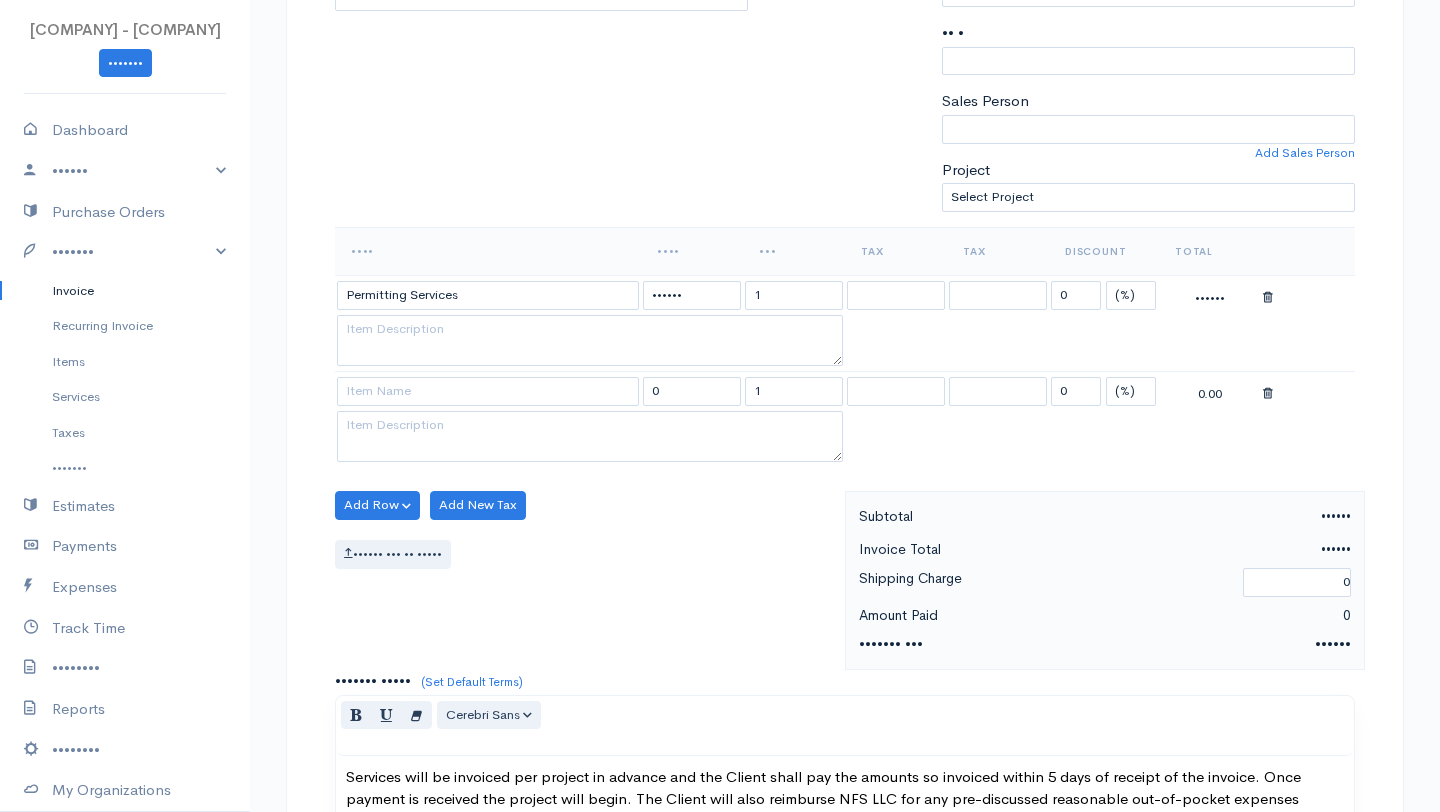 click on "Nneka F Shelton LLC - Shelton Group CS
Upgrade
Dashboard
People
Clients
Vendors
Staff Users
Purchase Orders
Billing
Invoice
Recurring Invoice
Items
Services
Taxes
Credits
Estimates
Payments
Expenses
Track Time
Projects
Reports
Settings
My Organizations
Logout
Help
@CloudBooksApp 2022
Invoice
New Invoice
DRAFT To Gbenimah Slopadoe gbslopadoe@gmail.com [Choose Country] United States Canada United Kingdom Afghanistan Albania Algeria American Samoa Andorra Anguilla Angola Kip" at bounding box center [720, 508] 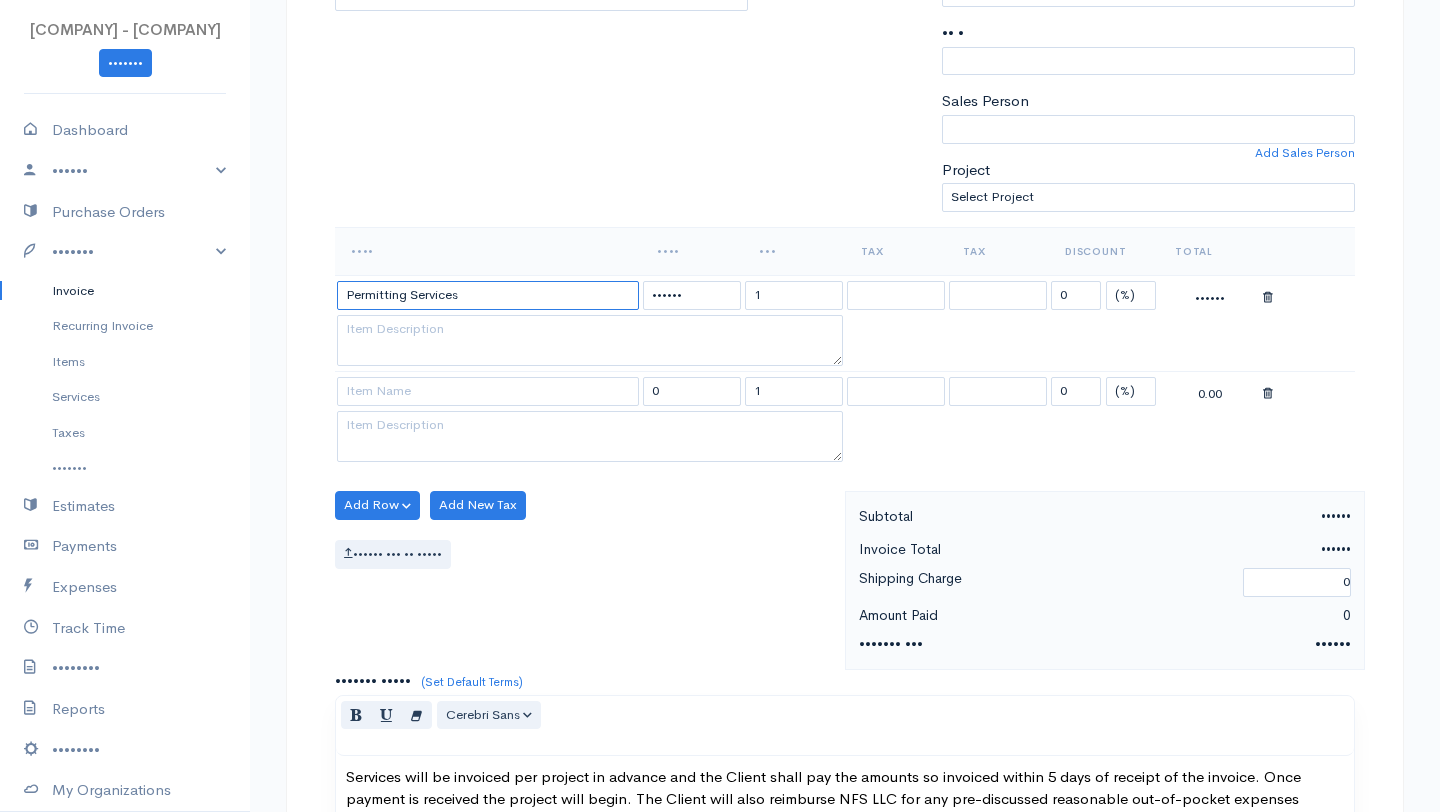 click on "Permitting Services" at bounding box center [488, 295] 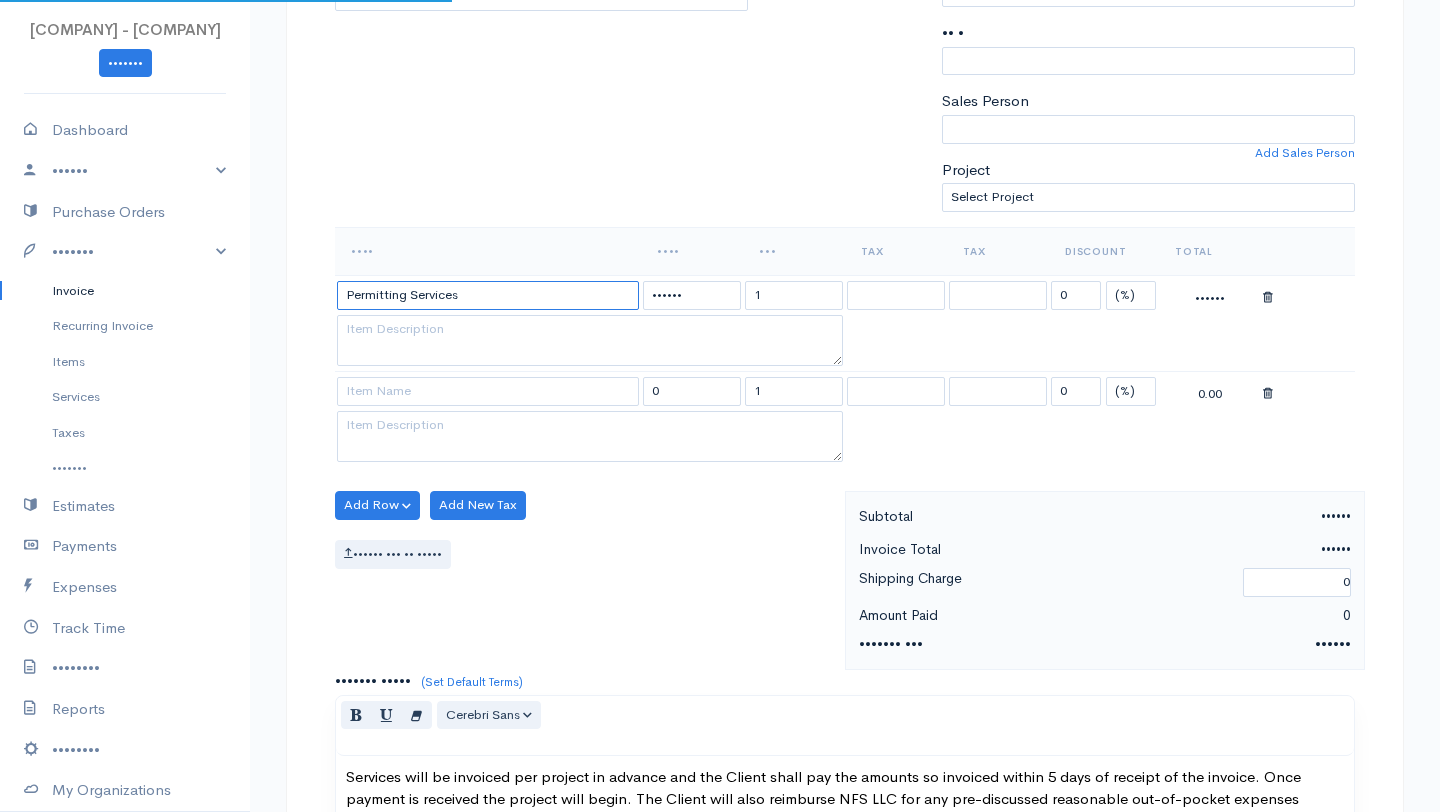 click on "Permitting Services" at bounding box center (488, 295) 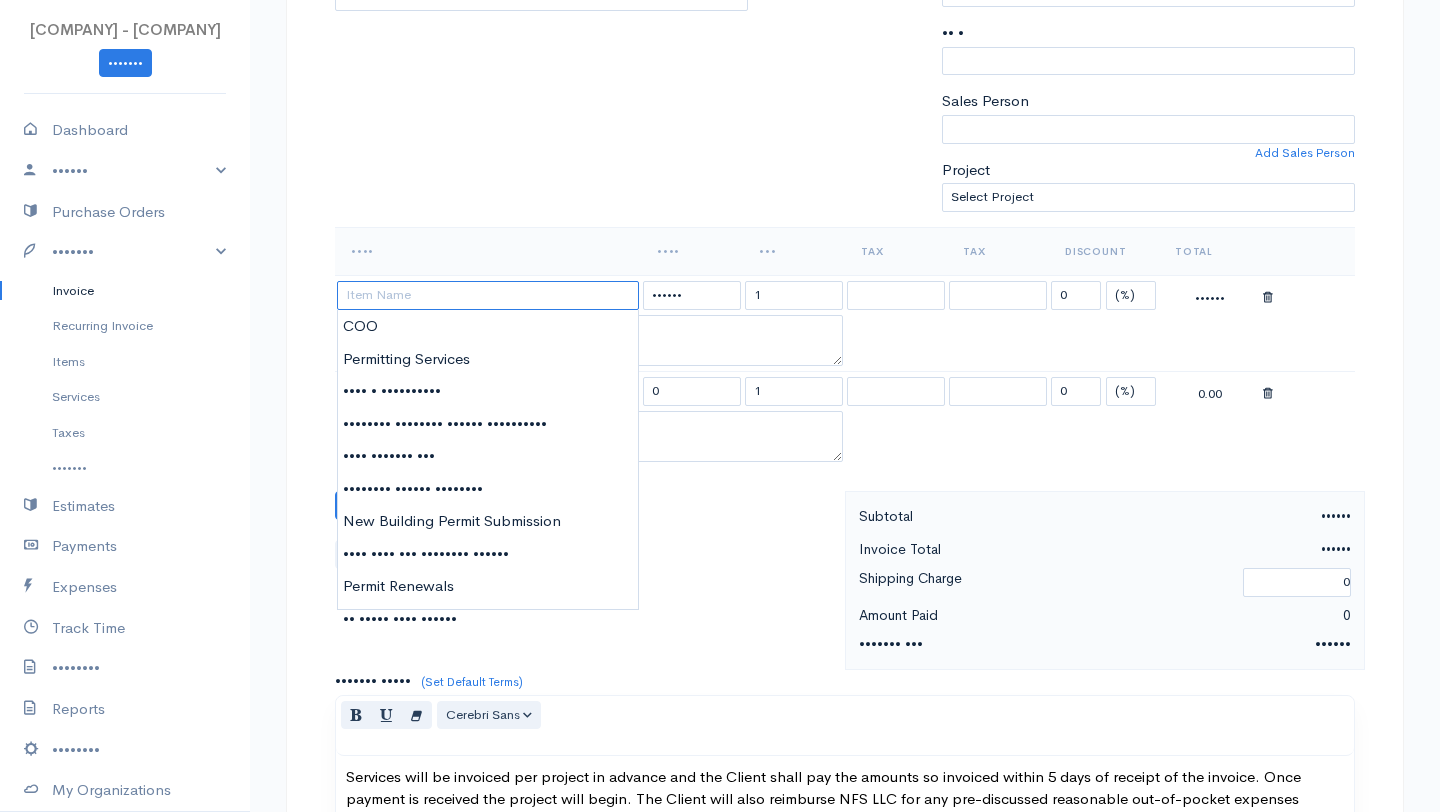 type 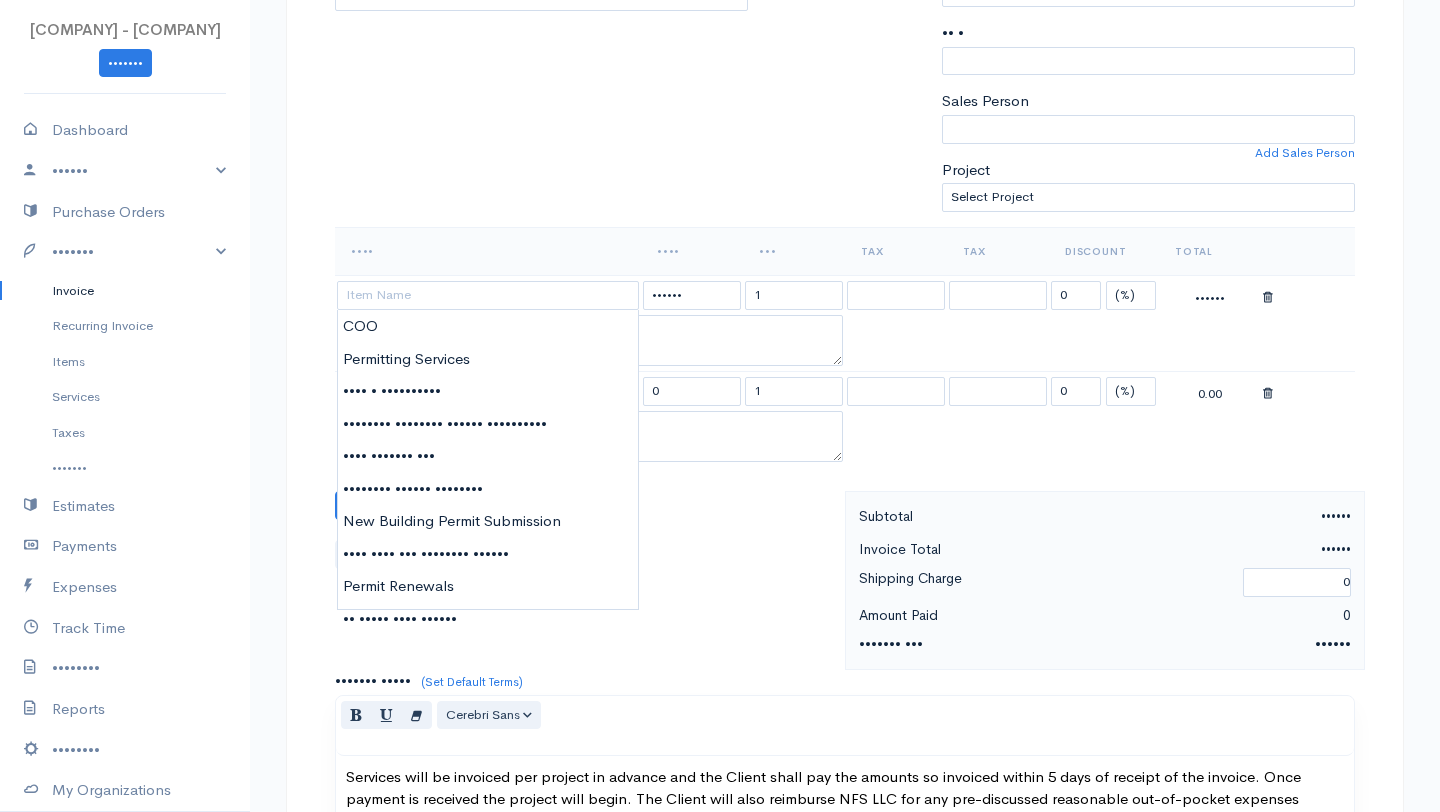 click on "Item Rate Qty Tax Tax Discount Total 300.00 1 0 (%) Flat 300.00 0 1 0 (%) Flat 0.00" at bounding box center (845, 359) 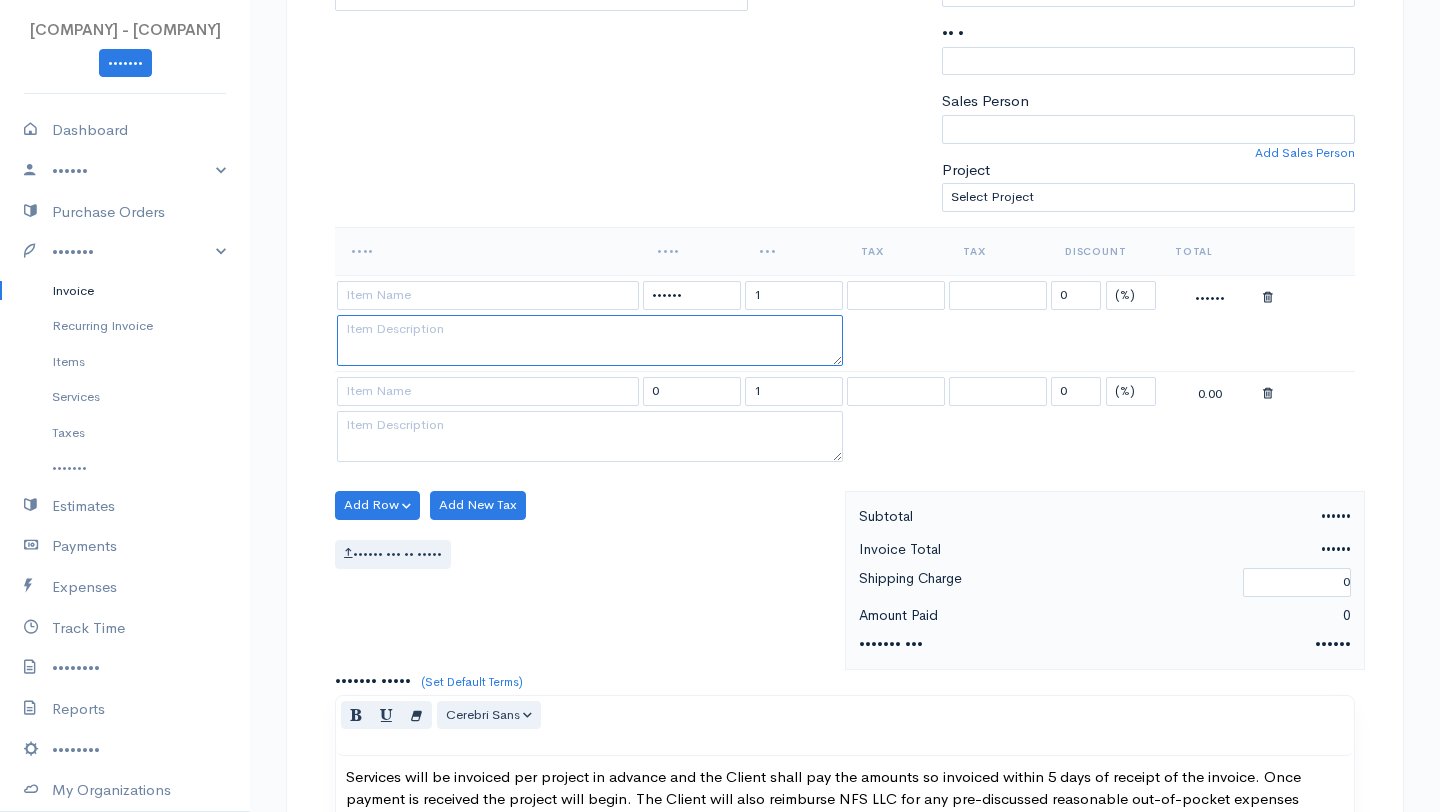 click at bounding box center [590, 341] 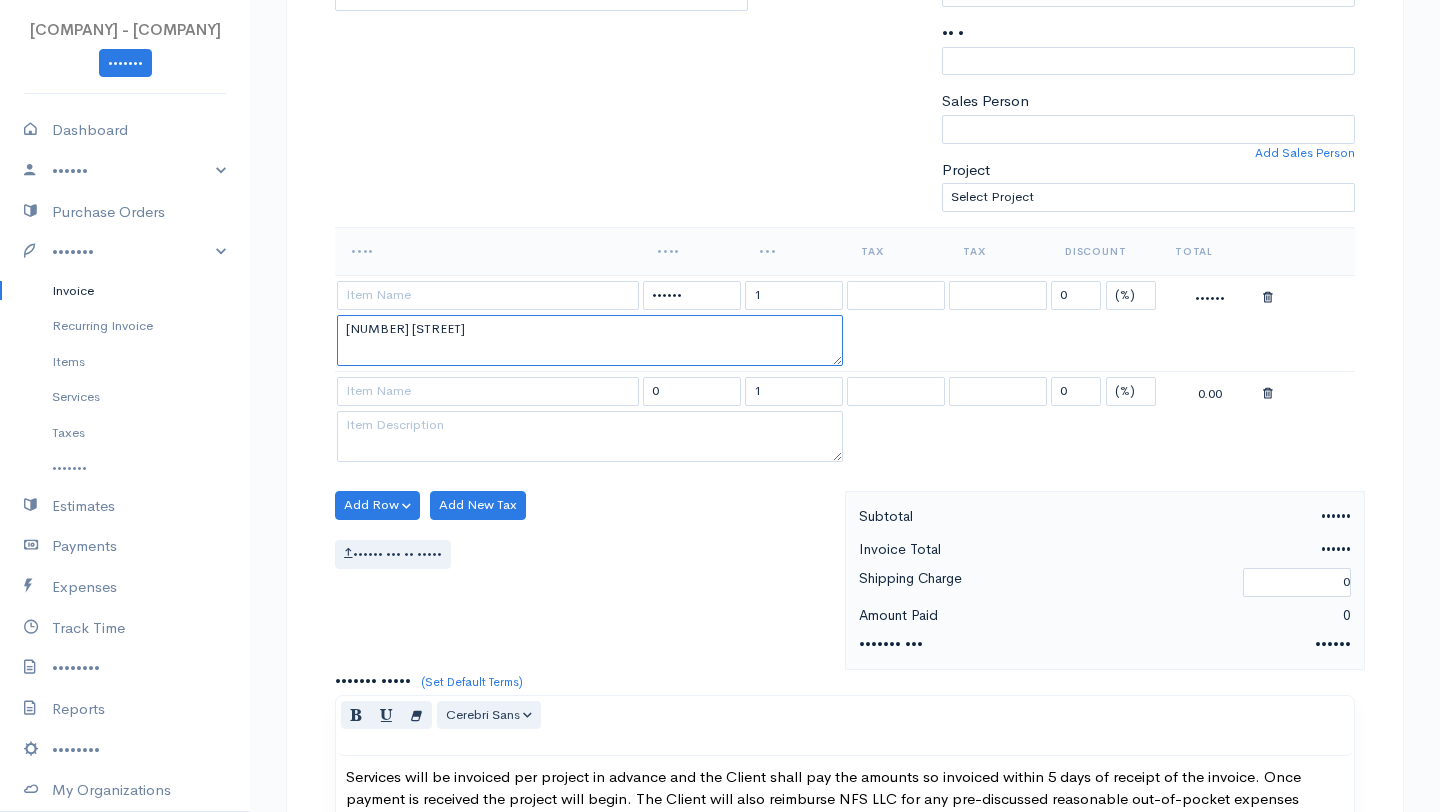 type on "1319 Staples" 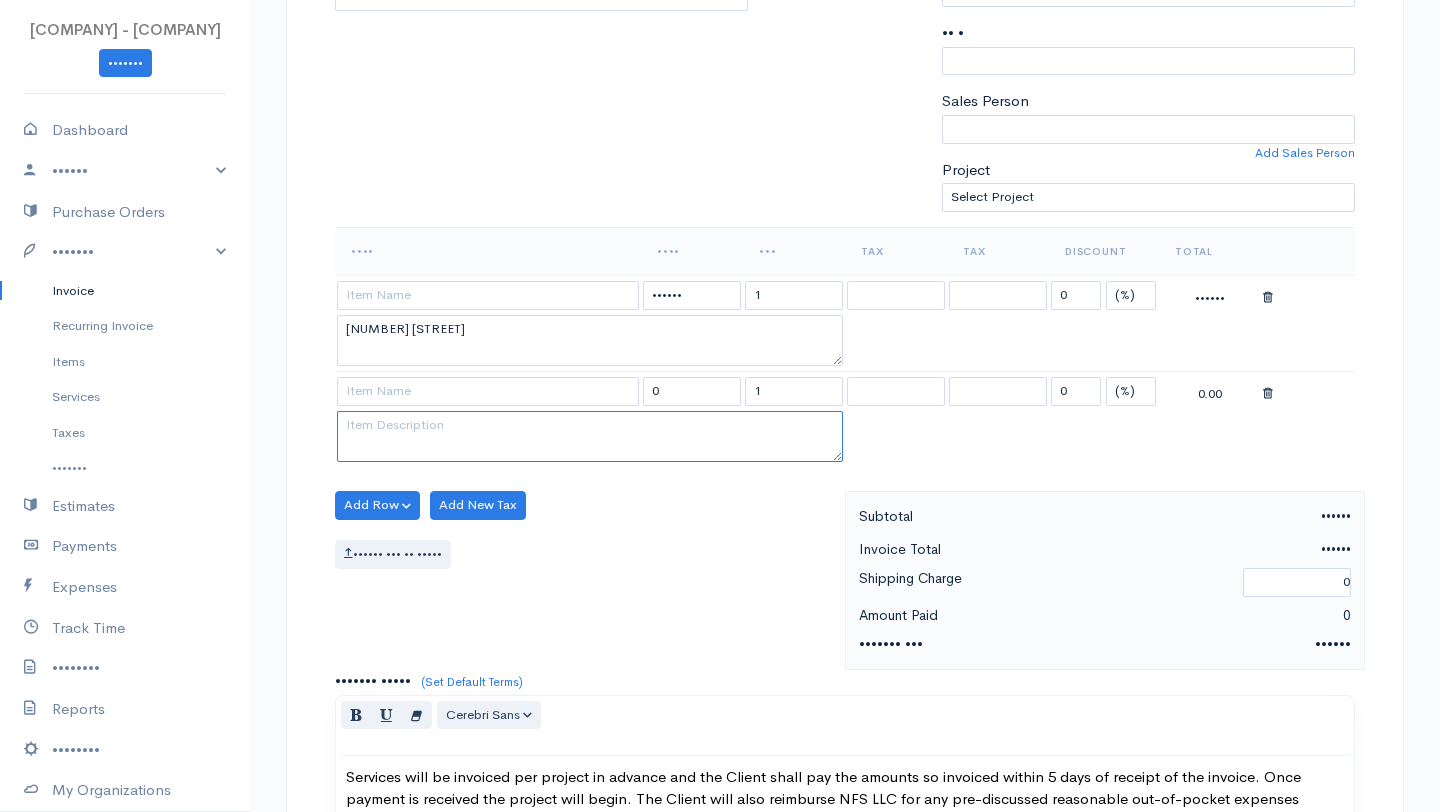 click at bounding box center (590, 437) 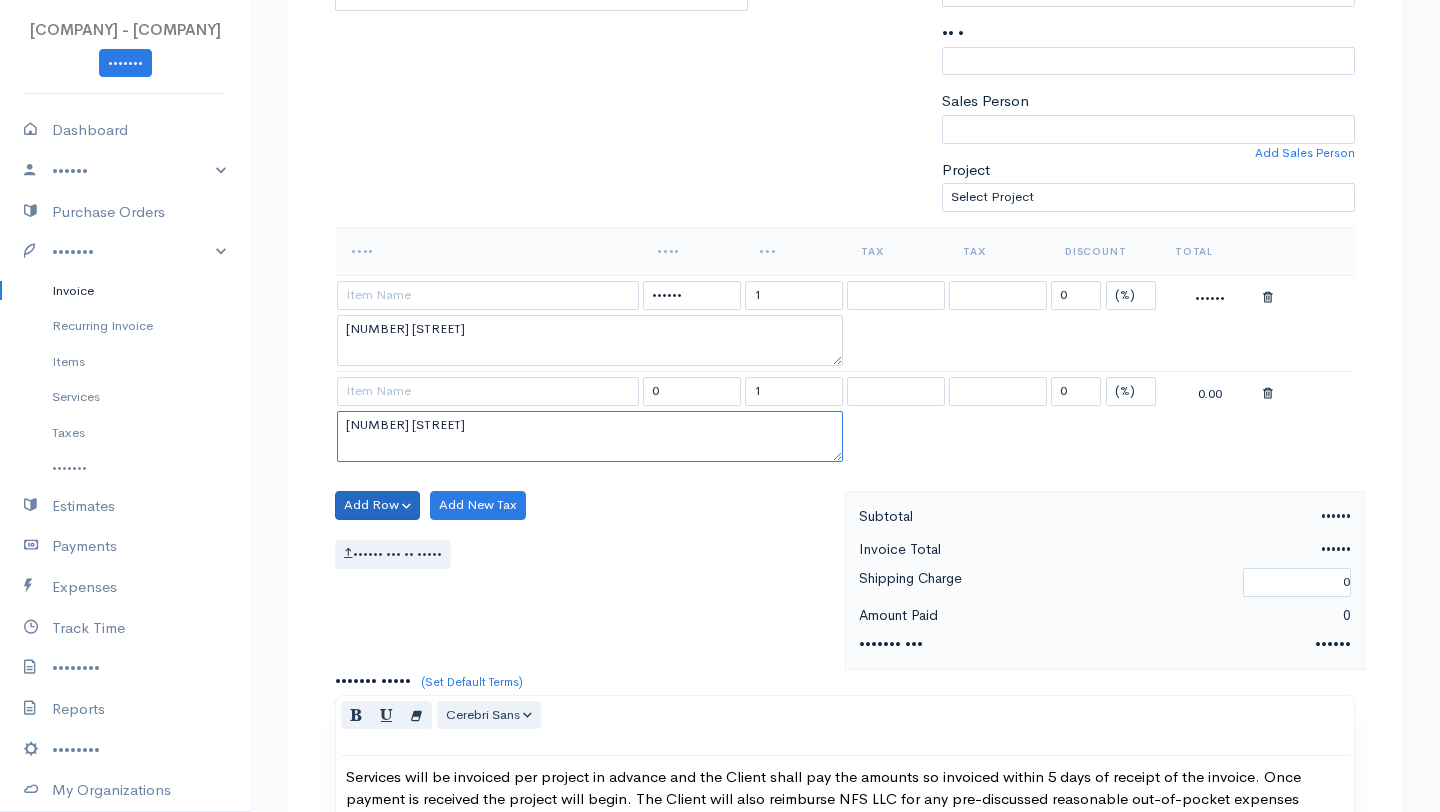 type on "1241 Gallatin" 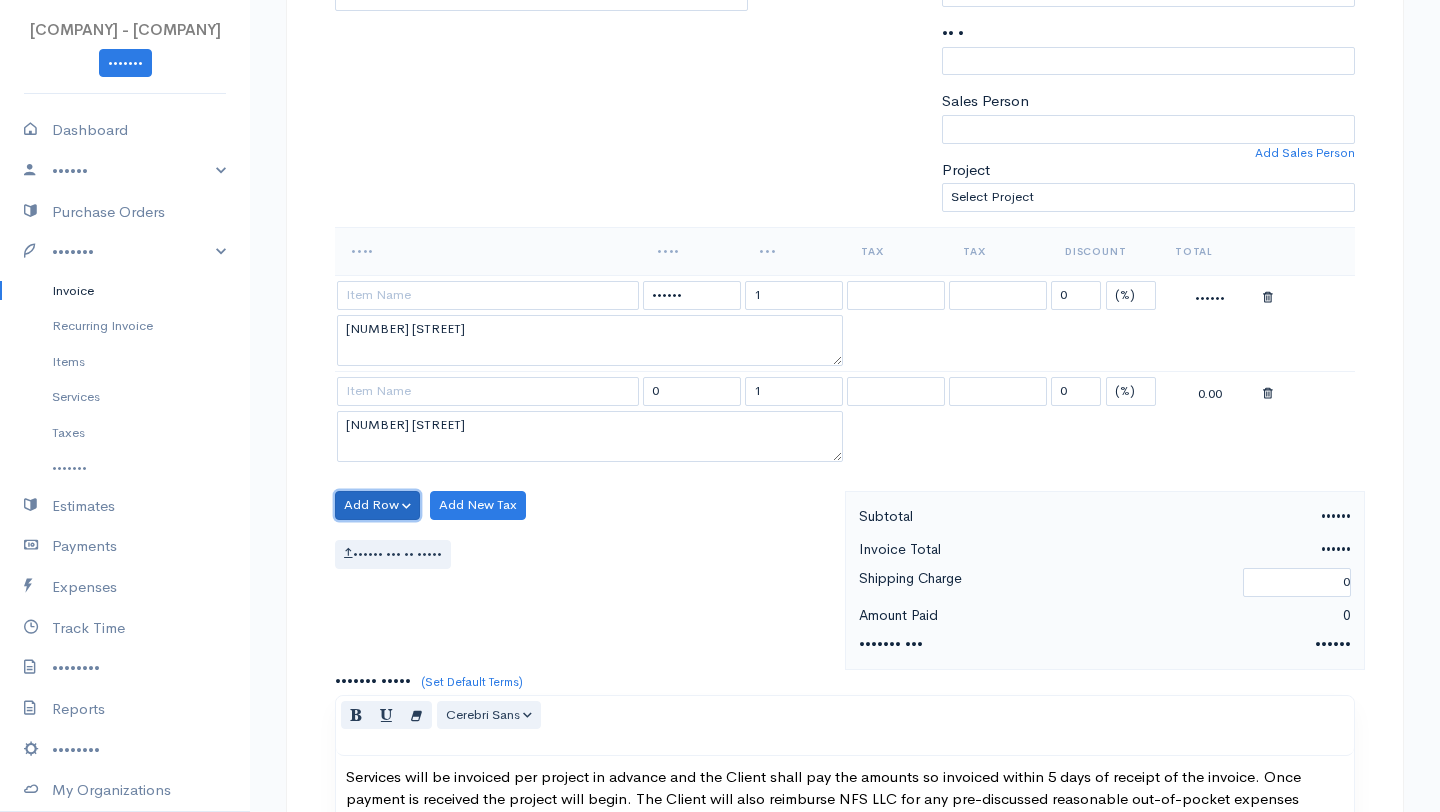 click on "Add Row" at bounding box center [377, 505] 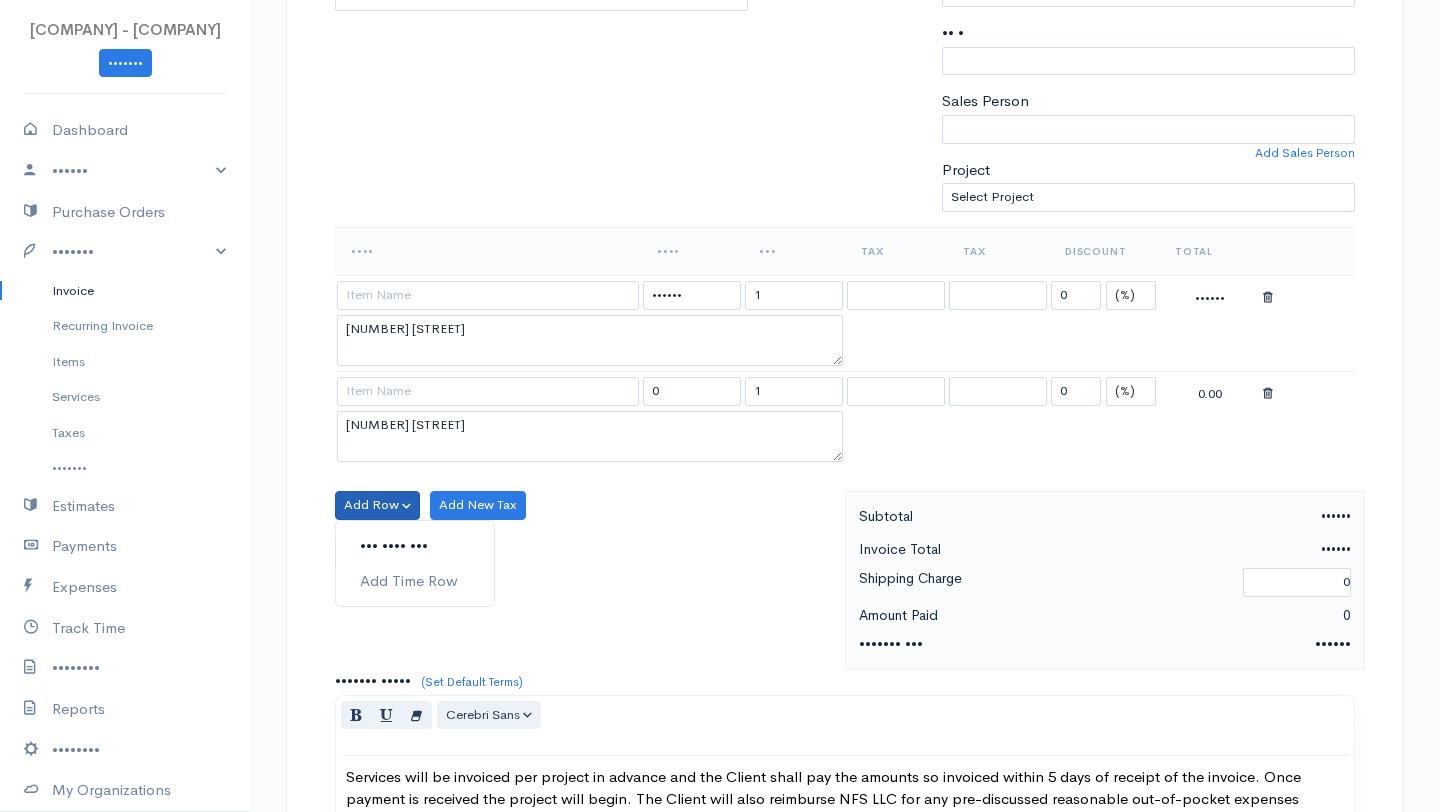 click on "Add Item Row" at bounding box center [415, 546] 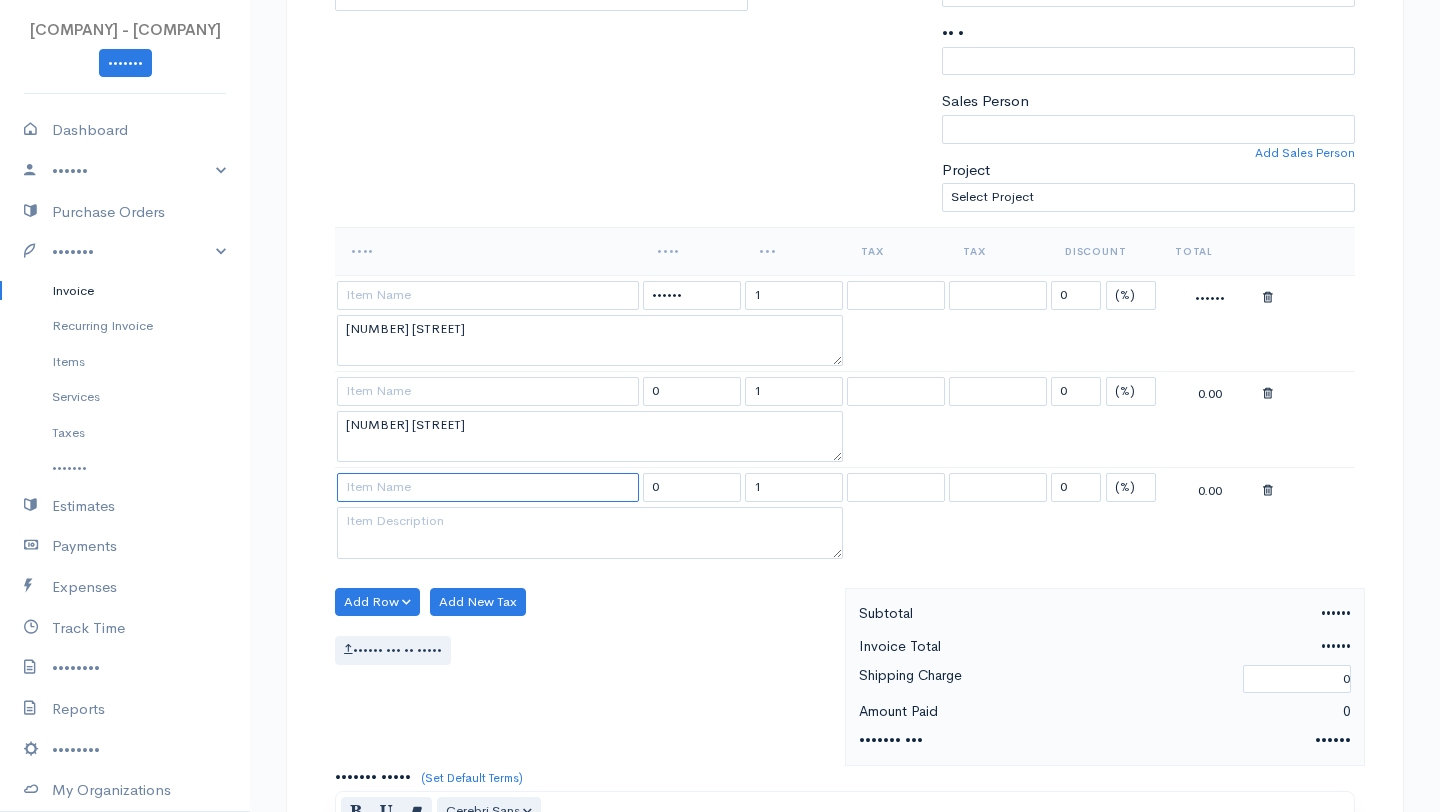 click at bounding box center (488, 487) 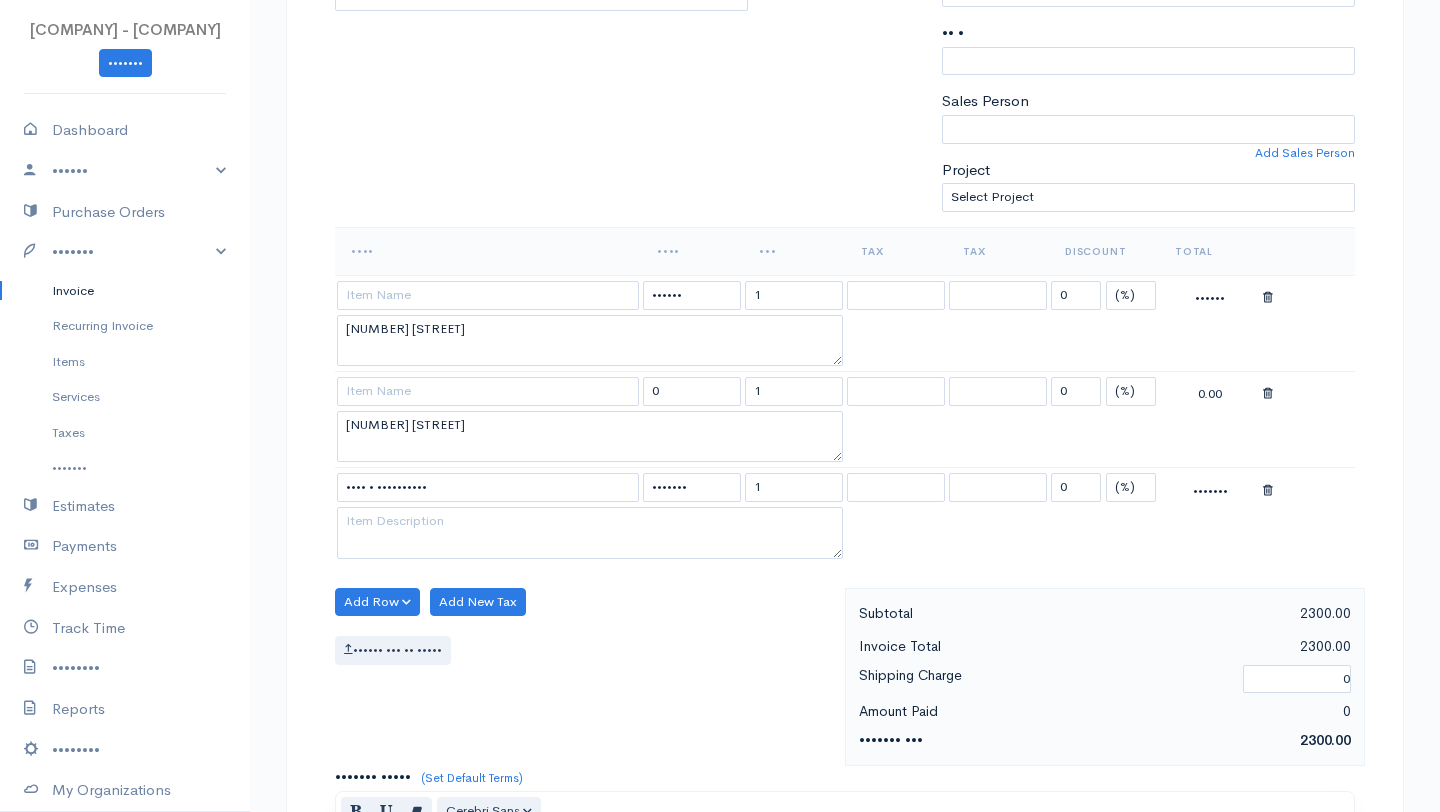 click on "Nneka F Shelton LLC - Shelton Group CS
Upgrade
Dashboard
People
Clients
Vendors
Staff Users
Purchase Orders
Billing
Invoice
Recurring Invoice
Items
Services
Taxes
Credits
Estimates
Payments
Expenses
Track Time
Projects
Reports
Settings
My Organizations
Logout
Help
@CloudBooksApp 2022
Invoice
New Invoice
DRAFT To Gbenimah Slopadoe gbslopadoe@gmail.com [Choose Country] United States Canada United Kingdom Afghanistan Albania Algeria American Samoa Andorra Anguilla Angola Kip" at bounding box center [720, 556] 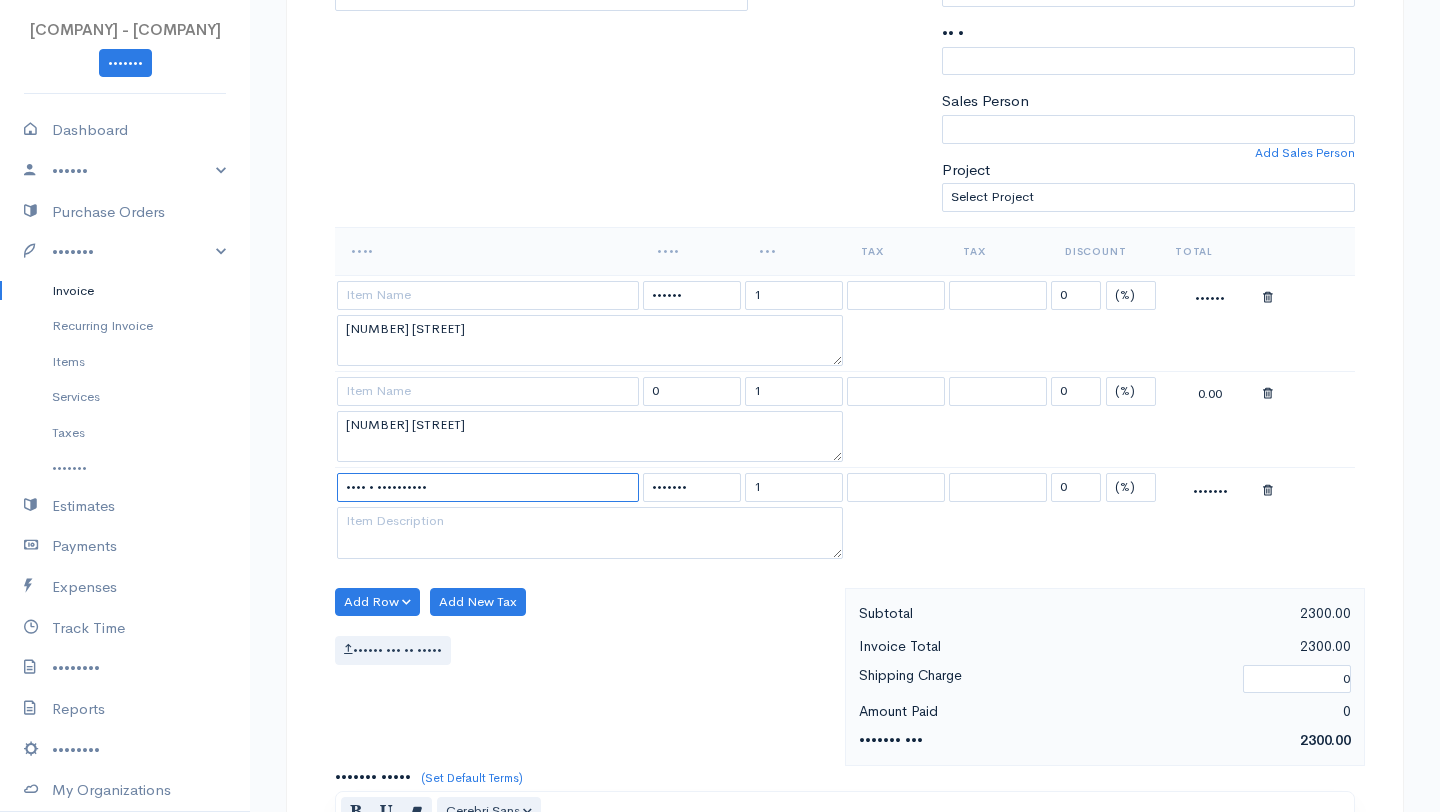 click on "EISF - submission" at bounding box center (488, 487) 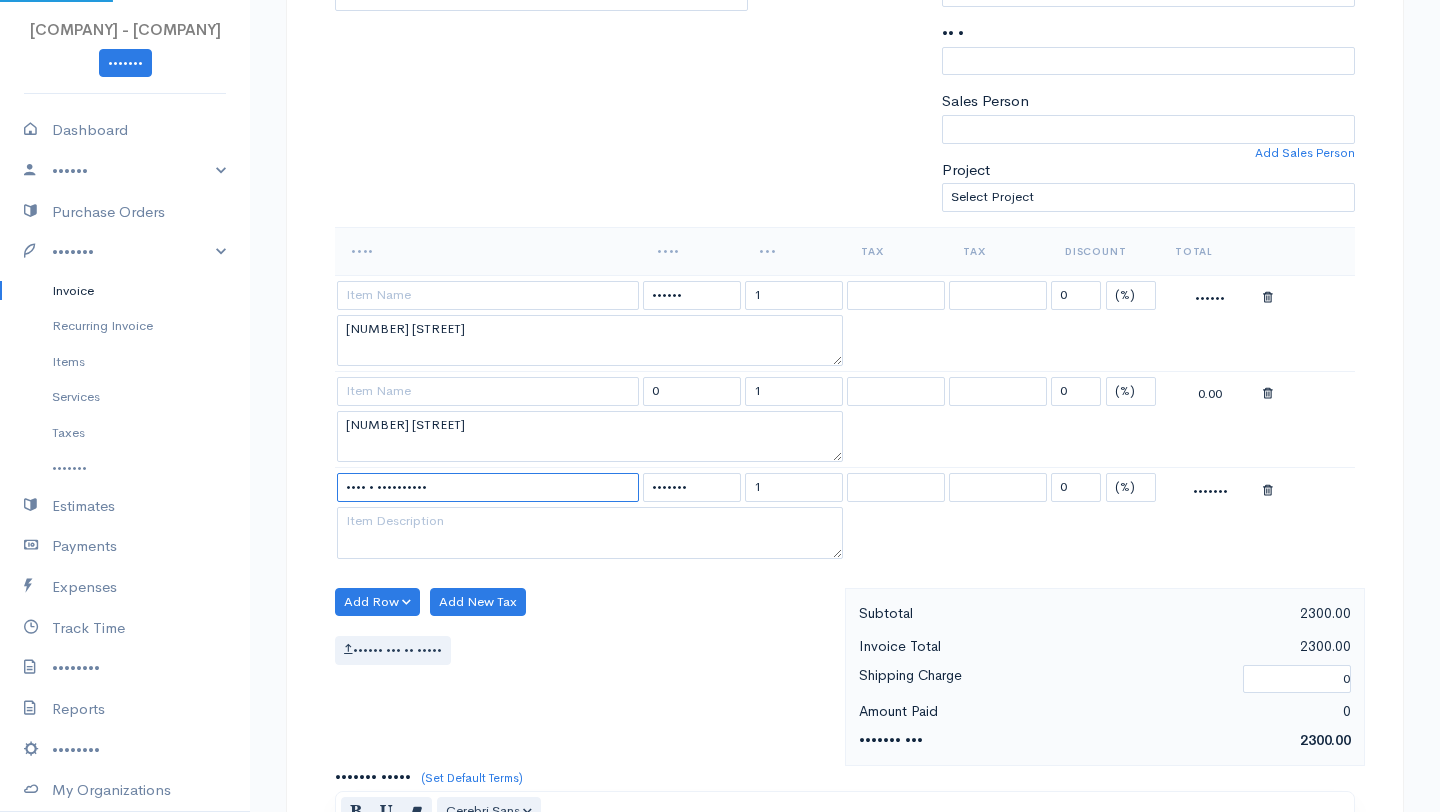 click on "EISF - submission" at bounding box center [488, 487] 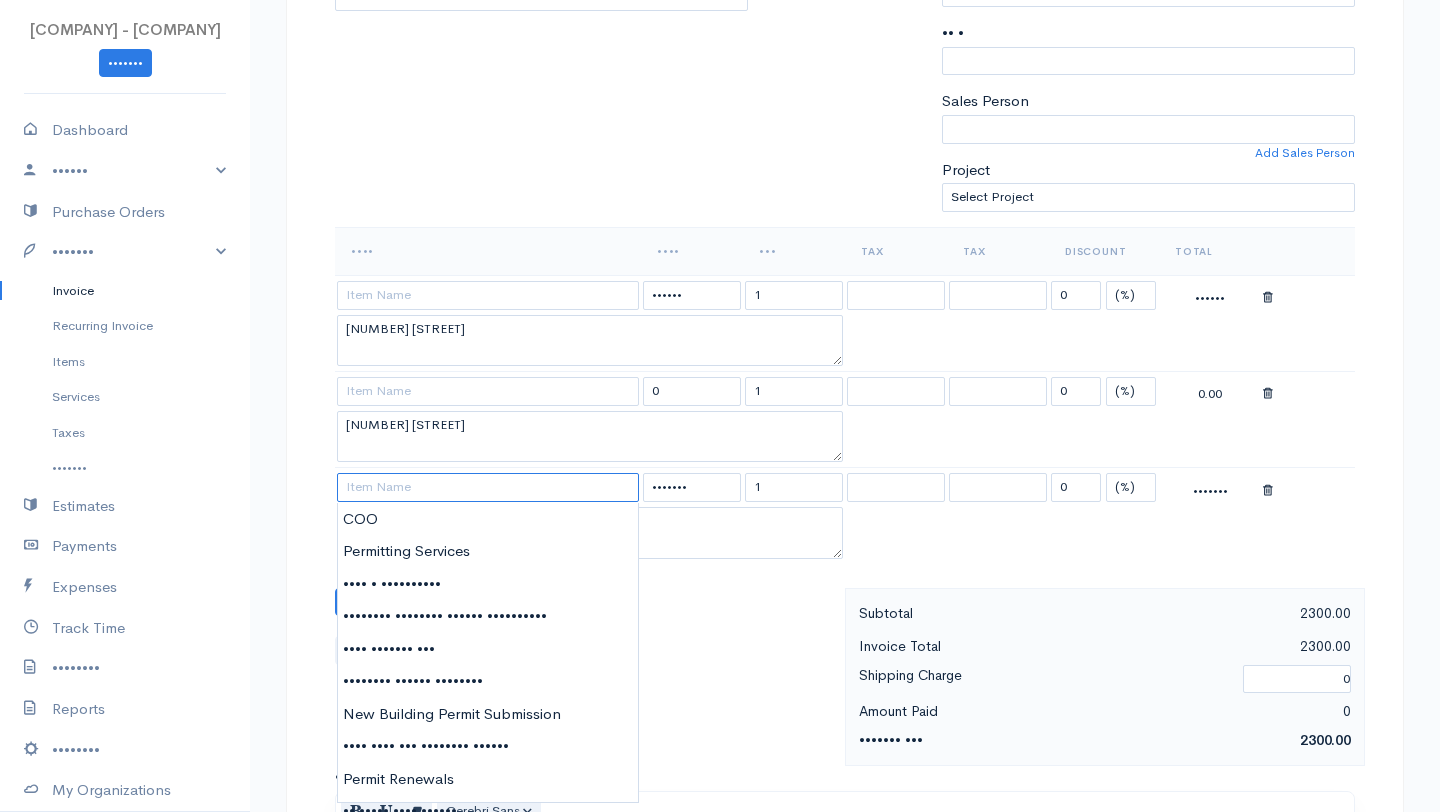 type 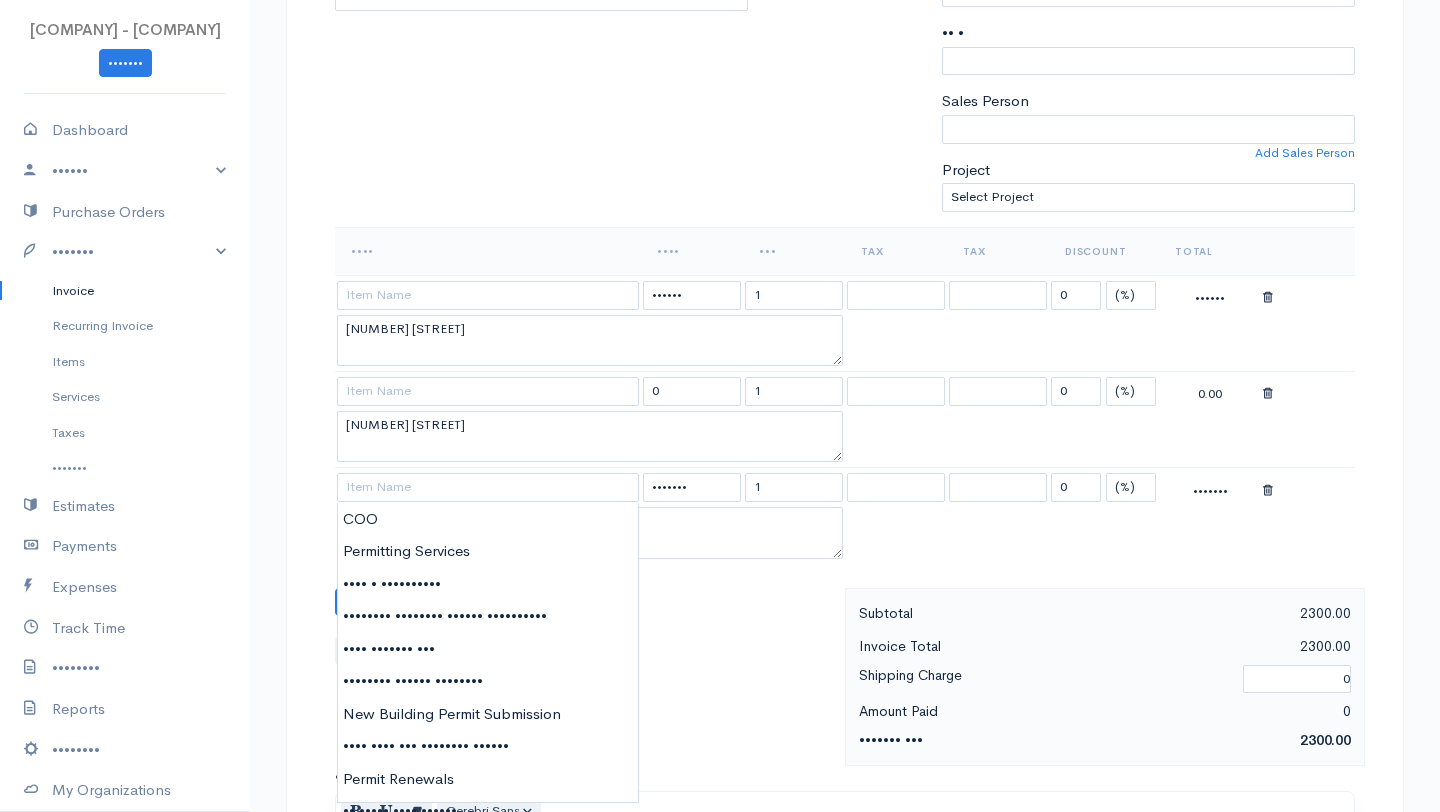 click on "Add Row Add Item Row Add Time Row Add New Tax                          Attach PDf or Image" at bounding box center [585, 677] 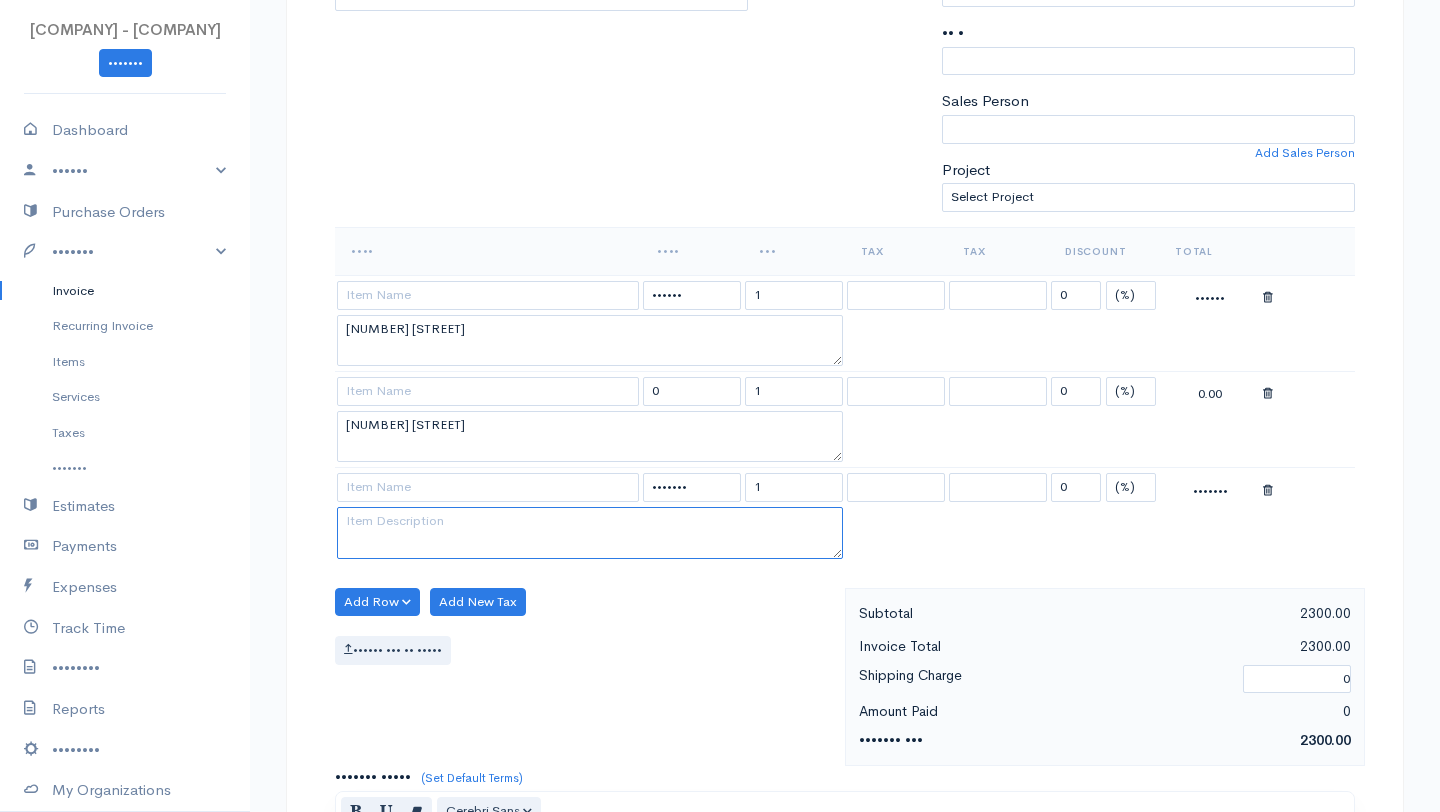 click at bounding box center (590, 533) 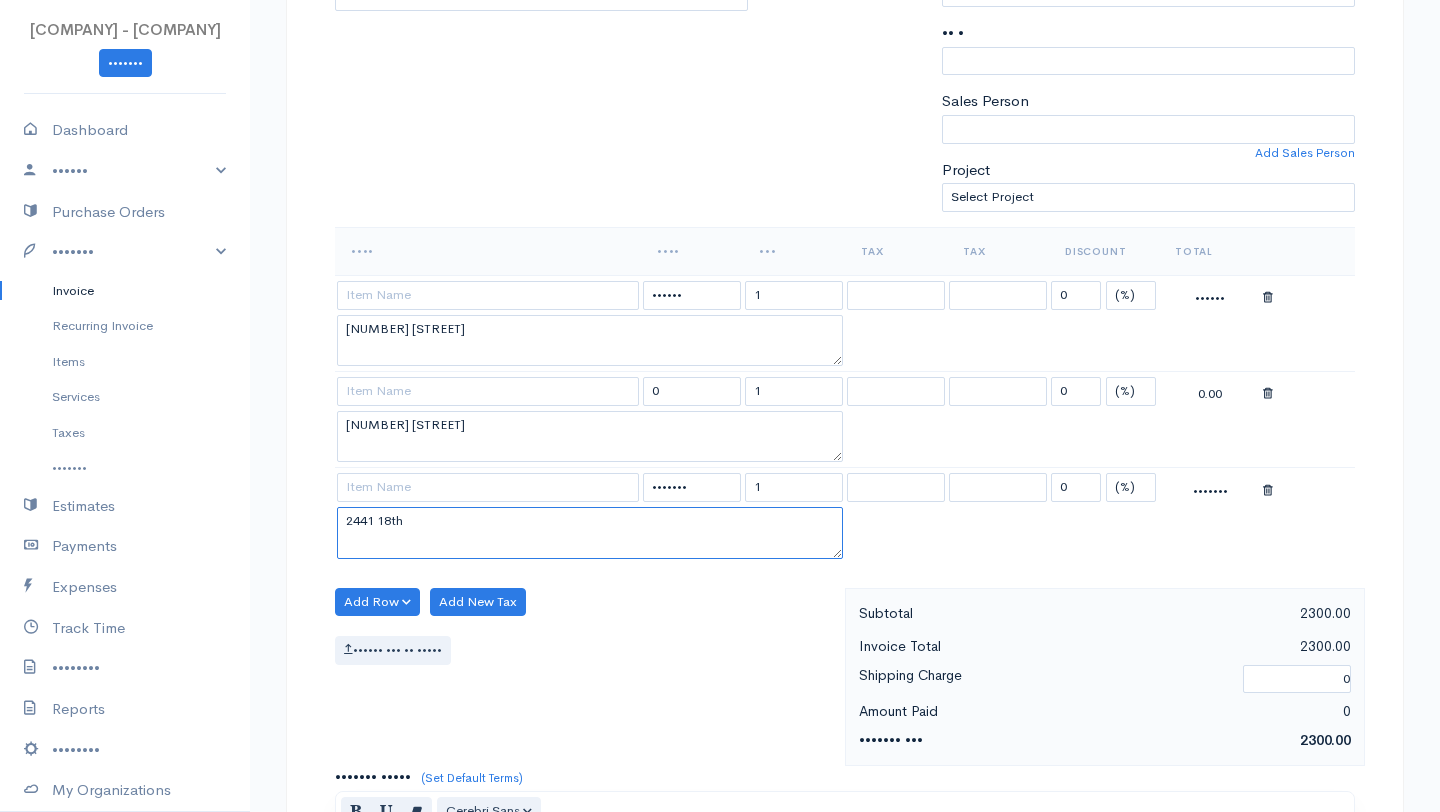 type on "2441 18th" 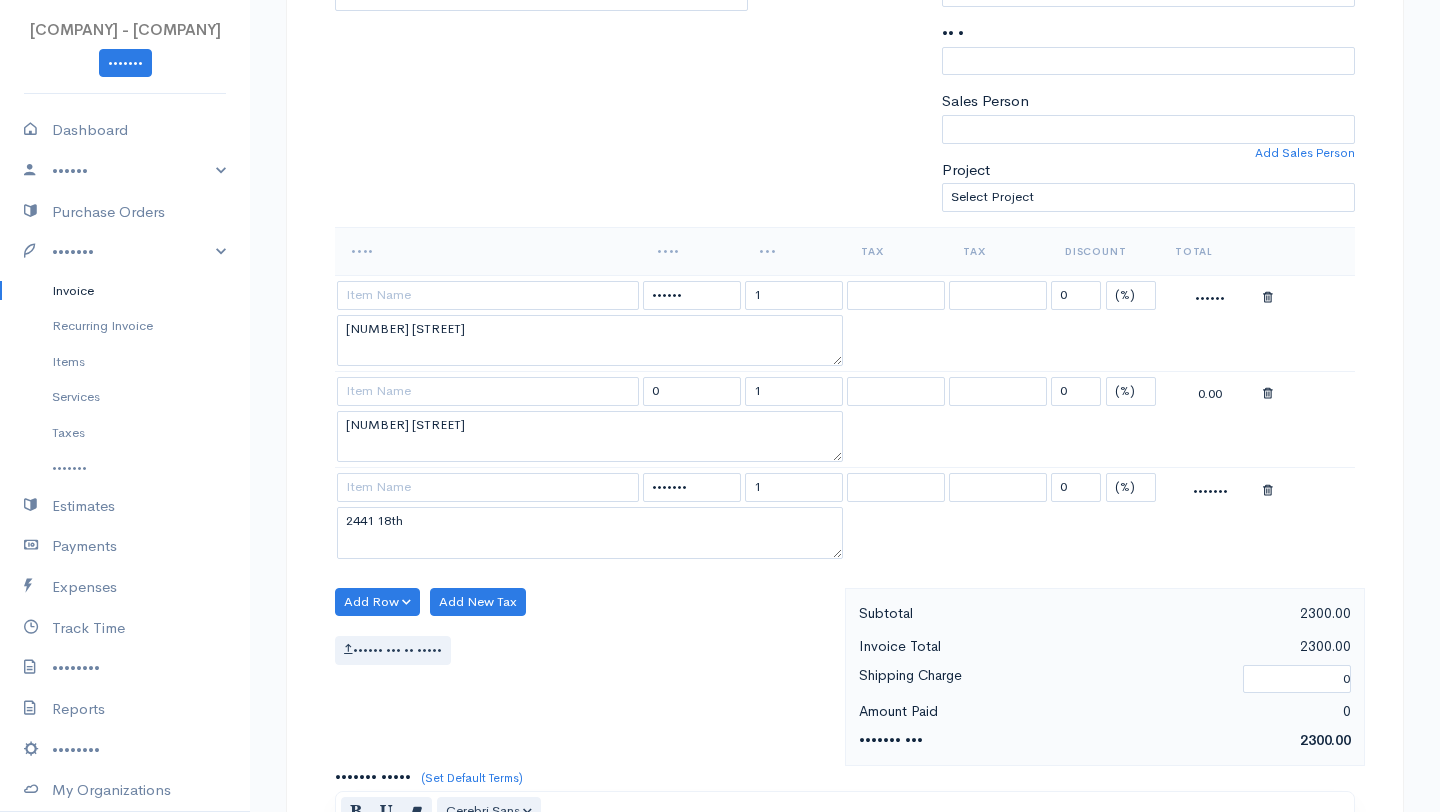 click on "Add Row Add Item Row Add Time Row Add New Tax                          Attach PDf or Image" at bounding box center [585, 677] 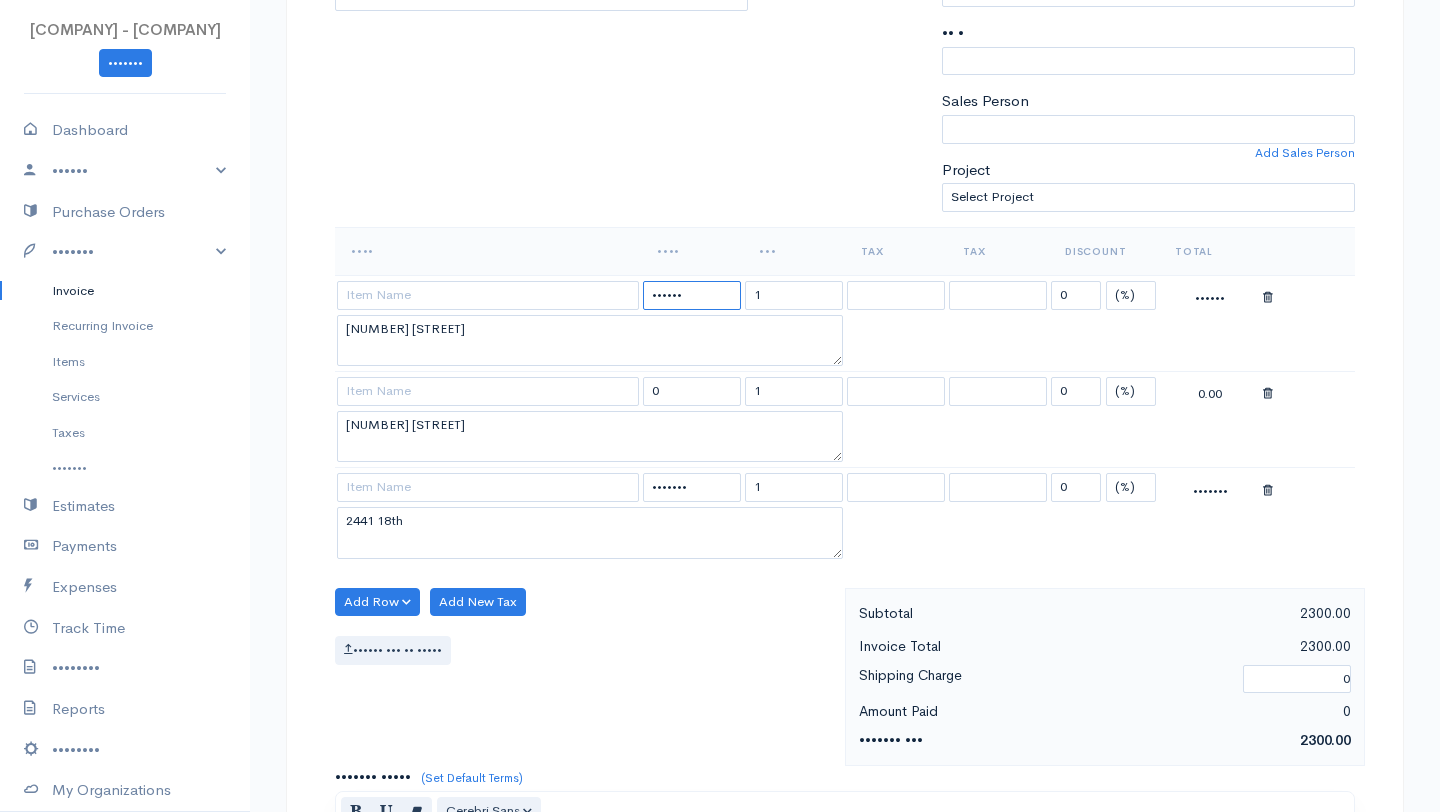 click on "300.00" at bounding box center (692, 295) 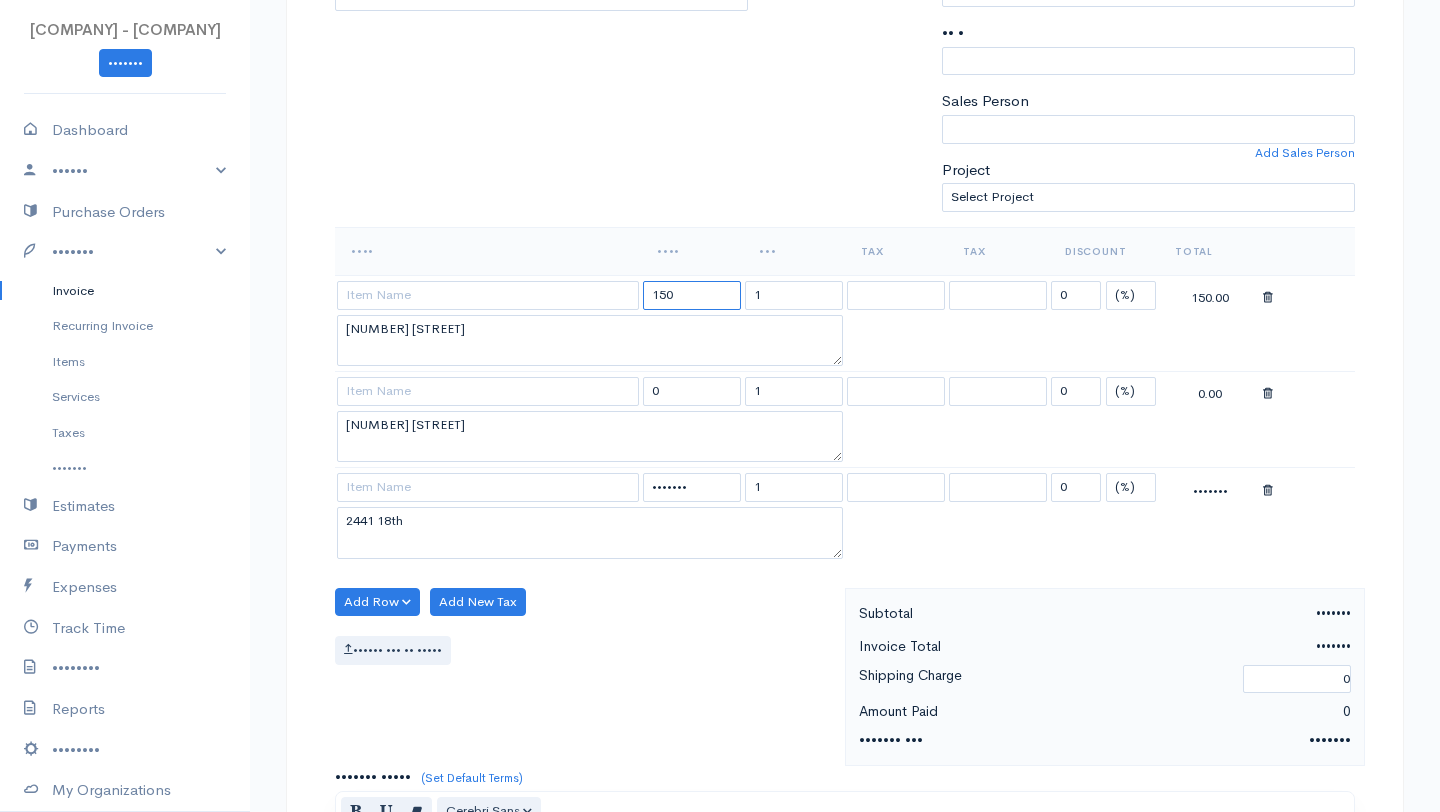 type on "150" 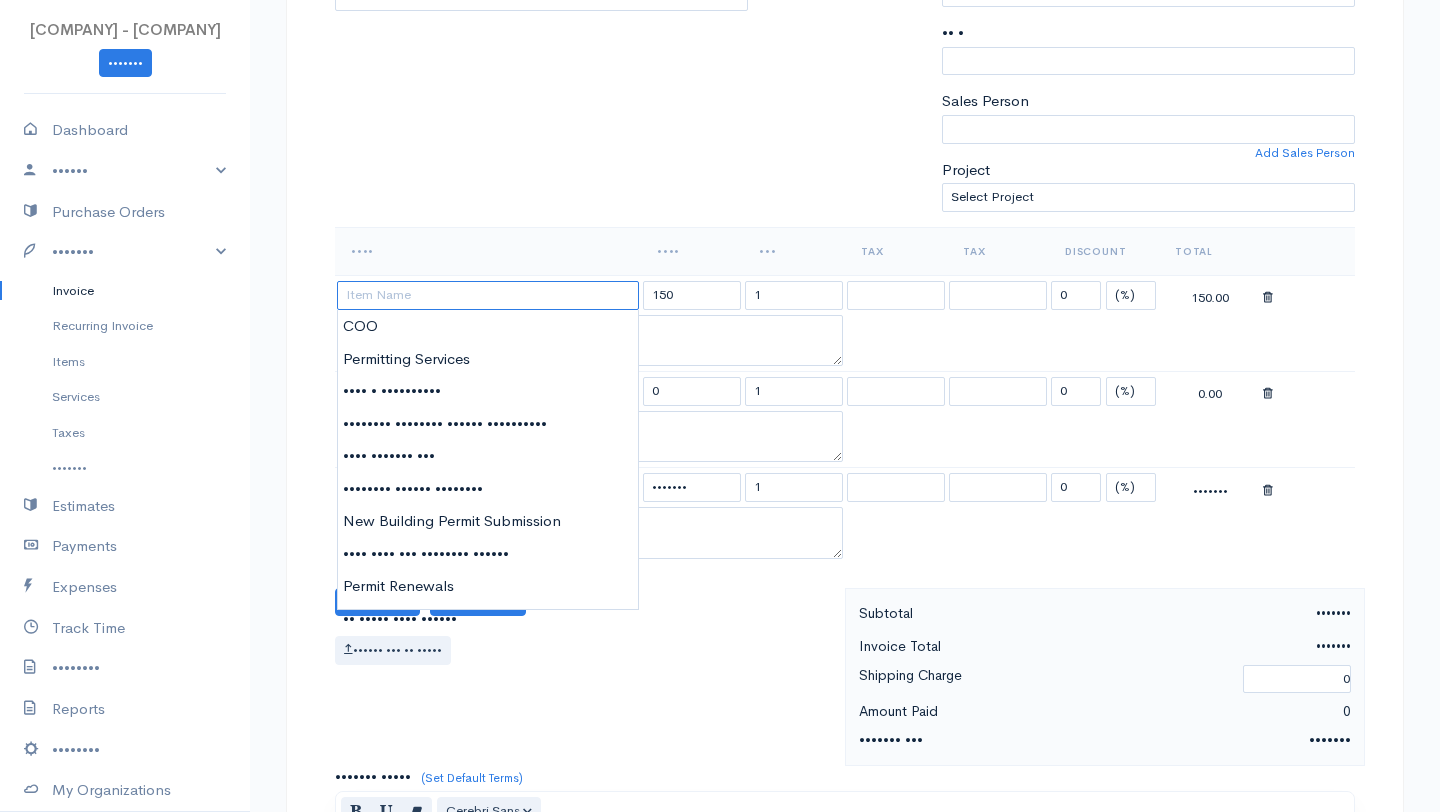 click at bounding box center (488, 295) 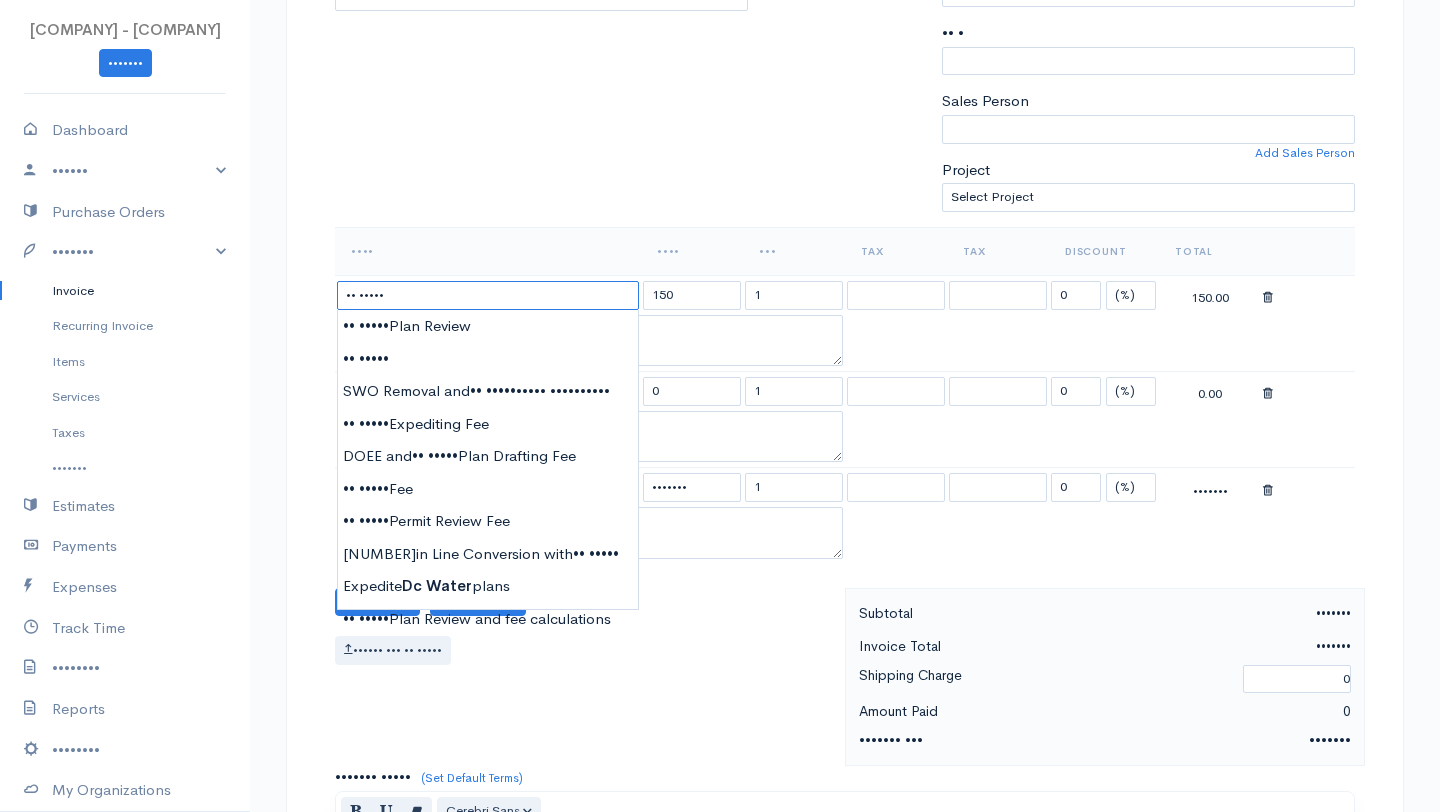 type on "[ORG] Water" 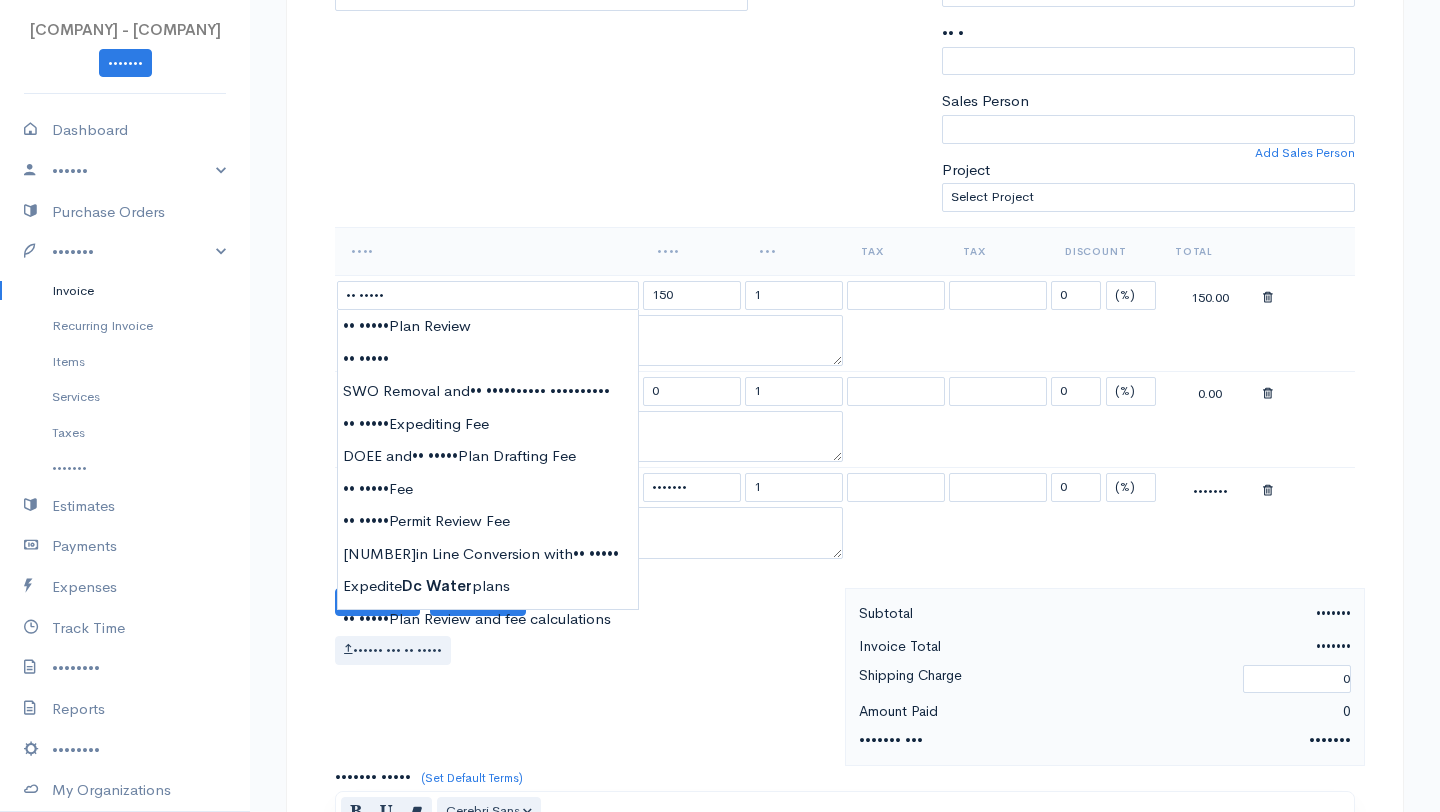 click on "Nneka F Shelton LLC - Shelton Group CS
Upgrade
Dashboard
People
Clients
Vendors
Staff Users
Purchase Orders
Billing
Invoice
Recurring Invoice
Items
Services
Taxes
Credits
Estimates
Payments
Expenses
Track Time
Projects
Reports
Settings
My Organizations
Logout
Help
@CloudBooksApp 2022
Invoice
New Invoice
DRAFT To Gbenimah Slopadoe gbslopadoe@gmail.com [Choose Country] United States Canada United Kingdom Afghanistan Albania Algeria American Samoa Andorra Anguilla Angola Kip" at bounding box center [720, 556] 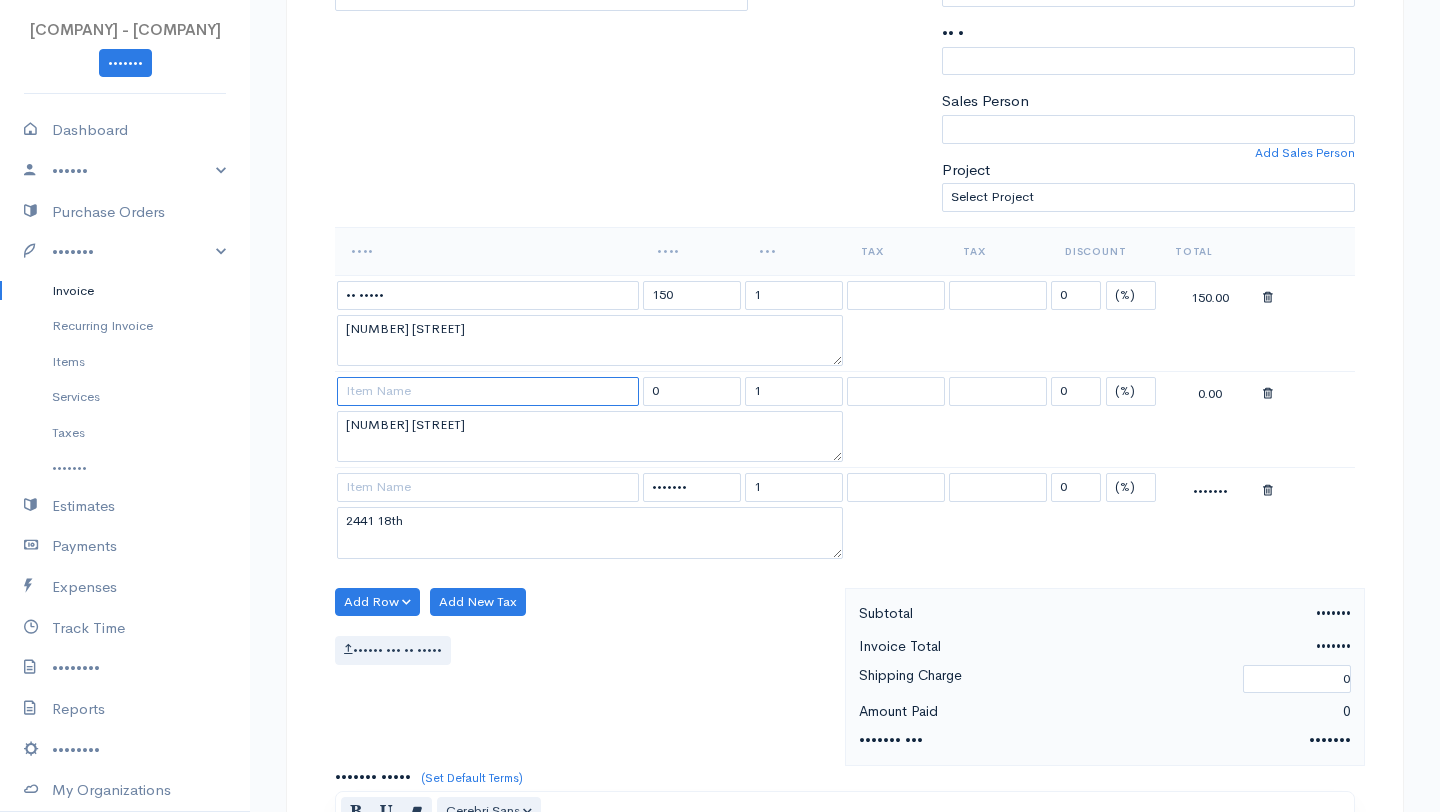 click at bounding box center (488, 391) 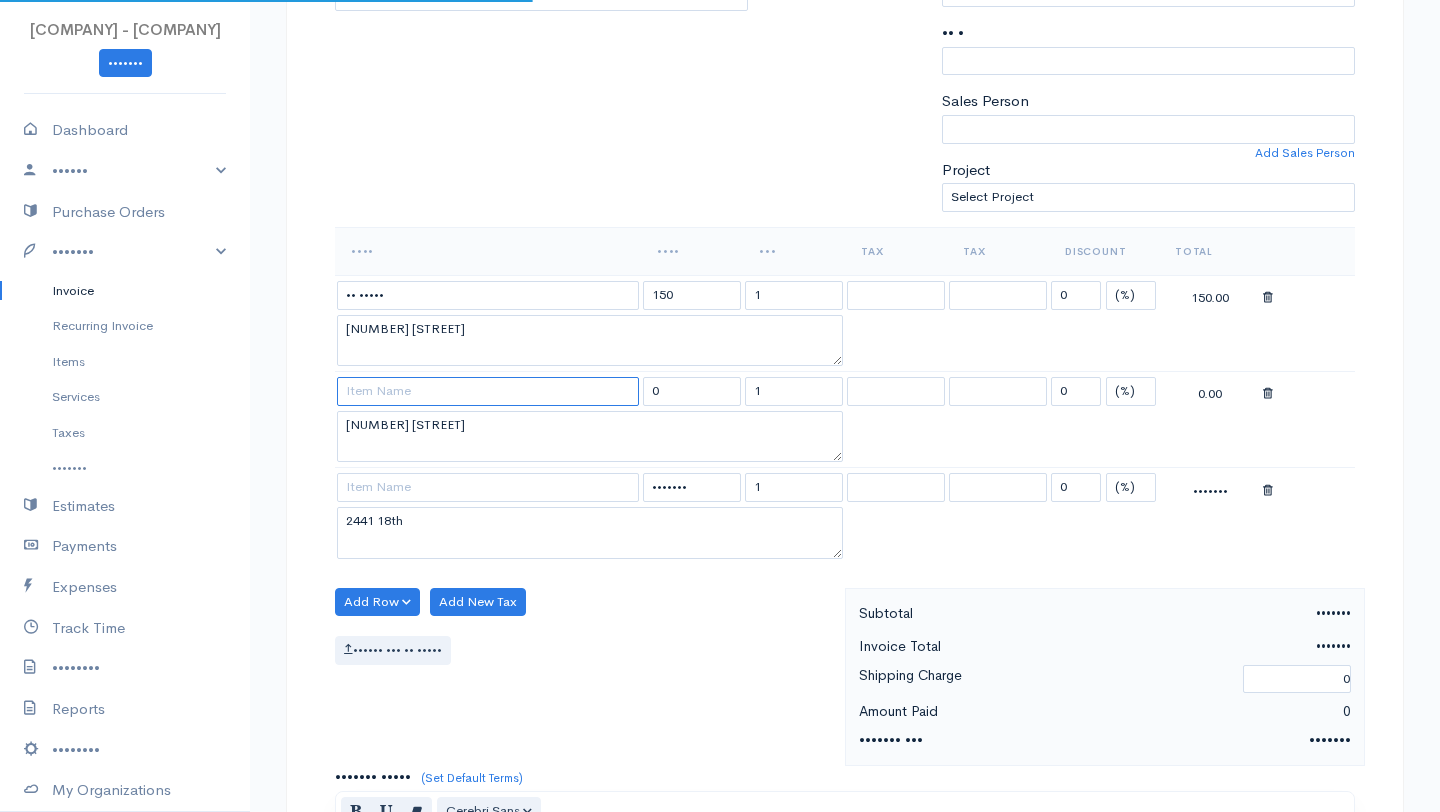paste on "[ORG] Water" 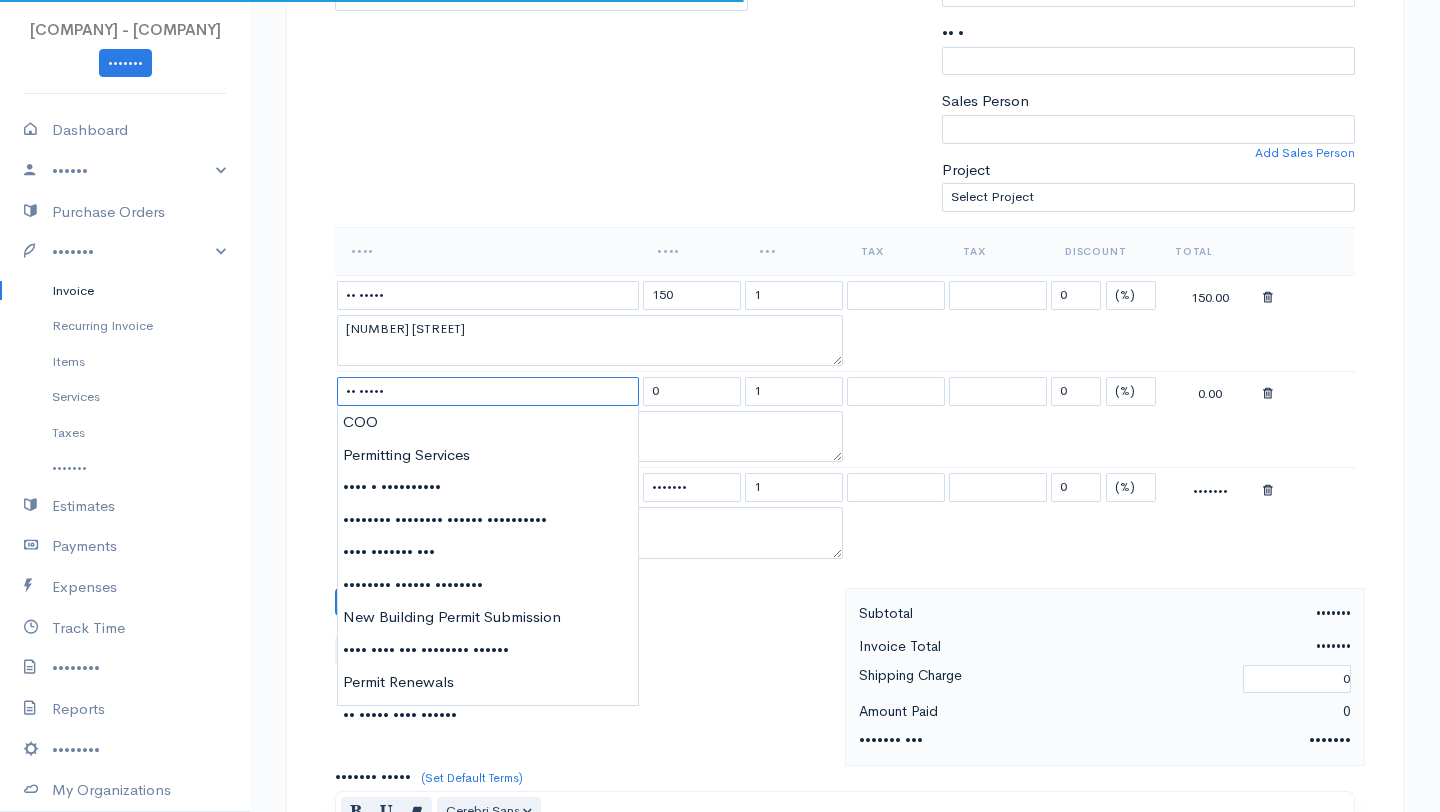 type on "[ORG] Water" 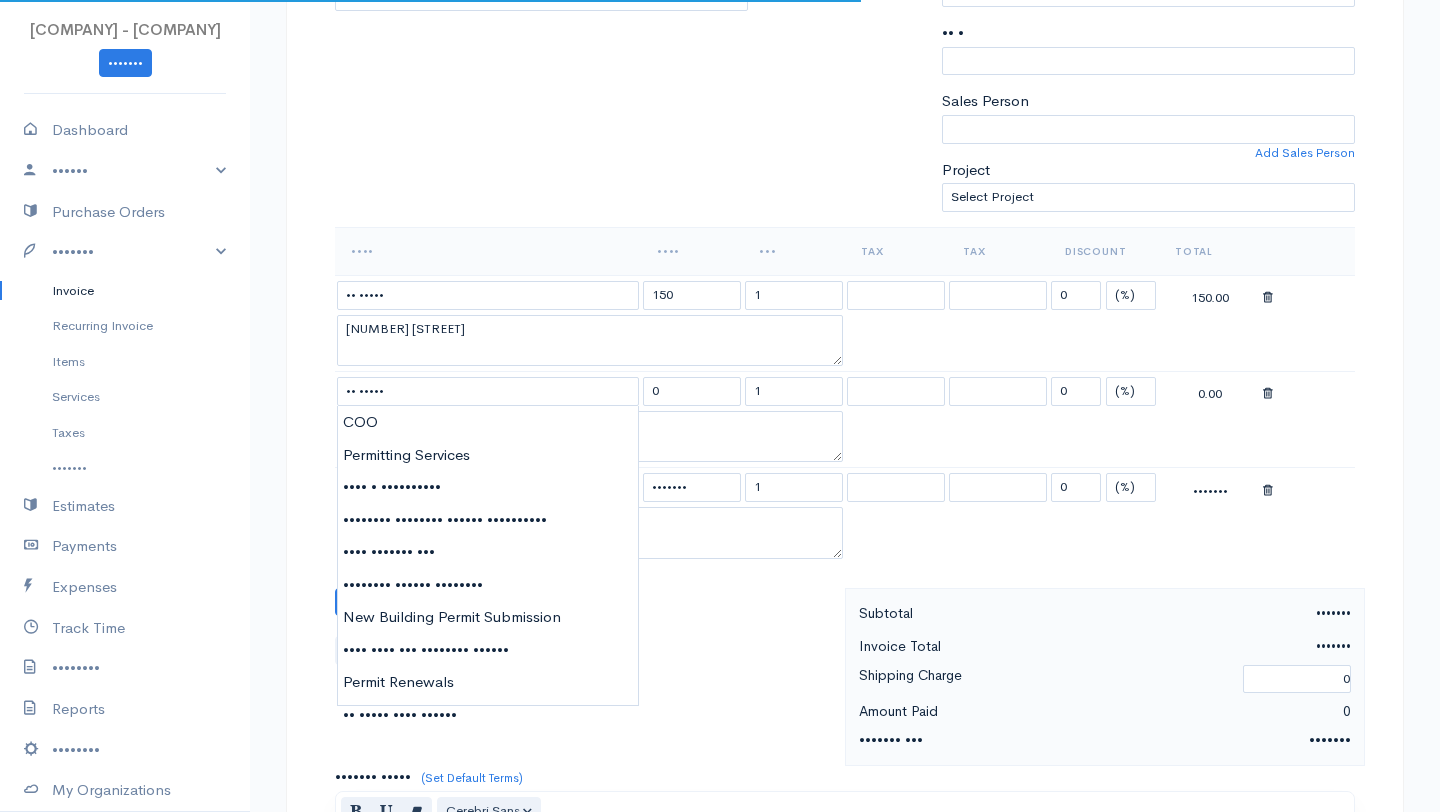 click on "DRAFT To Gbenimah Slopadoe gbslopadoe@gmail.com [Choose Country] United States Canada United Kingdom Afghanistan Albania Algeria American Samoa Andorra Anguilla Angola Antarctica Antigua and Barbuda Argentina Armenia Aruba Australia Austria Azerbaijan Bahamas Bahrain Bangladesh Barbados Belgium Belize Benin Bermuda Bhutan Bolivia Bosnia and Herzegovina Botswana Bouvet Island Brazil British Indian Ocean Territory Brunei Darussalam Bulgaria Burkina Faso Burundi Cambodia Cameroon Canada Cape Verde Cayman Islands Central African Republic Chad Chile China Christmas Island Cocos (Keeling Islands) Colombia Comoros Congo Cook Islands Costa Rica Cote D'Ivoire (Ivory Coast) Croatia (Hrvatska) Cuba Curacao Cyprus Czech Republic Democratic Republic of the Congo Denmark Djibouti Dominica Dominican Republic East Timor Egypt El Salvador Ecuador Equatorial Guinea Eritrea Estonia Ethiopia Falkland Islands (Malvinas) Faroe Islands Federated States of Micronesia Fiji Finland France France, Metropolitan French Guiana Gabon Ghana" at bounding box center (845, 619) 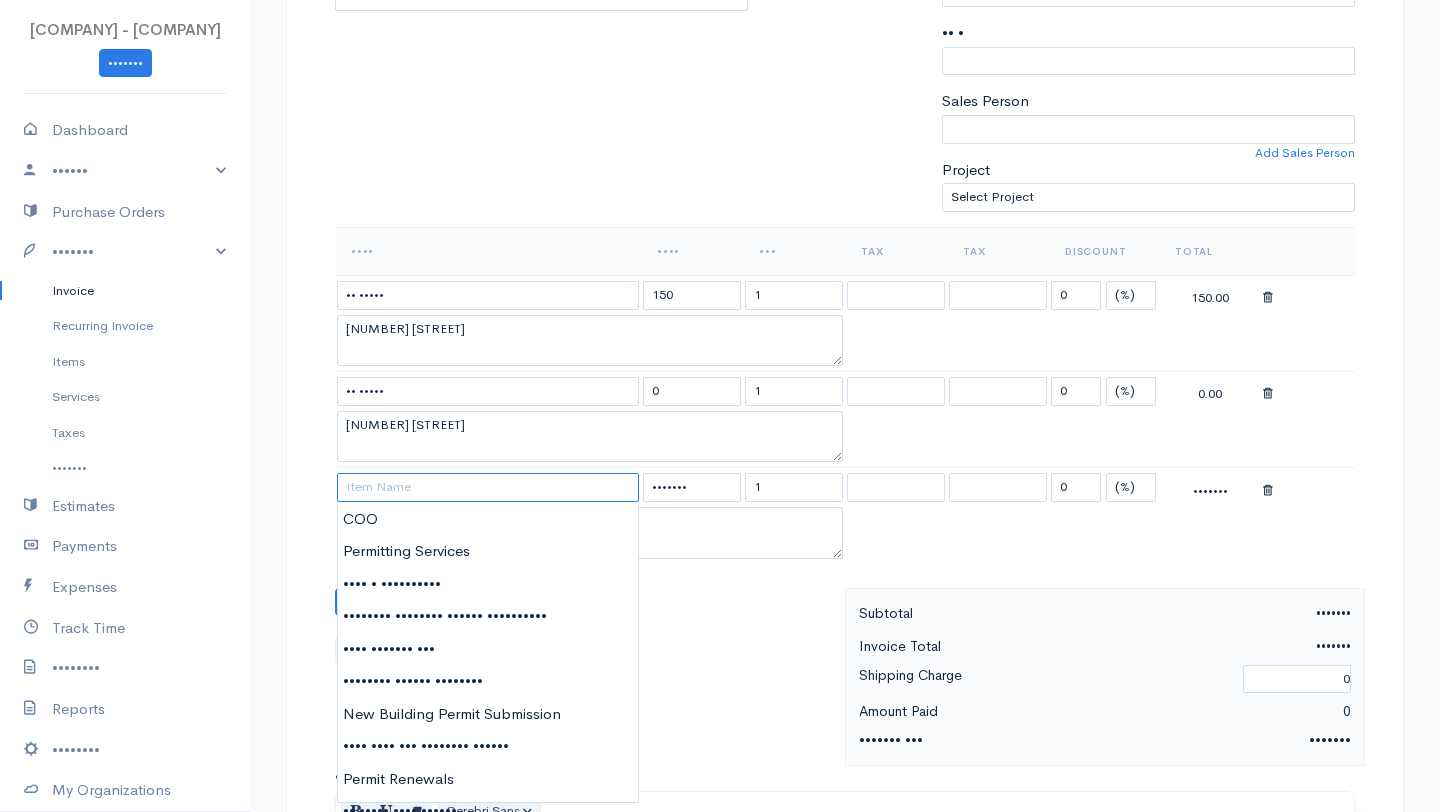 click at bounding box center (488, 487) 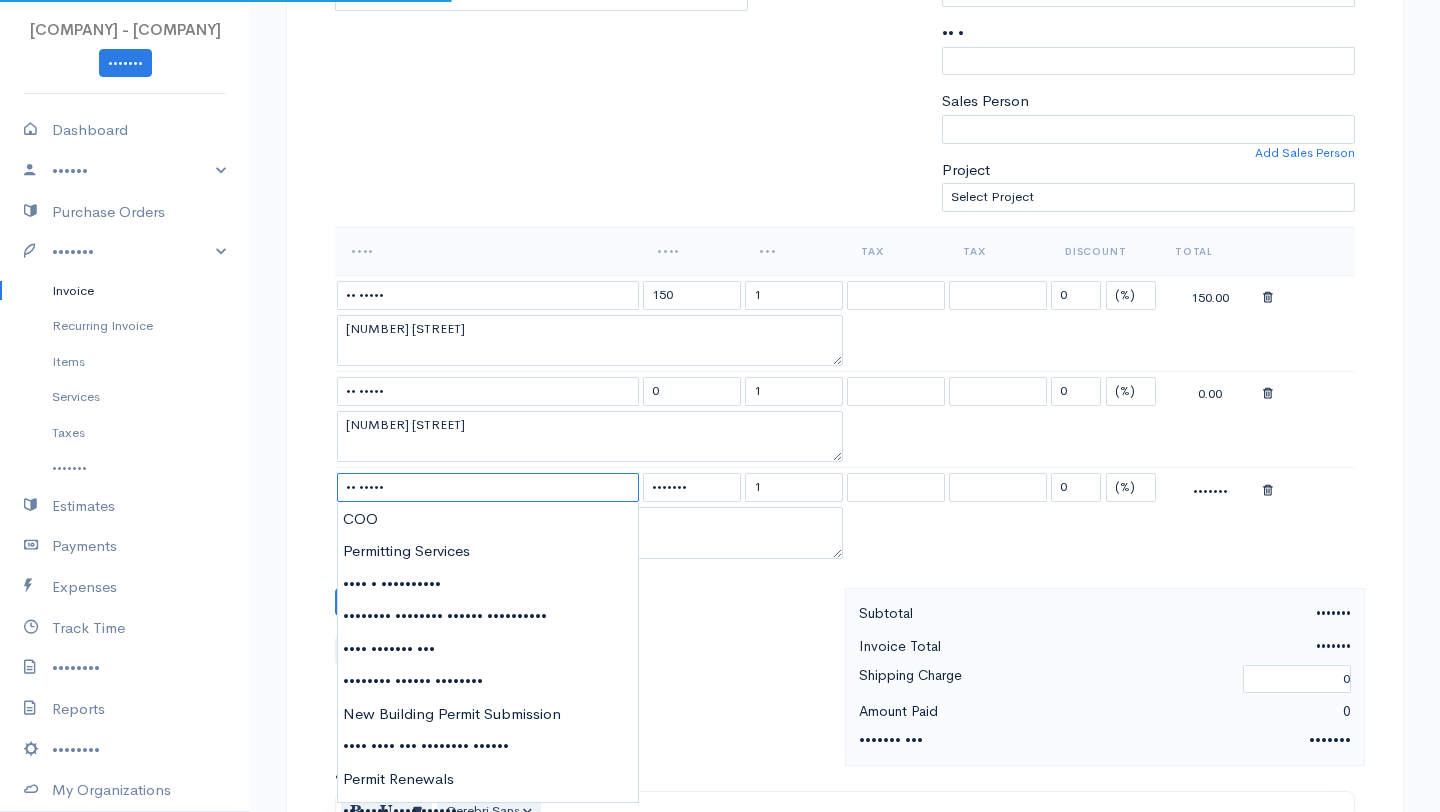 type on "[ORG] Water" 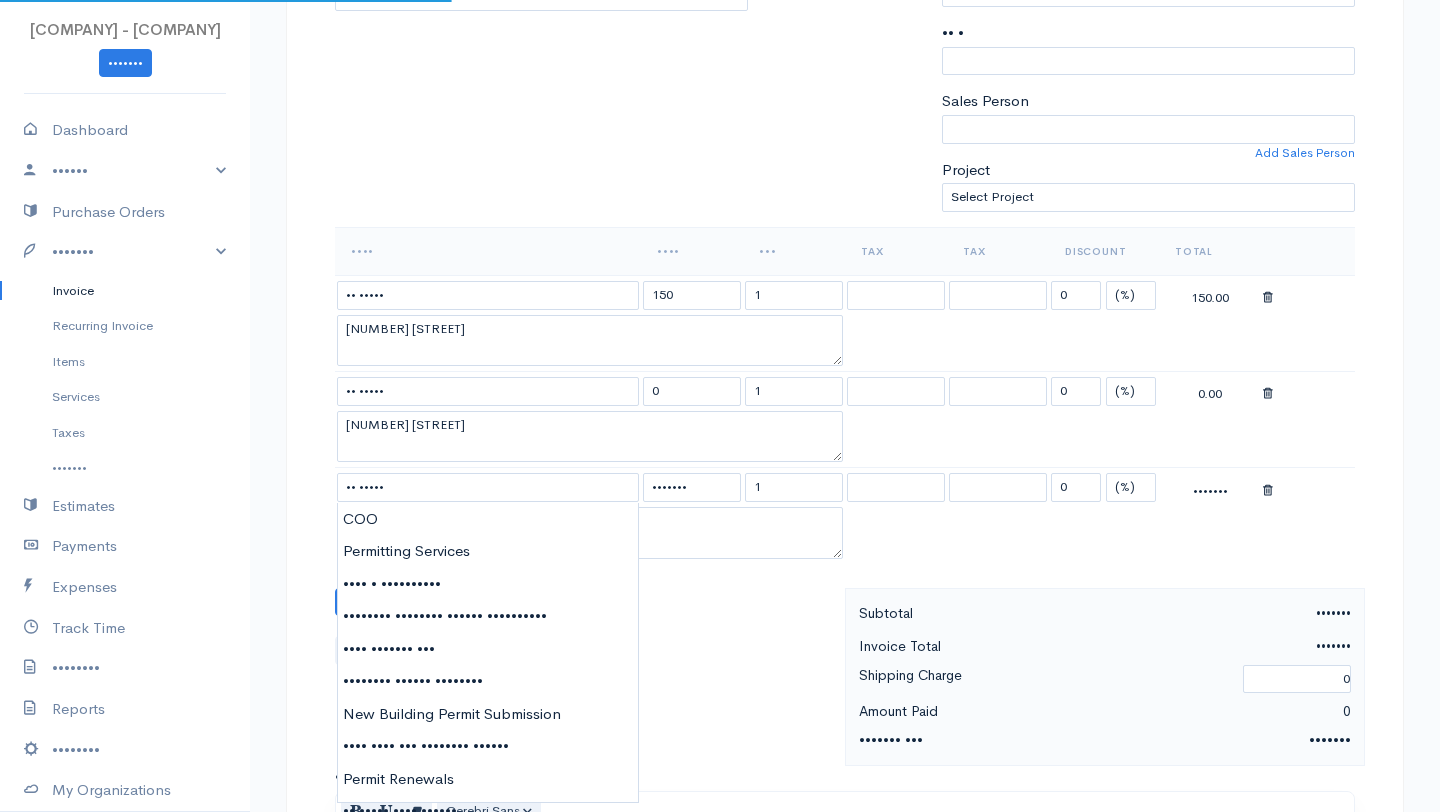 click on "Item Rate Qty Tax Tax Discount Total DC Water 150 1 0 (%) Flat 150.00 1319 Staples DC Water 0 1 0 (%) Flat 0.00 1241 Gallatin DC Water 2000.00 1 0 (%) Flat 2000.00 2441 18th Task Rate Hours Tax Tax Discount Total" at bounding box center (845, 407) 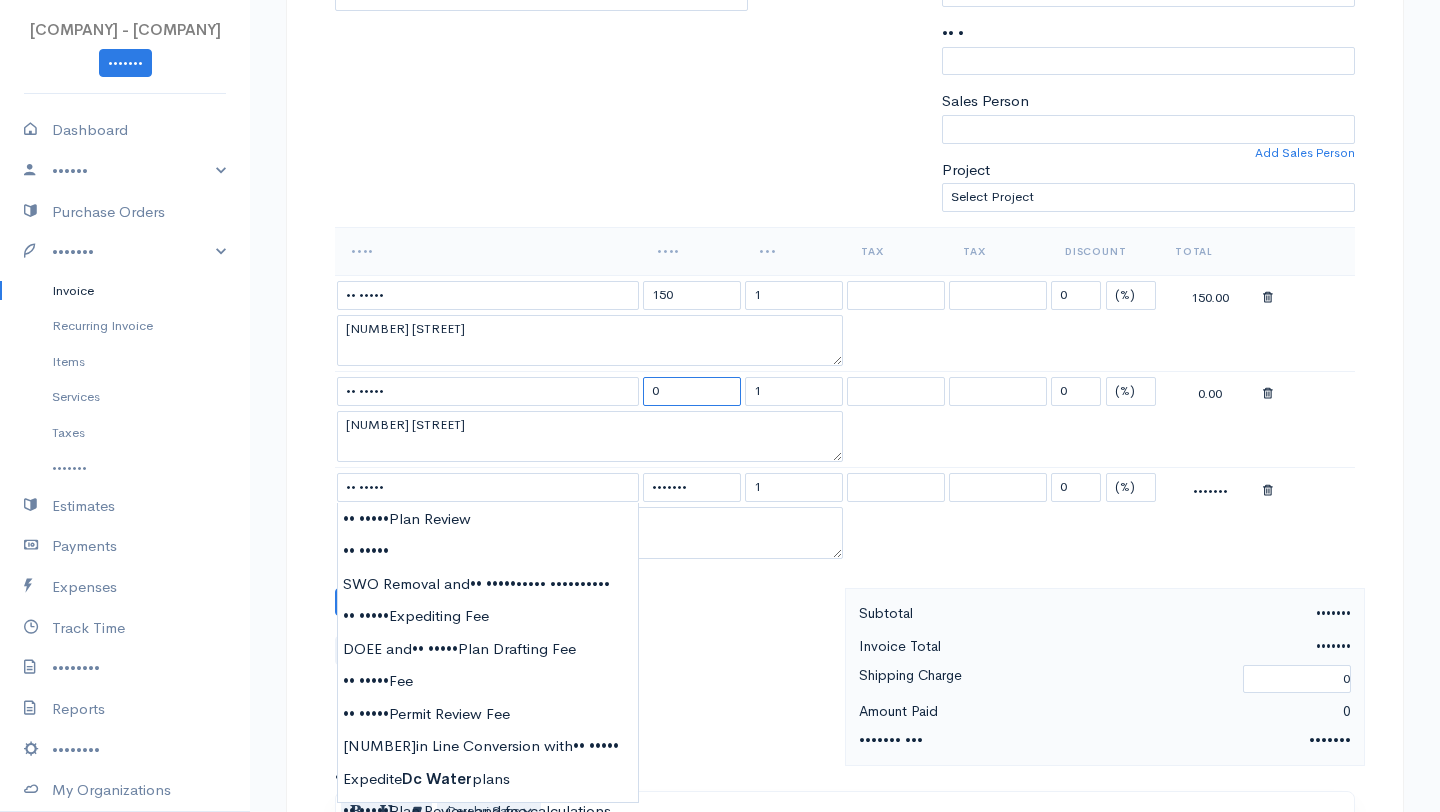 click on "0" at bounding box center (692, 391) 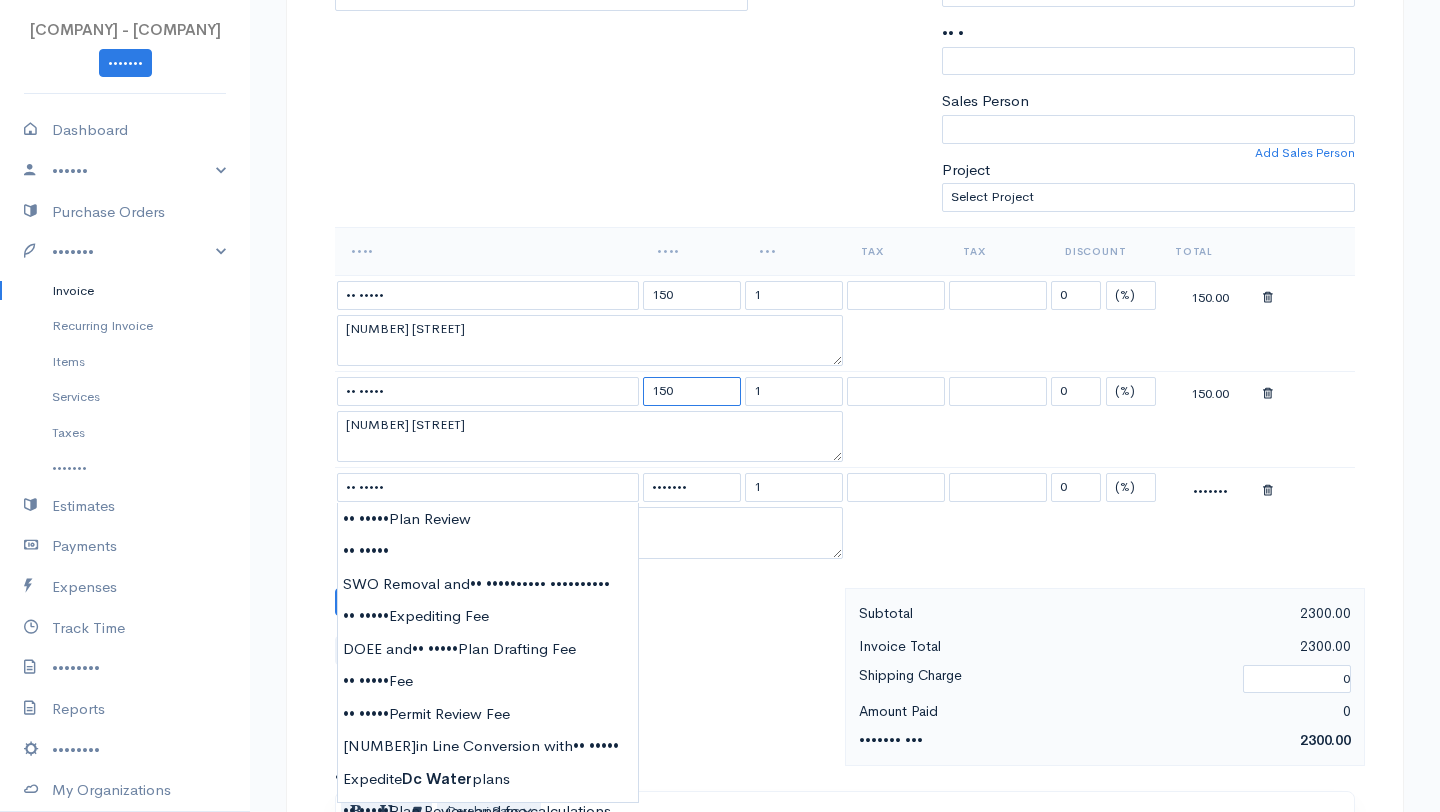 type on "150" 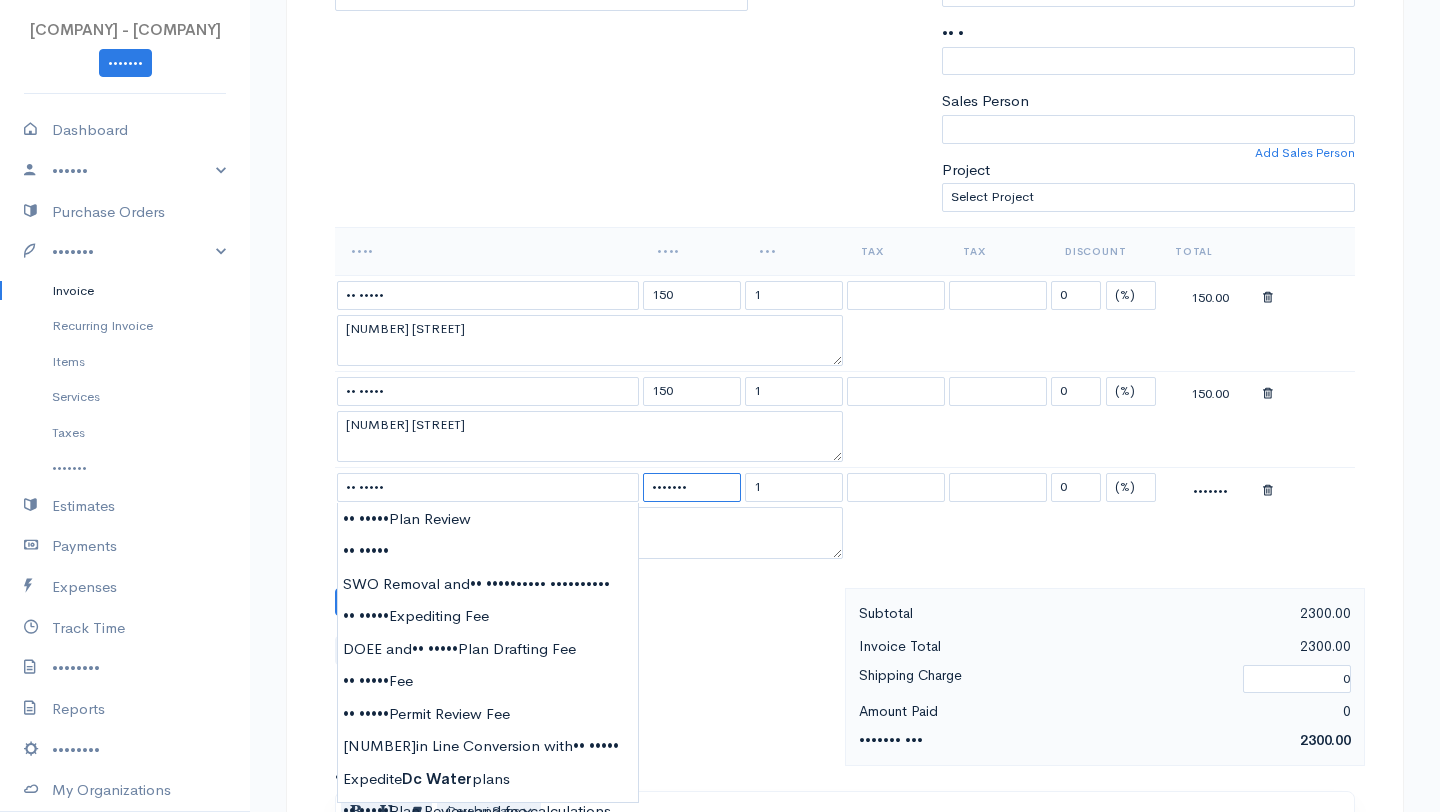 click on "2000.00" at bounding box center (692, 487) 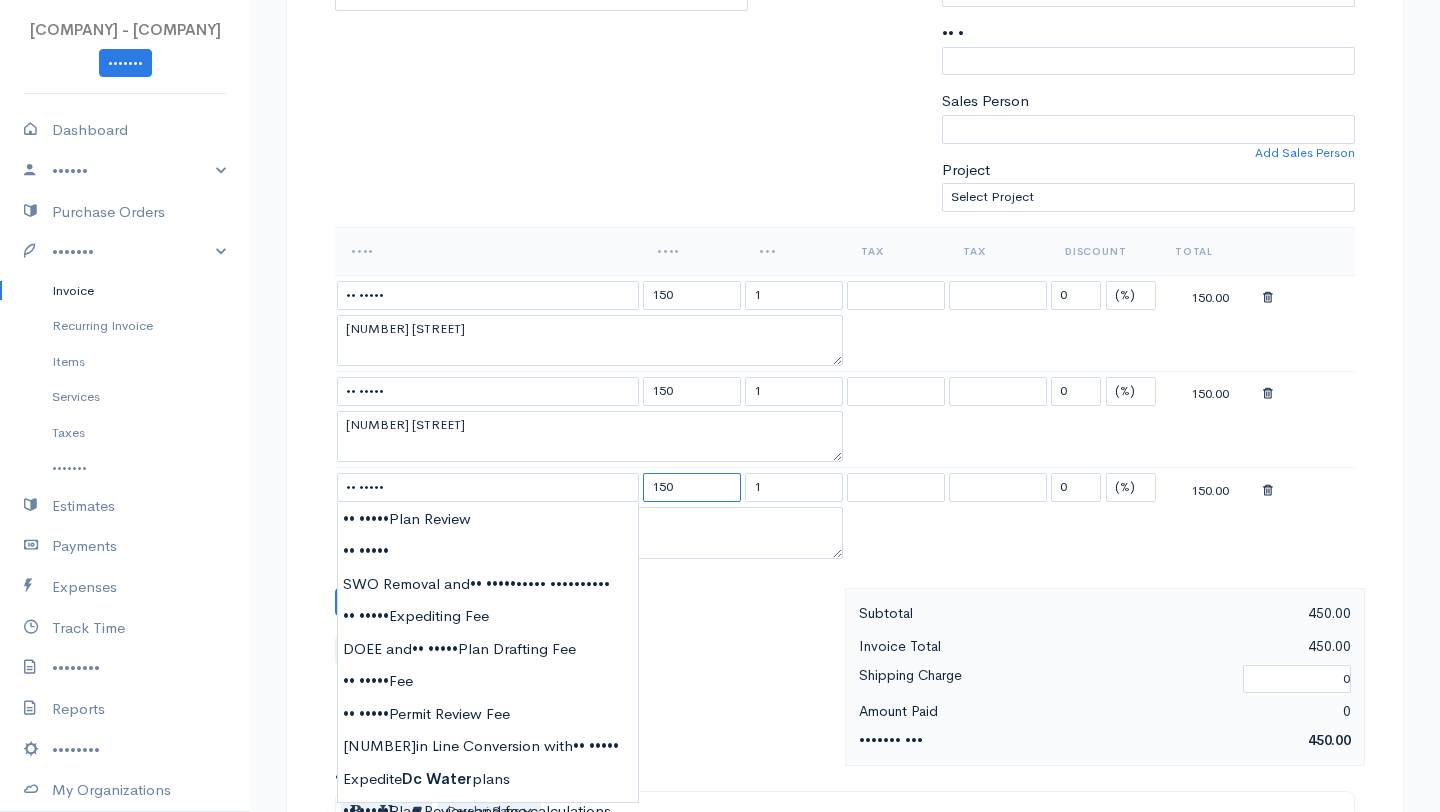 type on "150" 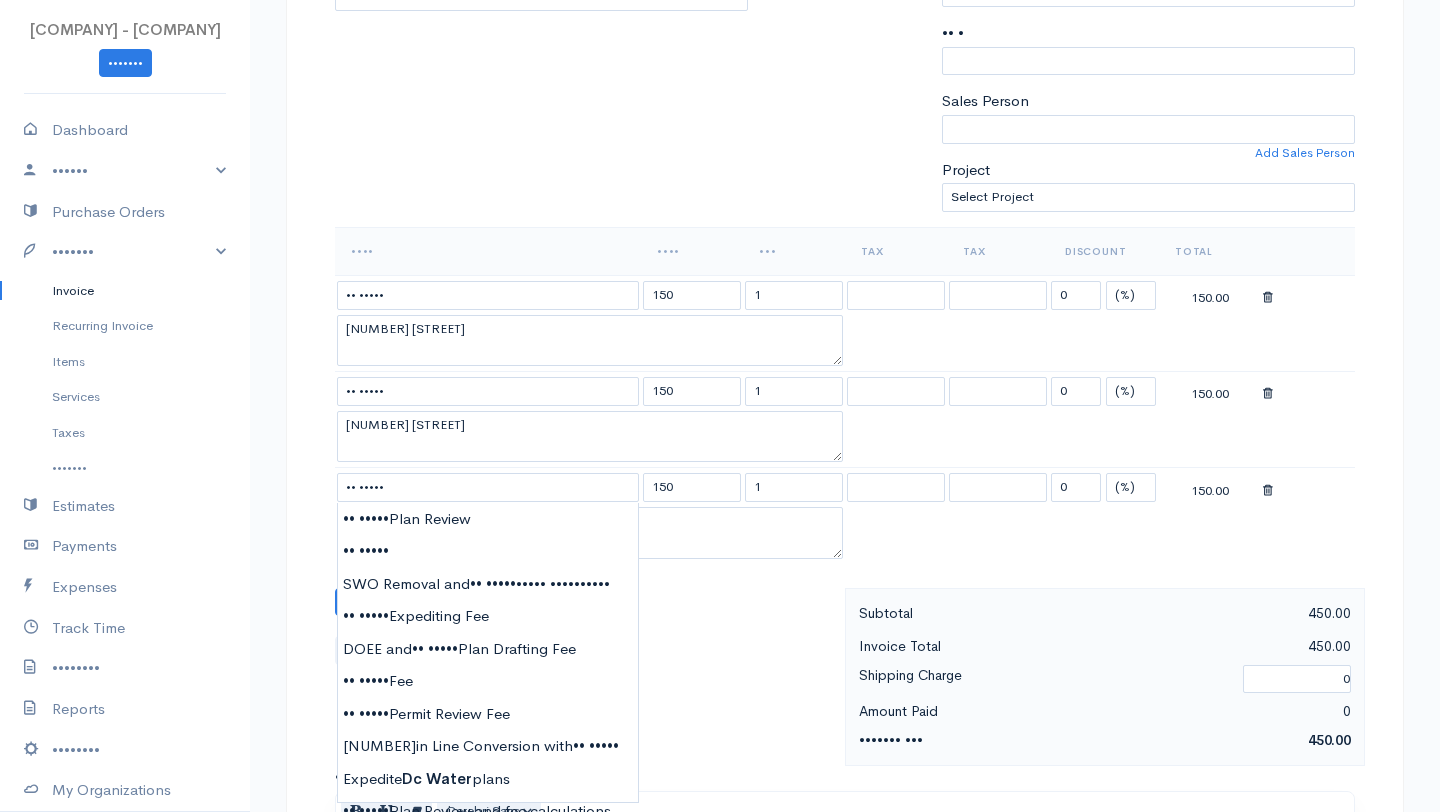 click on "•••••• ••• •• •••••" at bounding box center (585, 650) 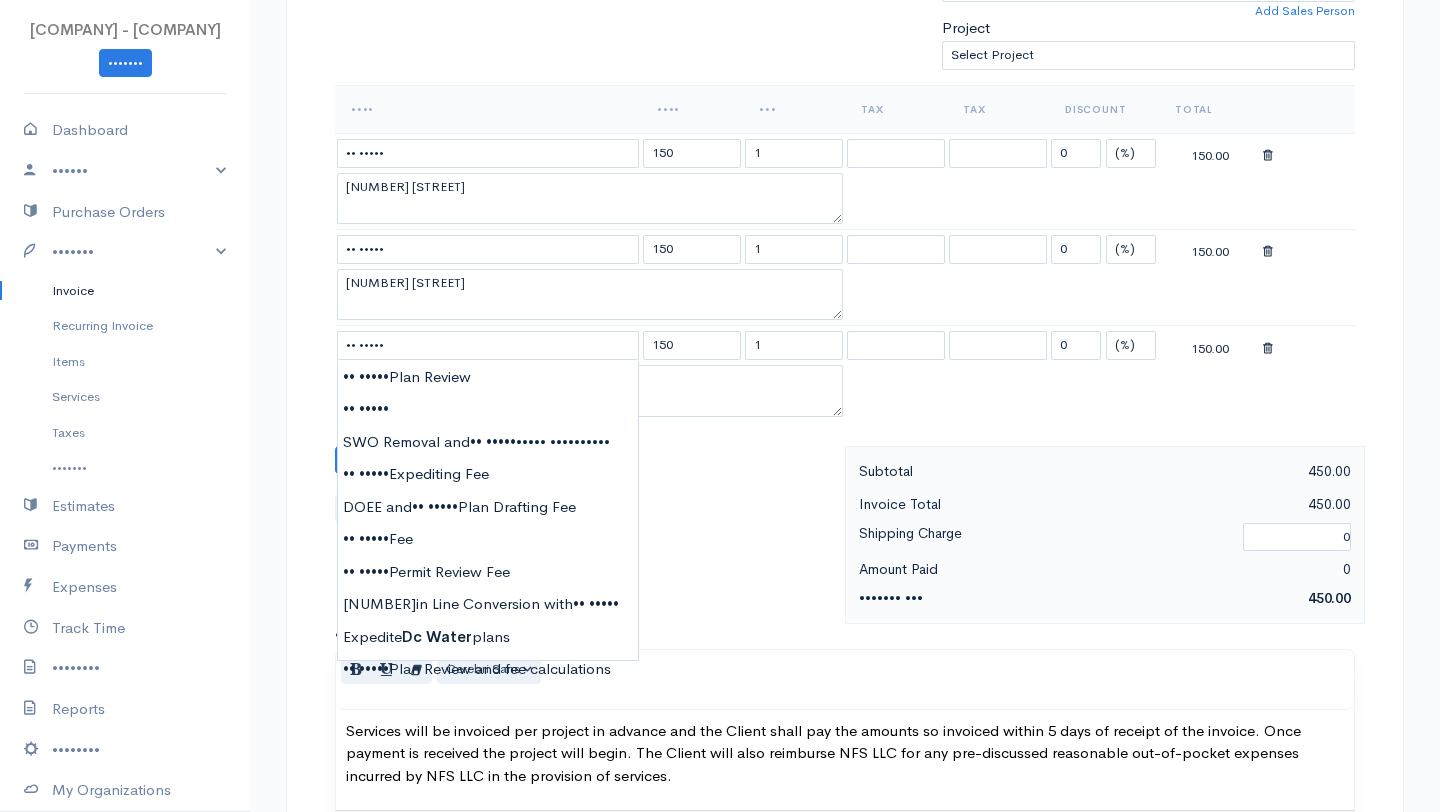 scroll, scrollTop: 609, scrollLeft: 0, axis: vertical 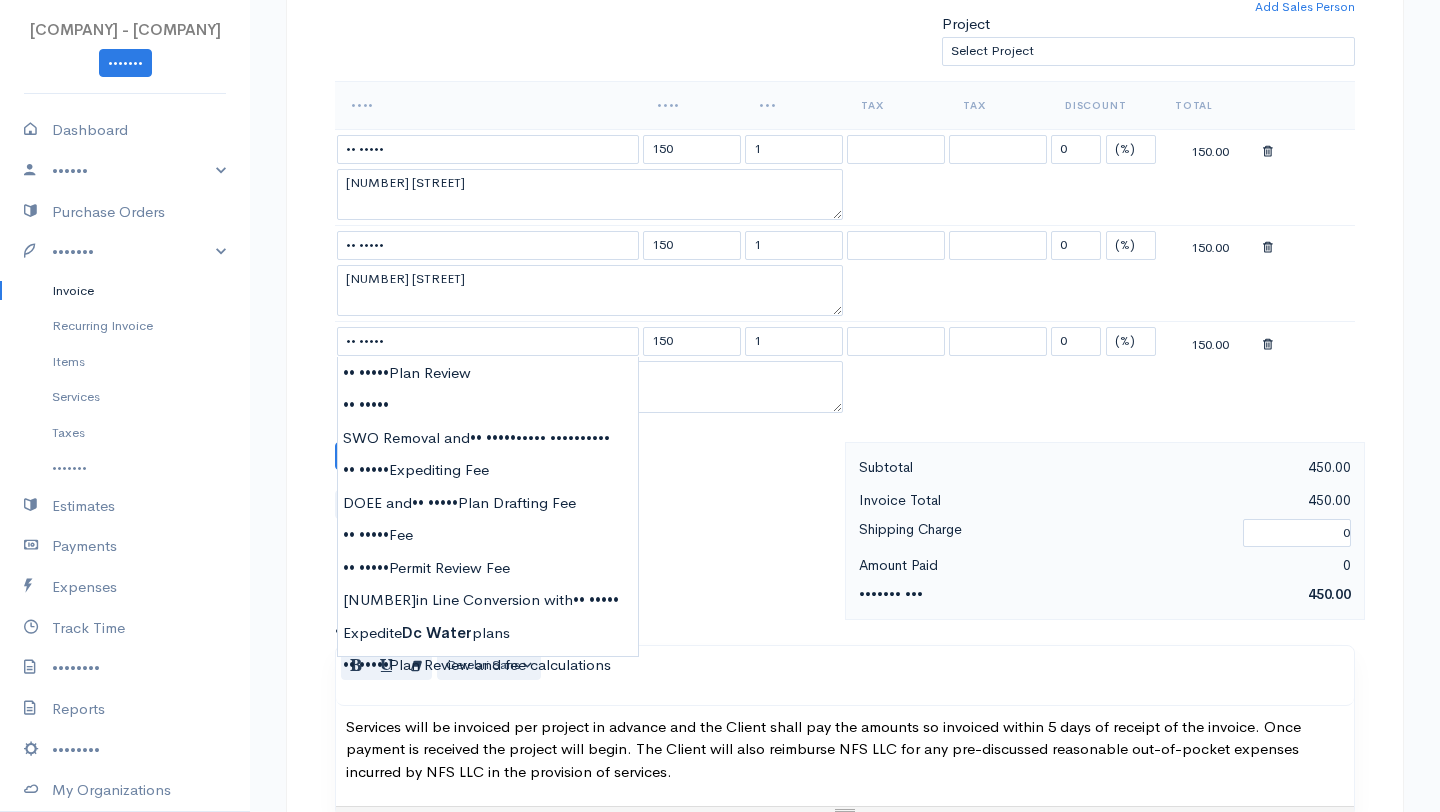 click on "DRAFT To Gbenimah Slopadoe gbslopadoe@gmail.com [Choose Country] United States Canada United Kingdom Afghanistan Albania Algeria American Samoa Andorra Anguilla Angola Antarctica Antigua and Barbuda Argentina Armenia Aruba Australia Austria Azerbaijan Bahamas Bahrain Bangladesh Barbados Belgium Belize Benin Bermuda Bhutan Bolivia Bosnia and Herzegovina Botswana Bouvet Island Brazil British Indian Ocean Territory Brunei Darussalam Bulgaria Burkina Faso Burundi Cambodia Cameroon Canada Cape Verde Cayman Islands Central African Republic Chad Chile China Christmas Island Cocos (Keeling Islands) Colombia Comoros Congo Cook Islands Costa Rica Cote D'Ivoire (Ivory Coast) Croatia (Hrvatska) Cuba Curacao Cyprus Czech Republic Democratic Republic of the Congo Denmark Djibouti Dominica Dominican Republic East Timor Egypt El Salvador Ecuador Equatorial Guinea Eritrea Estonia Ethiopia Falkland Islands (Malvinas) Faroe Islands Federated States of Micronesia Fiji Finland France France, Metropolitan French Guiana Gabon Ghana" at bounding box center (845, 453) 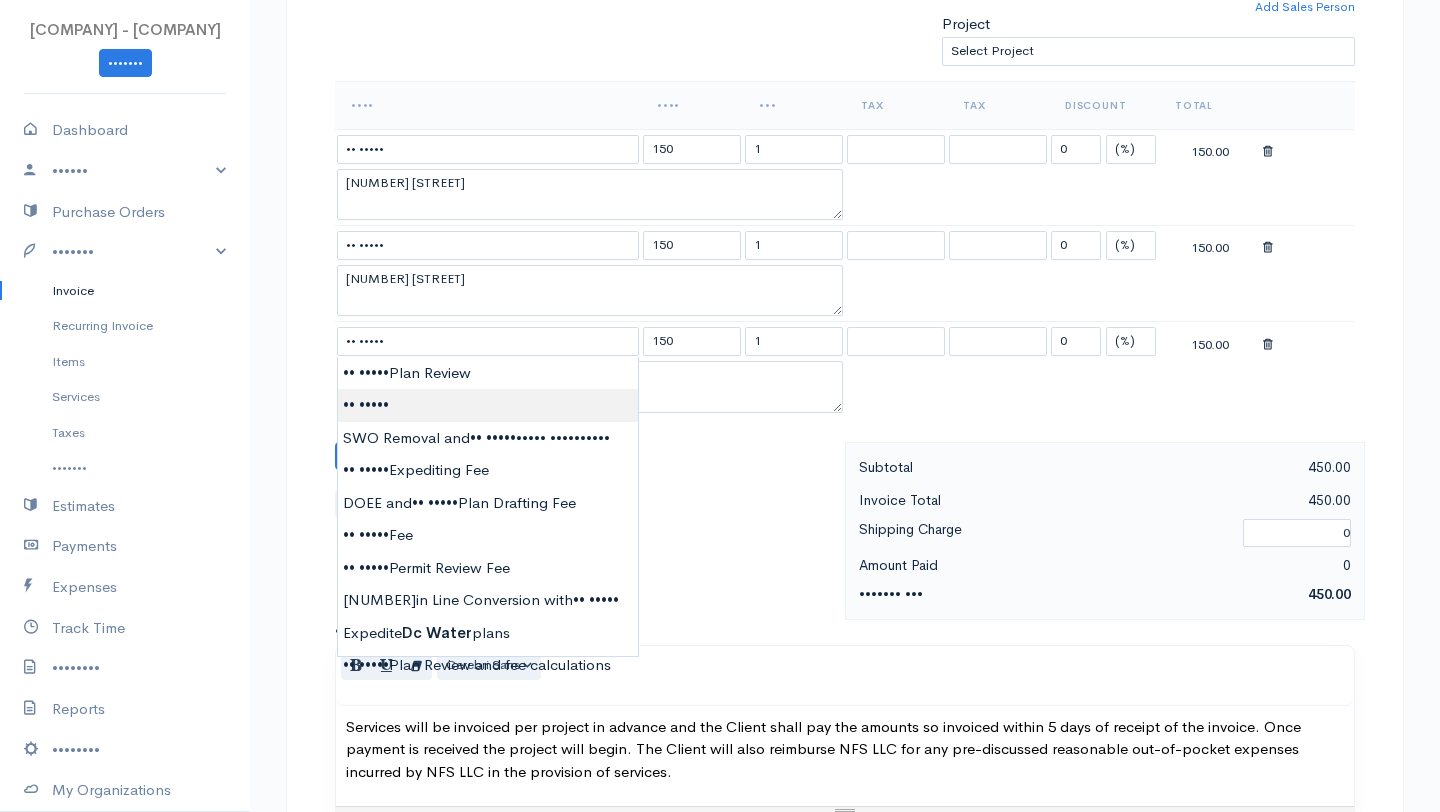 click on "Nneka F Shelton LLC - Shelton Group CS
Upgrade
Dashboard
People
Clients
Vendors
Staff Users
Purchase Orders
Billing
Invoice
Recurring Invoice
Items
Services
Taxes
Credits
Estimates
Payments
Expenses
Track Time
Projects
Reports
Settings
My Organizations
Logout
Help
@CloudBooksApp 2022
Invoice
New Invoice
DRAFT To Gbenimah Slopadoe gbslopadoe@gmail.com [Choose Country] United States Canada United Kingdom Afghanistan Albania Algeria American Samoa Andorra Anguilla Angola Kip" at bounding box center [720, 410] 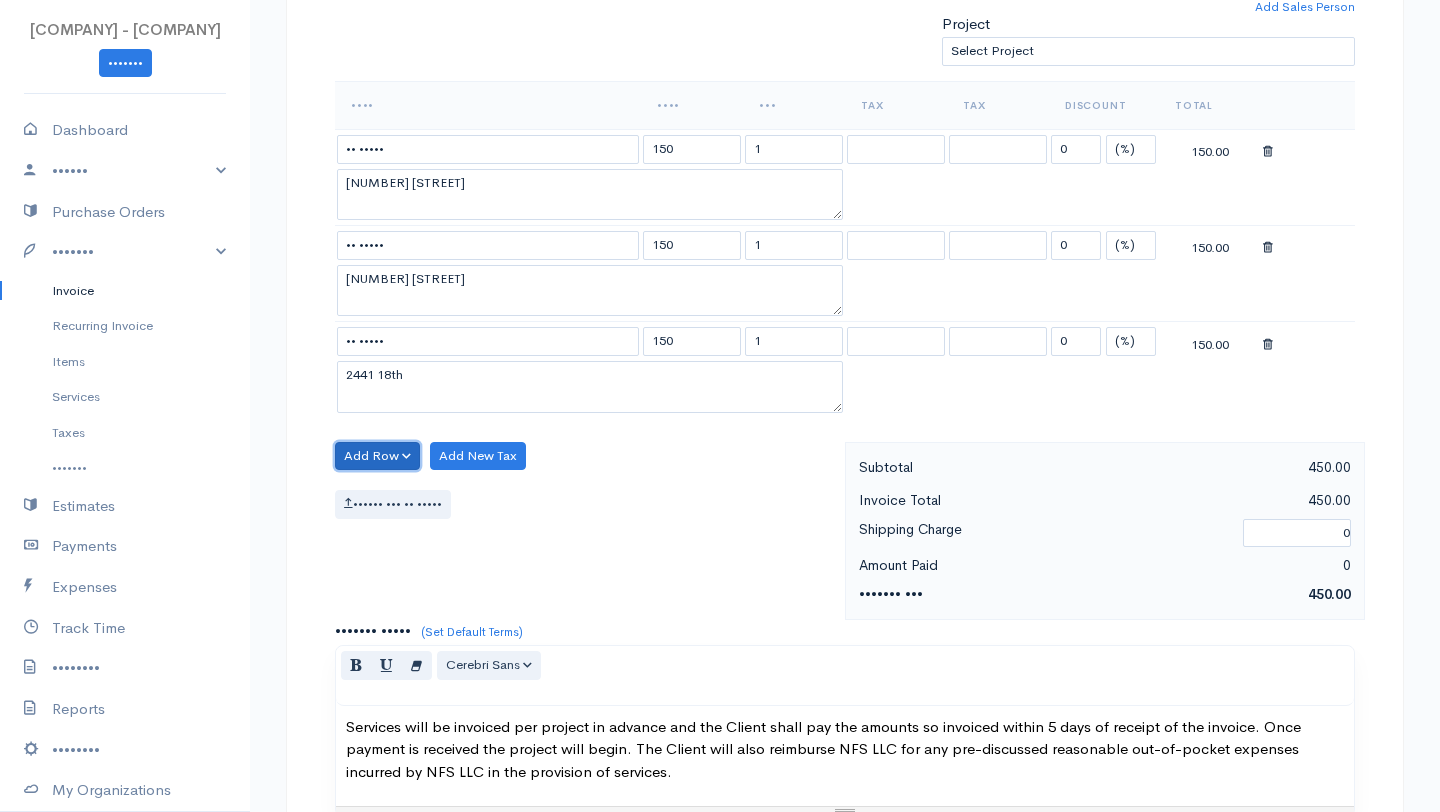 click on "Add Row" at bounding box center (377, 456) 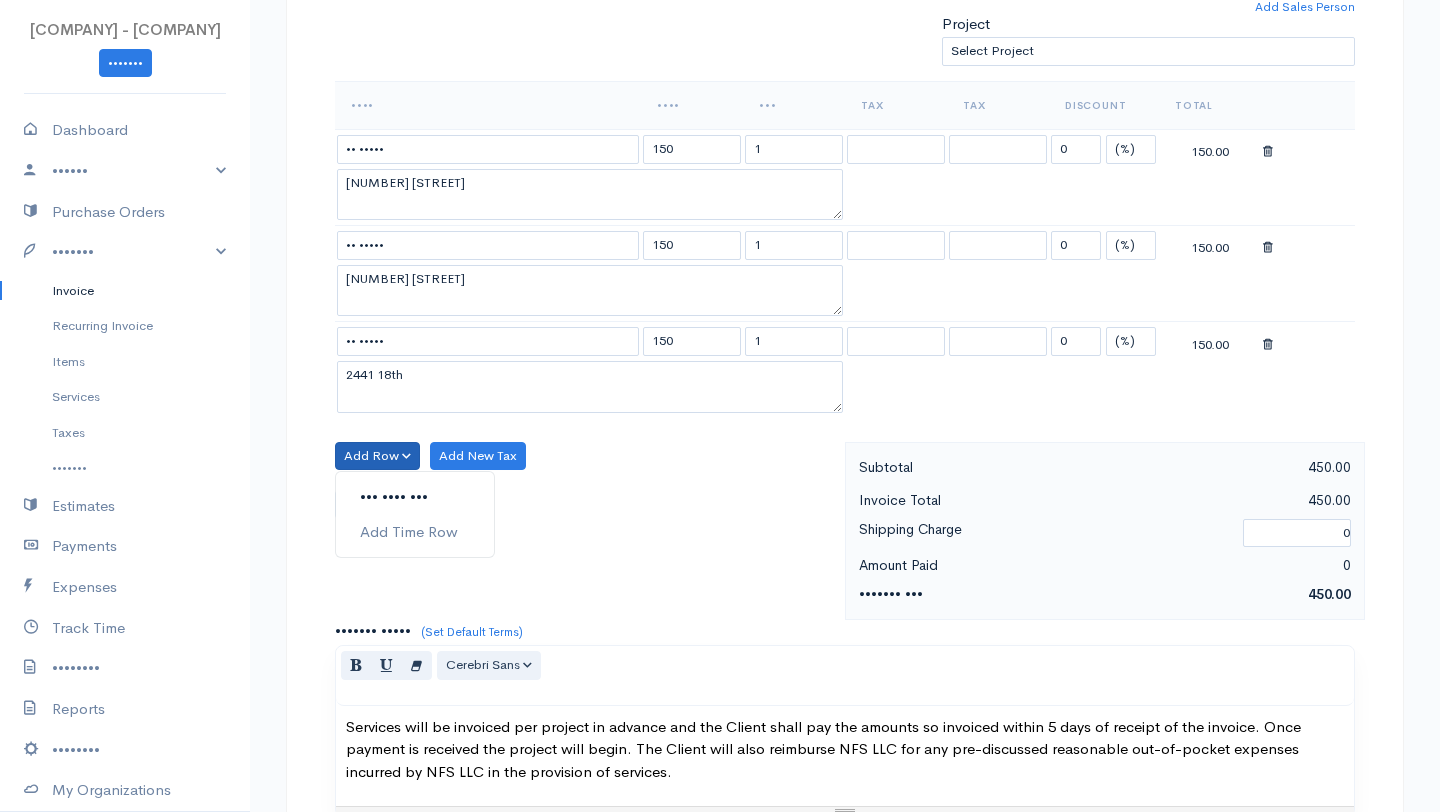 click on "Add Item Row" at bounding box center [415, 497] 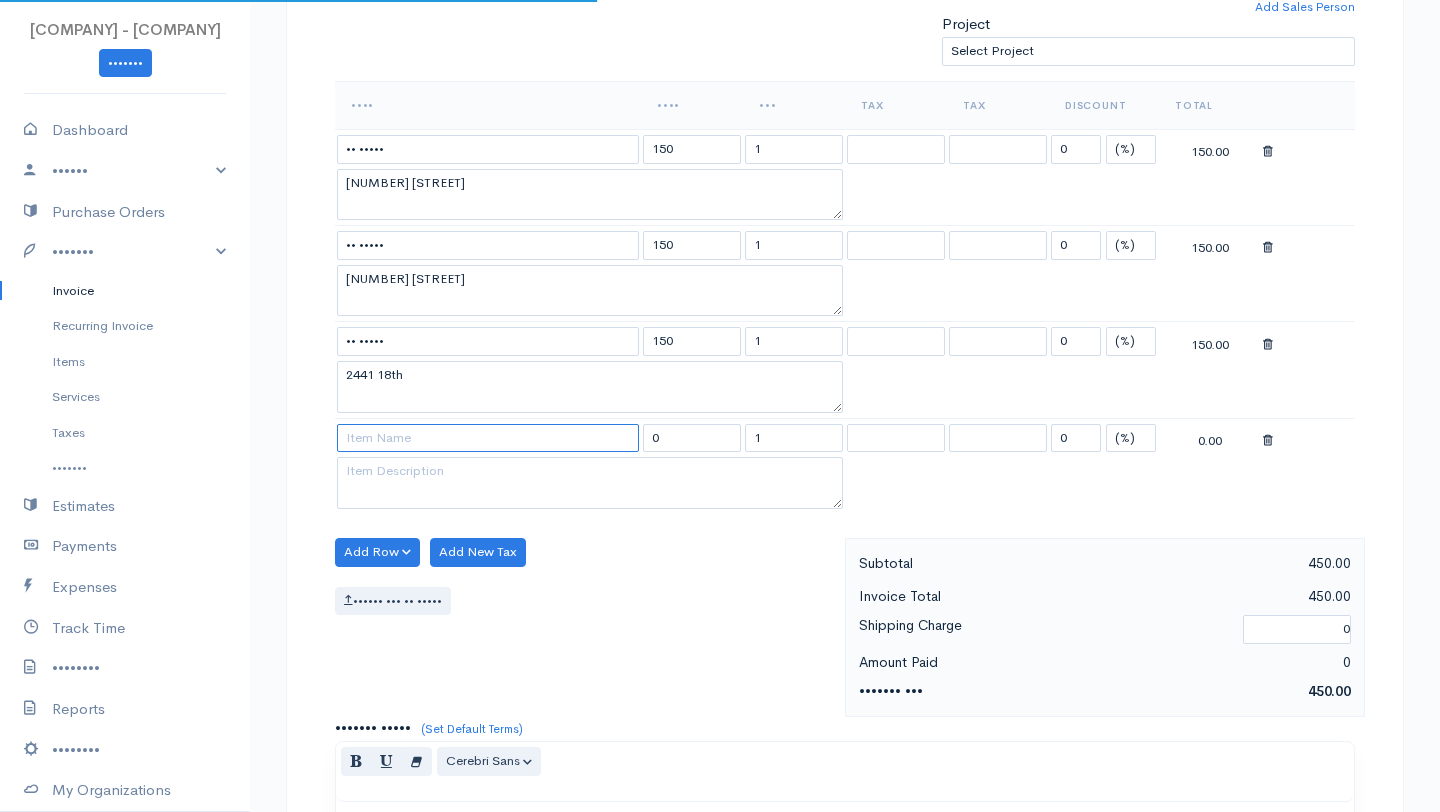 click at bounding box center (488, 438) 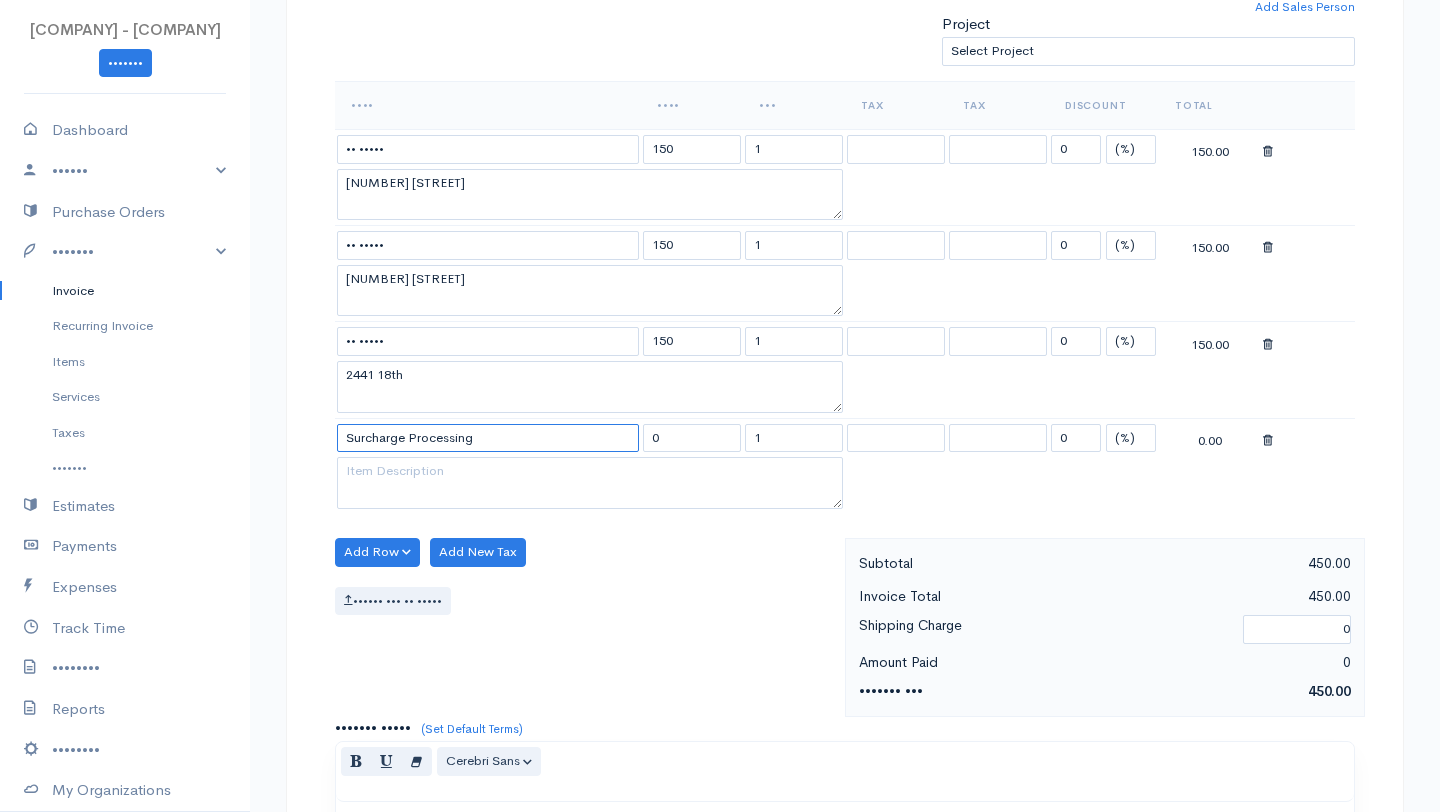type on "Surcharge Processing" 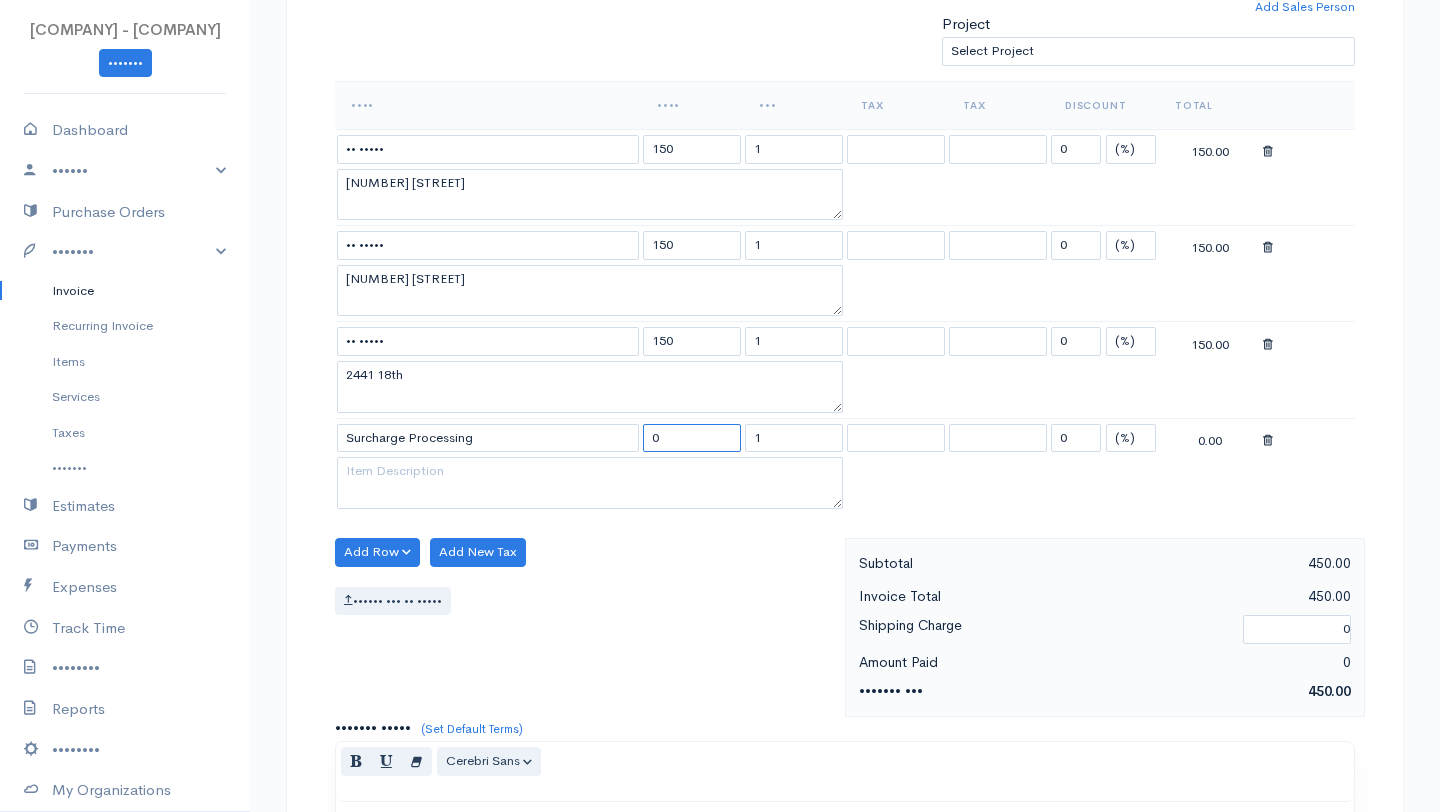 click on "0" at bounding box center (692, 438) 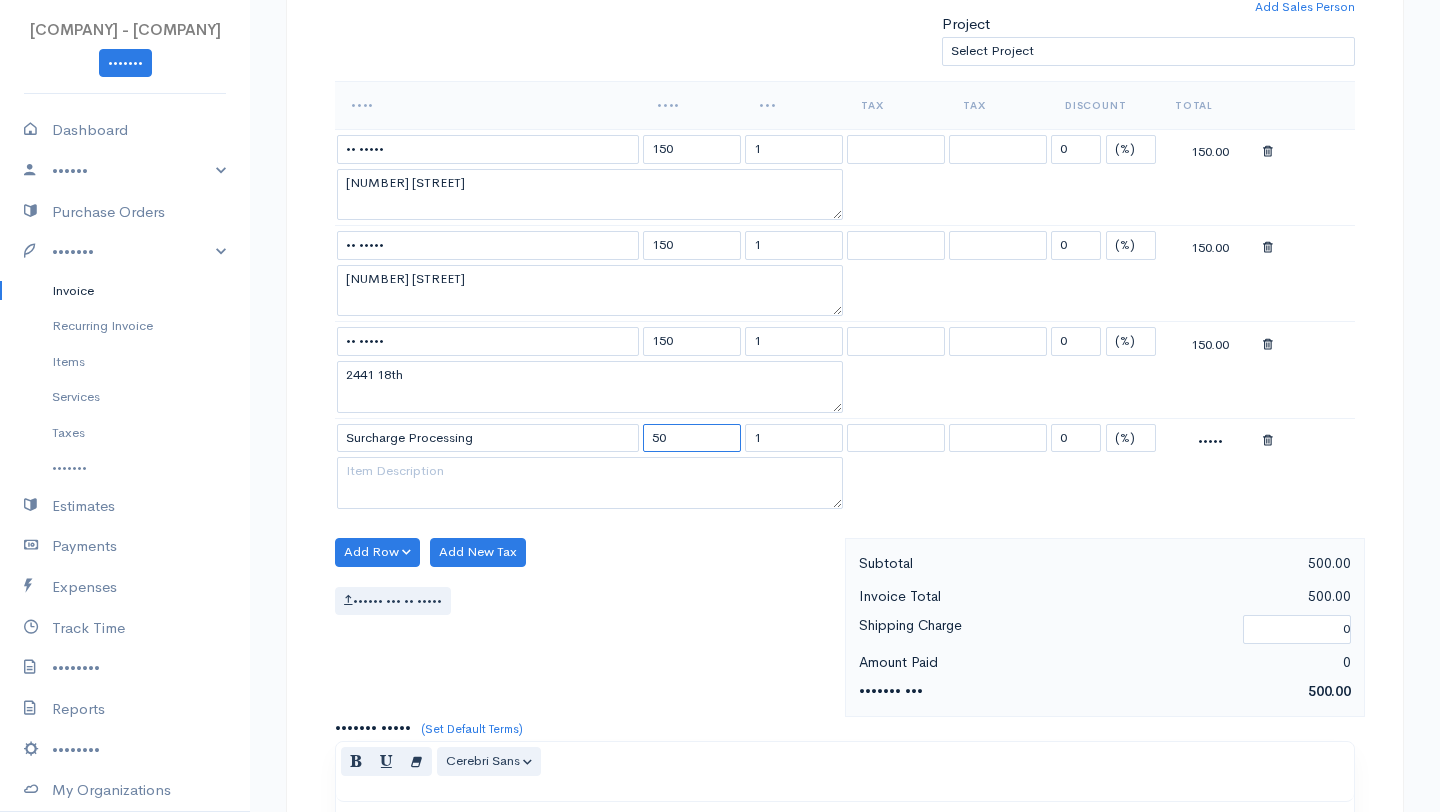 type on "••" 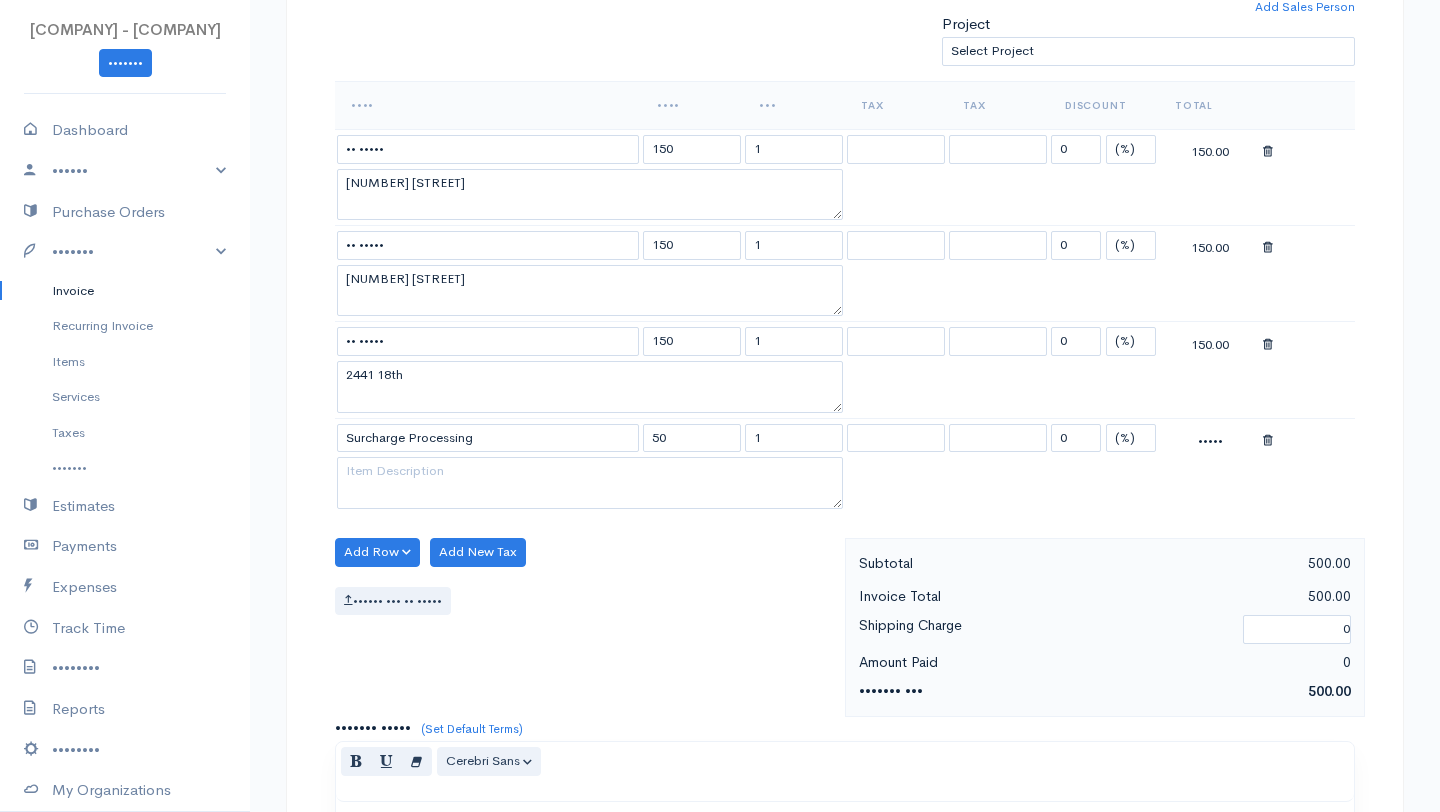 click on "Add Row Add Item Row Add Time Row Add New Tax                          Attach PDf or Image" at bounding box center [585, 627] 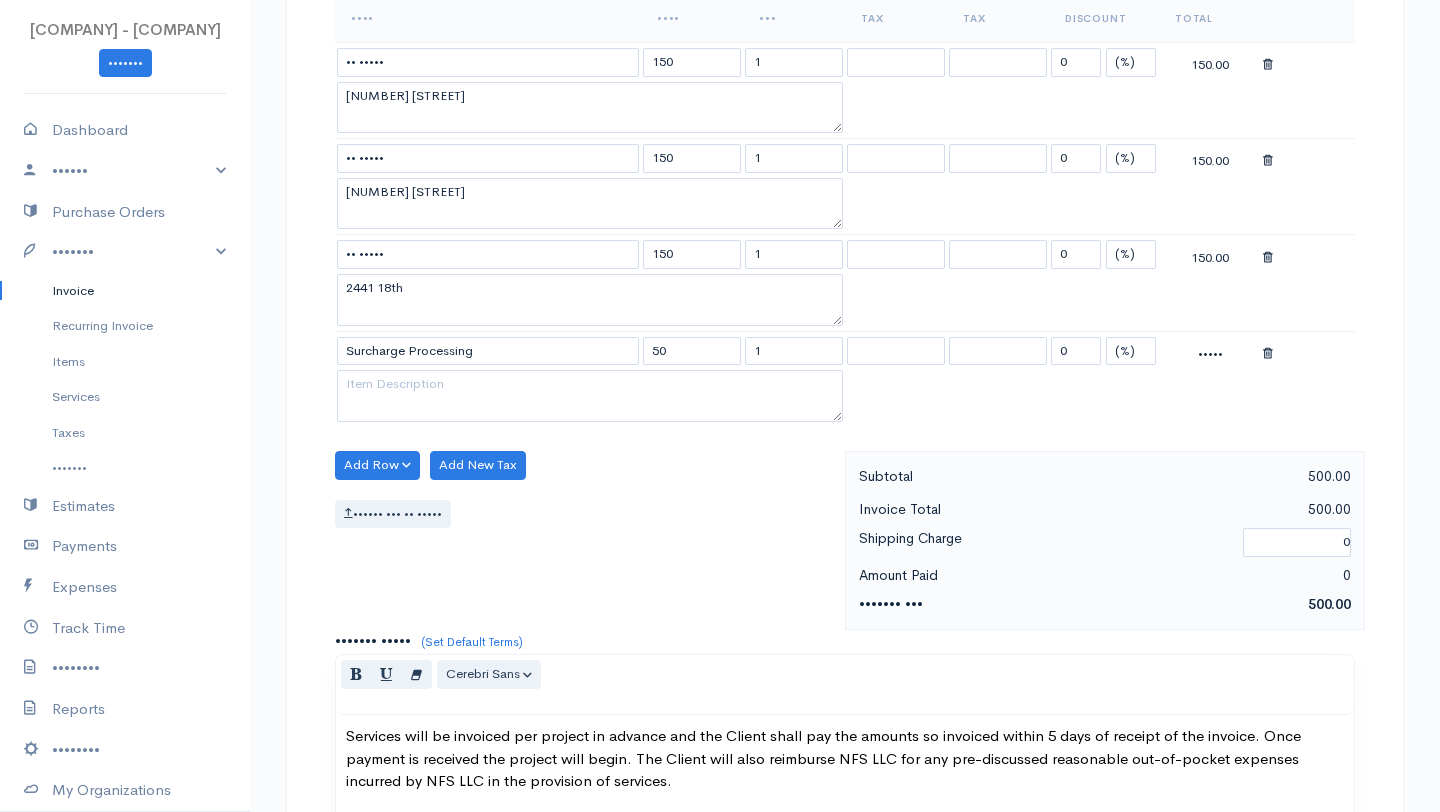 scroll, scrollTop: 1323, scrollLeft: 0, axis: vertical 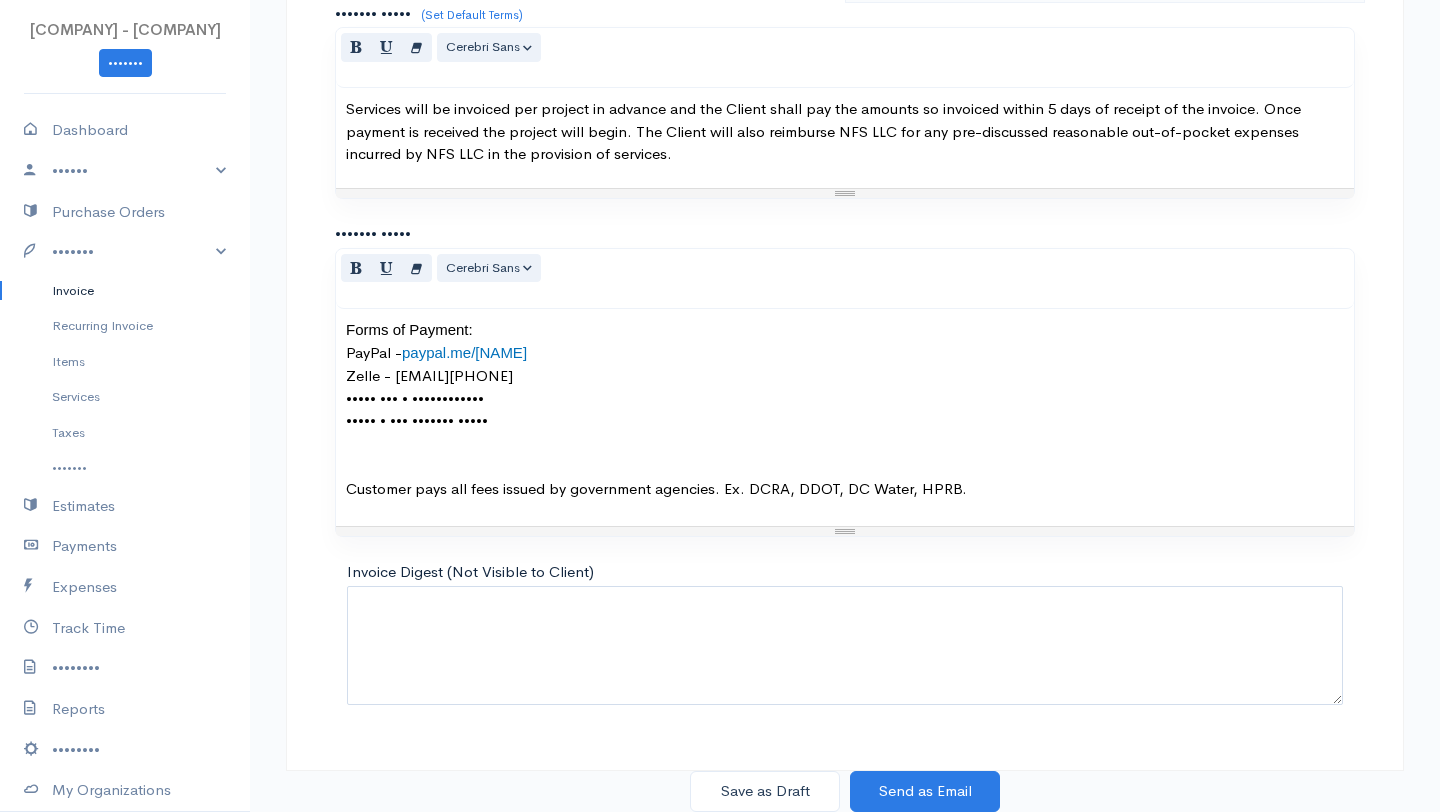 click on "DRAFT To Gbenimah Slopadoe gbslopadoe@gmail.com [Choose Country] United States Canada United Kingdom Afghanistan Albania Algeria American Samoa Andorra Anguilla Angola Antarctica Antigua and Barbuda Argentina Armenia Aruba Australia Austria Azerbaijan Bahamas Bahrain Bangladesh Barbados Belgium Belize Benin Bermuda Bhutan Bolivia Bosnia and Herzegovina Botswana Bouvet Island Brazil British Indian Ocean Territory Brunei Darussalam Bulgaria Burkina Faso Burundi Cambodia Cameroon Canada Cape Verde Cayman Islands Central African Republic Chad Chile China Christmas Island Cocos (Keeling Islands) Colombia Comoros Congo Cook Islands Costa Rica Cote D'Ivoire (Ivory Coast) Croatia (Hrvatska) Cuba Curacao Cyprus Czech Republic Democratic Republic of the Congo Denmark Djibouti Dominica Dominican Republic East Timor Egypt El Salvador Ecuador Equatorial Guinea Eritrea Estonia Ethiopia Falkland Islands (Malvinas) Faroe Islands Federated States of Micronesia Fiji Finland France France, Metropolitan French Guiana Gabon Ghana" at bounding box center (845, -213) 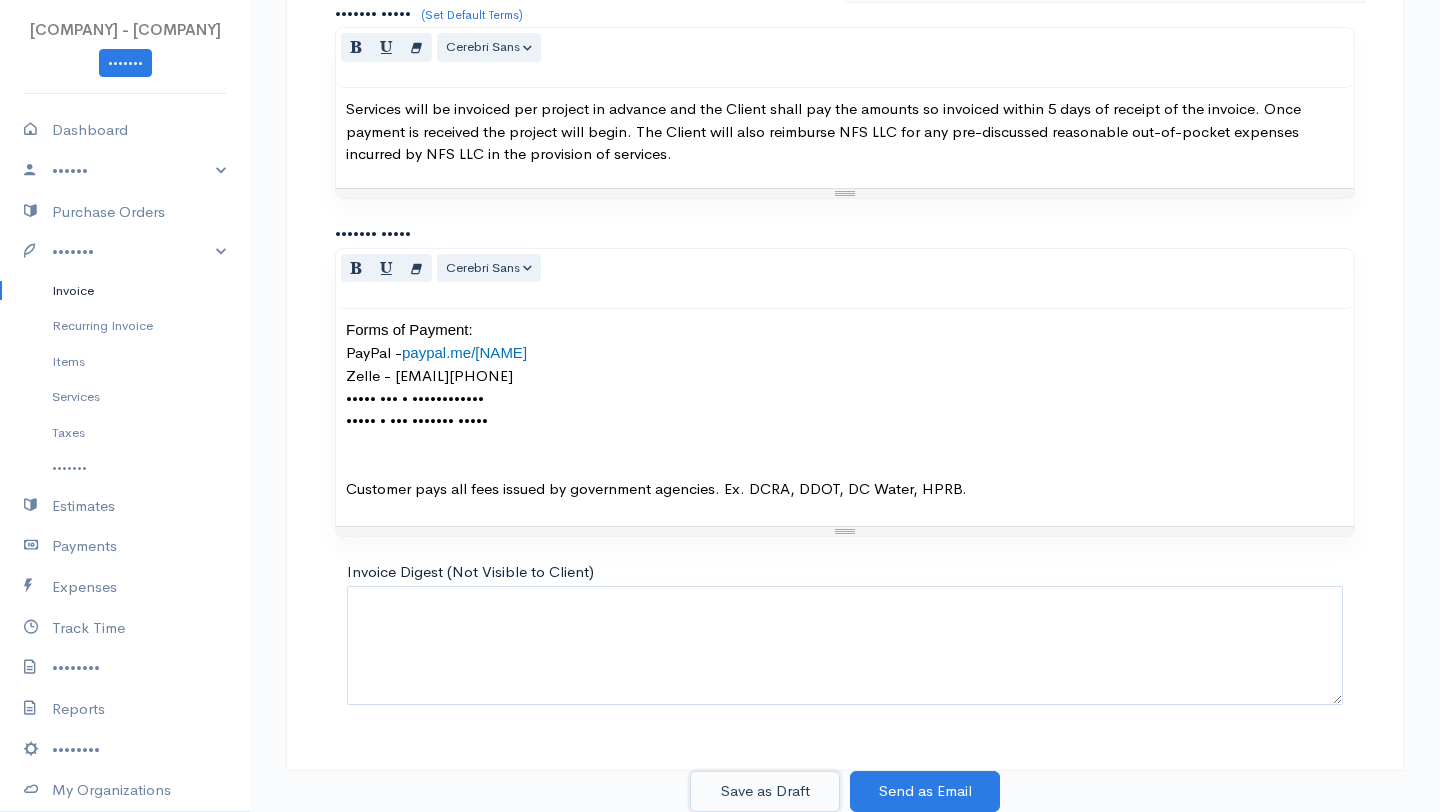 click on "Save as Draft" at bounding box center (765, 791) 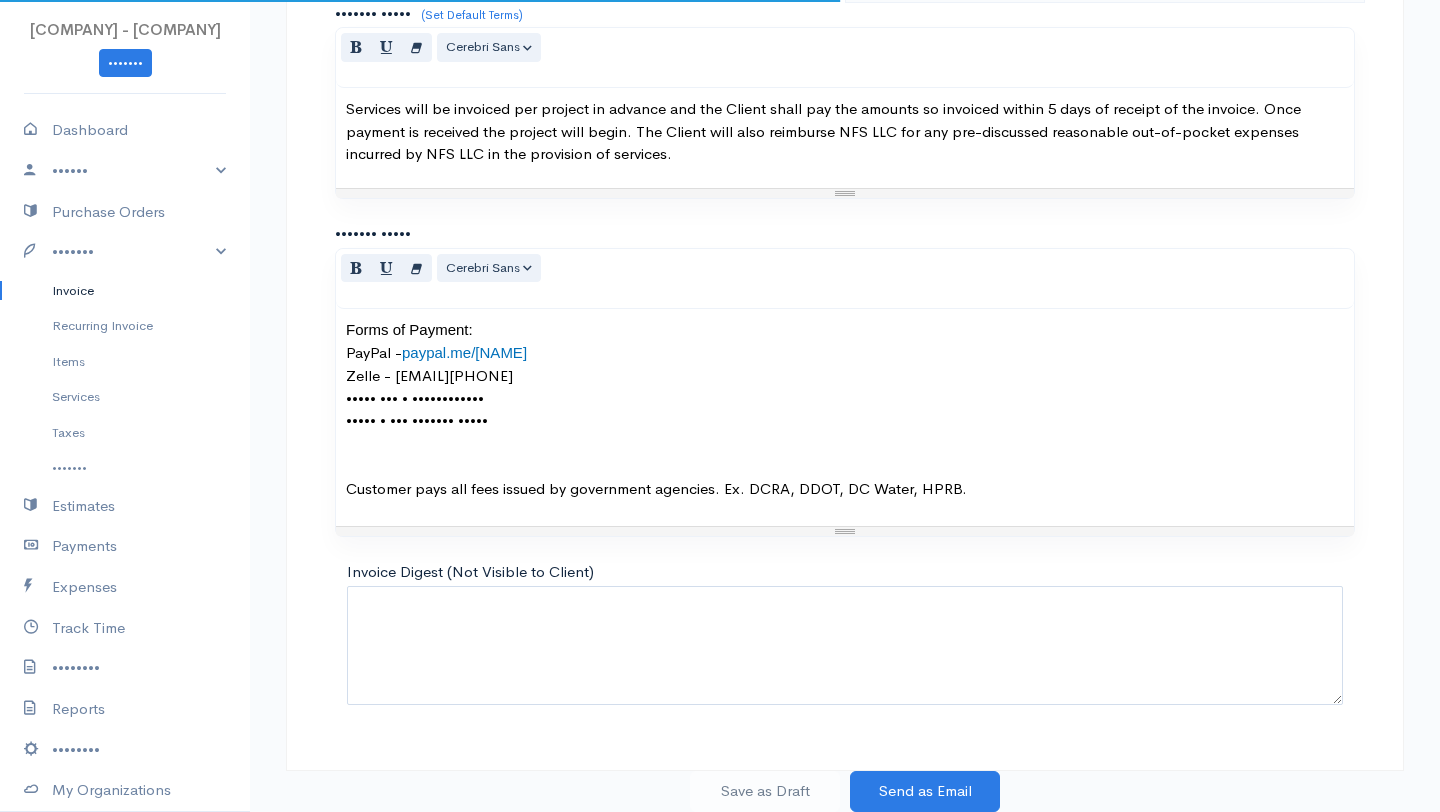 scroll, scrollTop: 0, scrollLeft: 0, axis: both 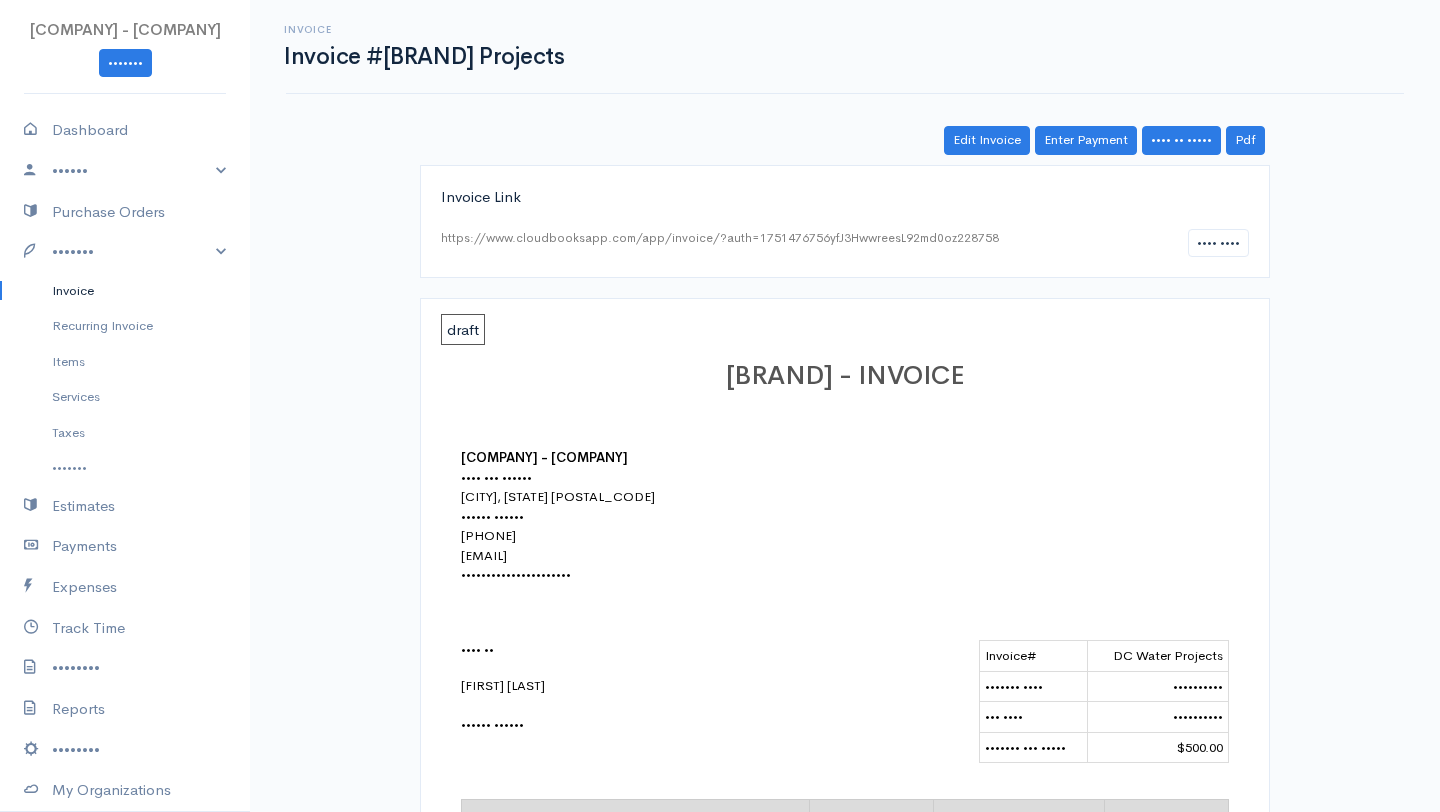 click on "[ORG] Water Projects" at bounding box center [1157, 656] 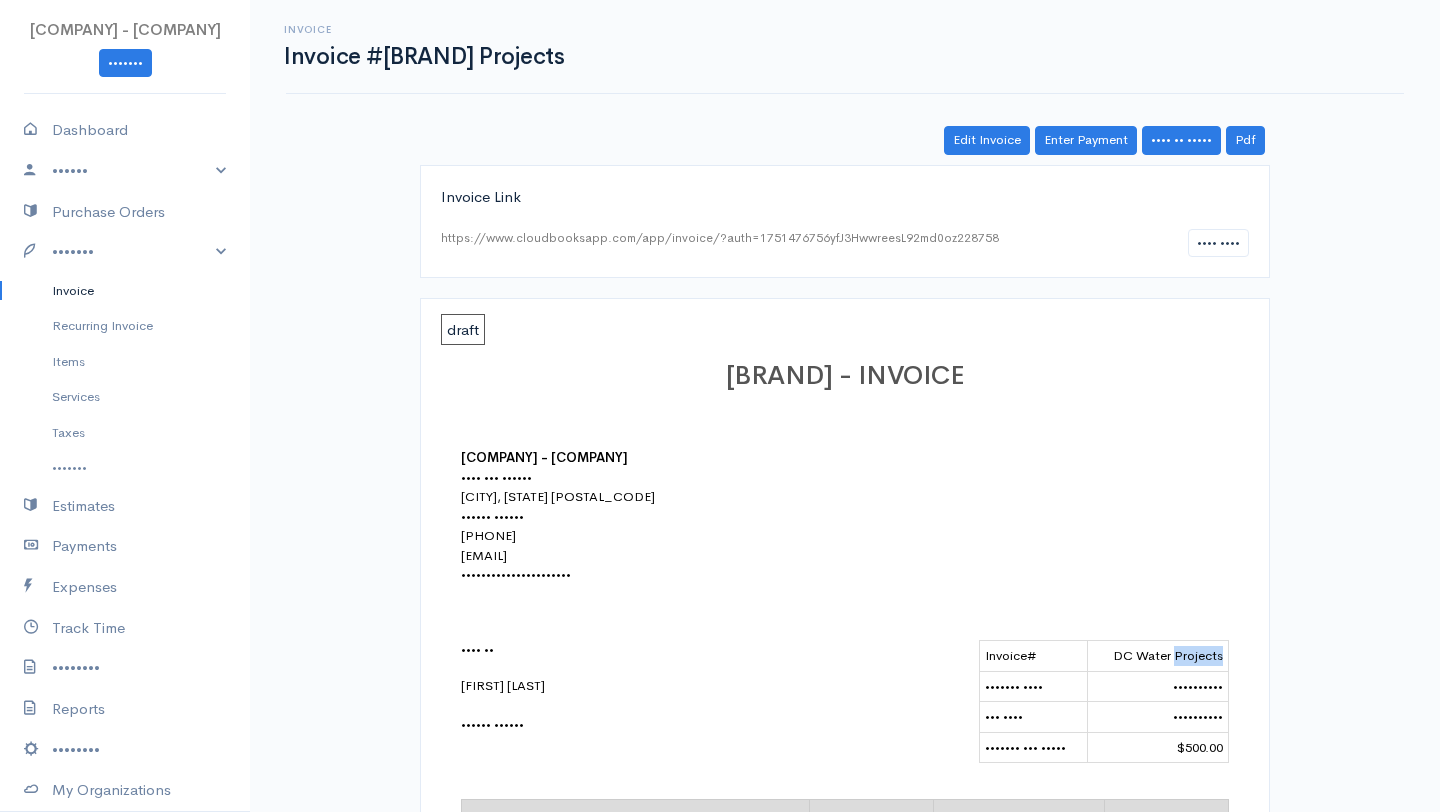 click on "[ORG] Water Projects" at bounding box center [1157, 656] 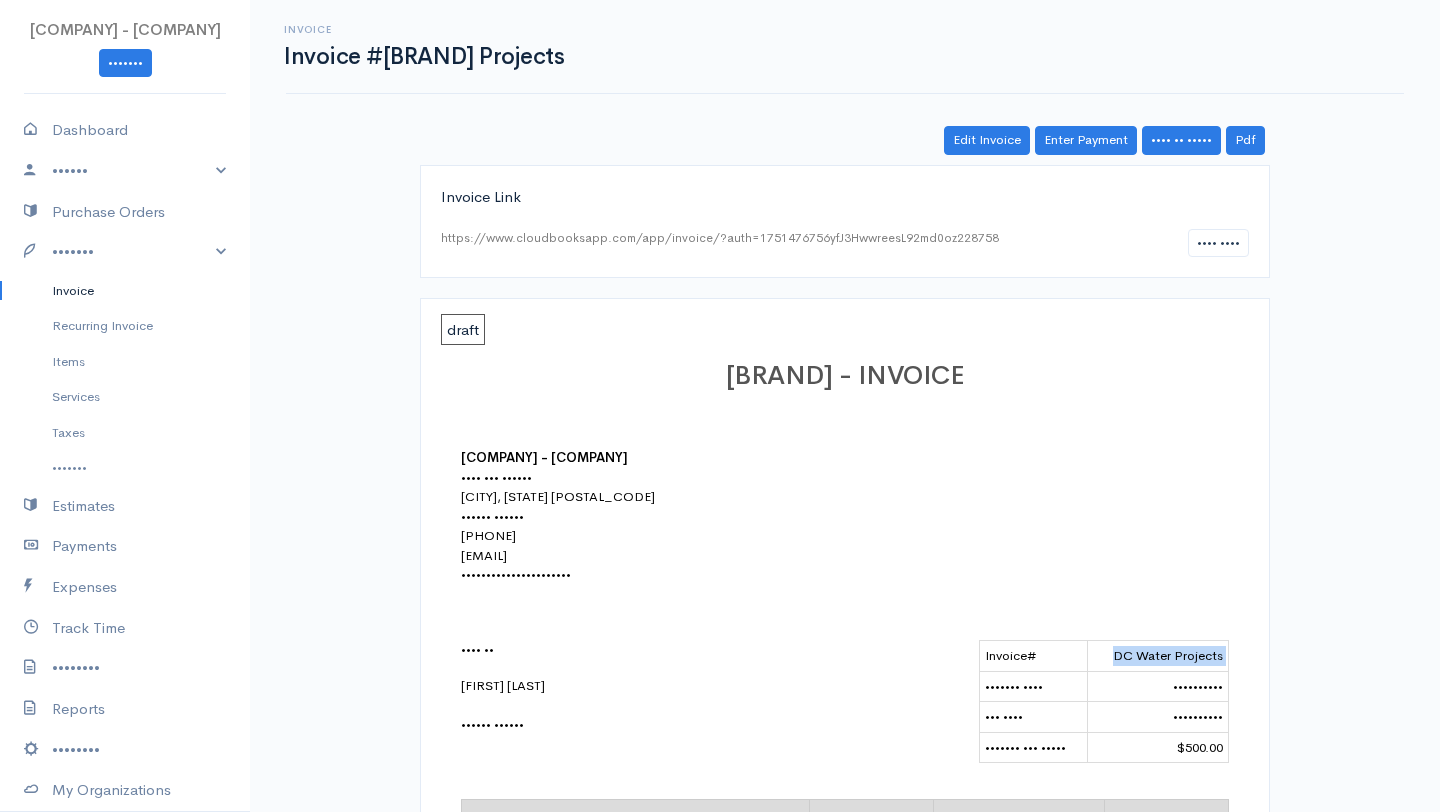 click on "[ORG] Water Projects" at bounding box center [1157, 656] 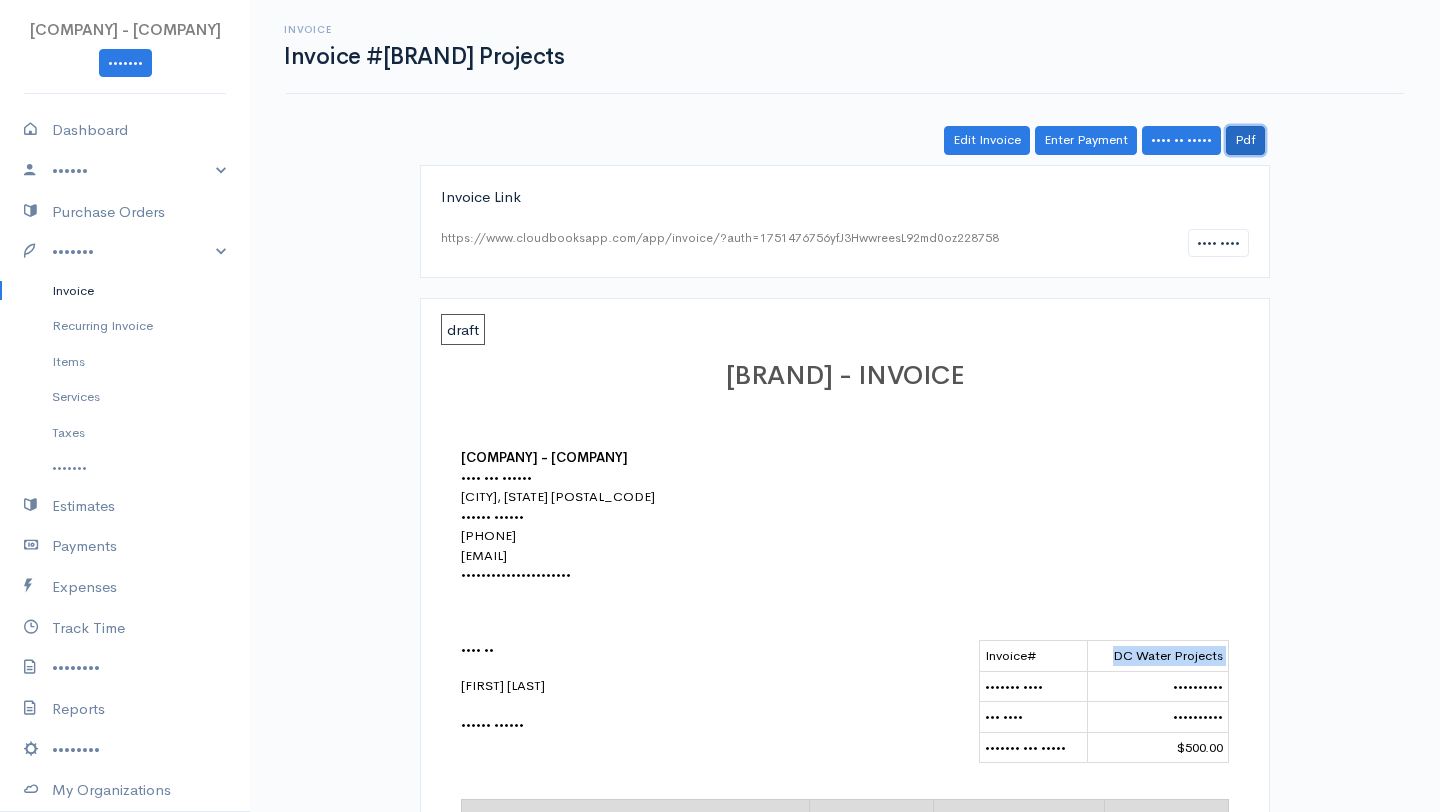 click on "Pdf" at bounding box center [1245, 140] 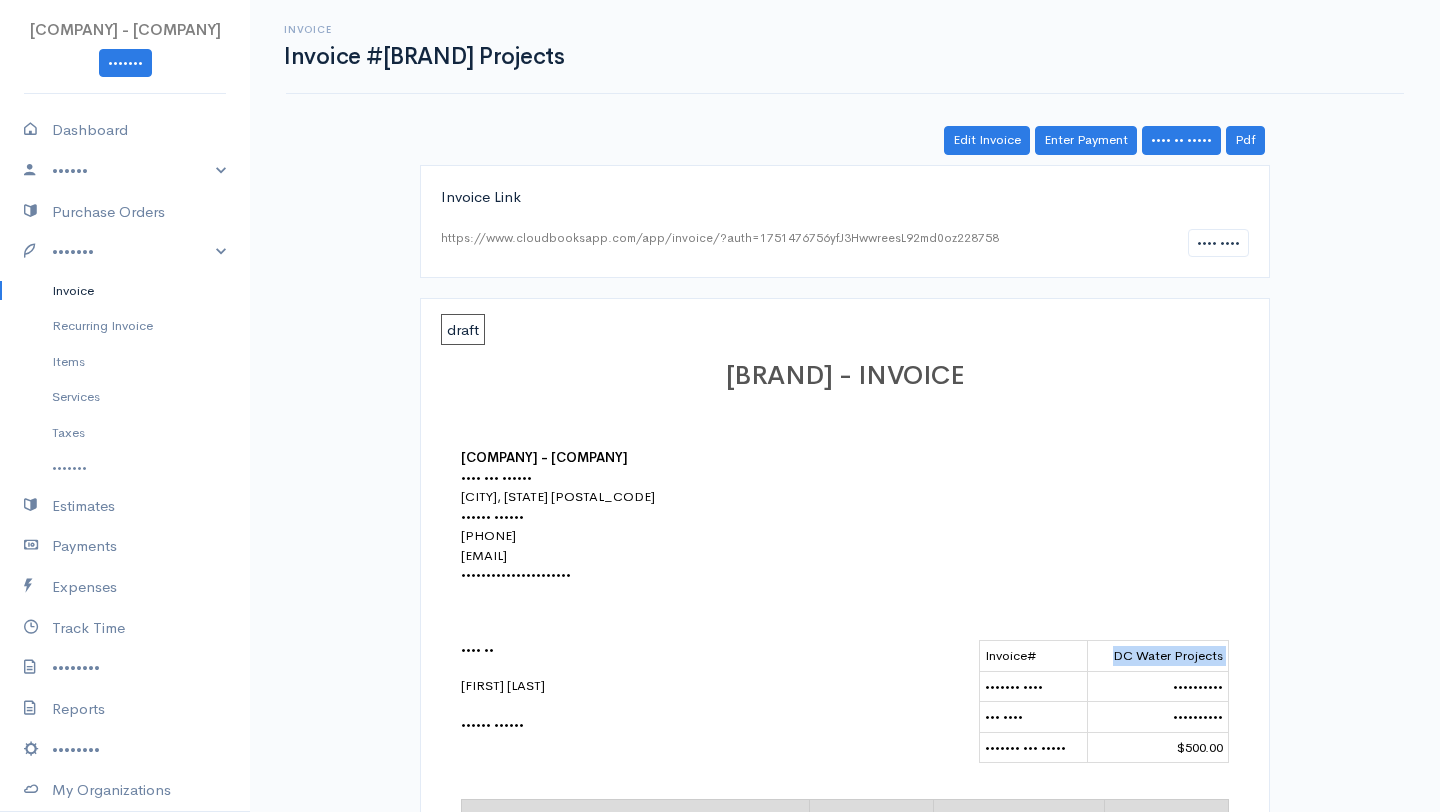 click on "Invoice" at bounding box center (125, 291) 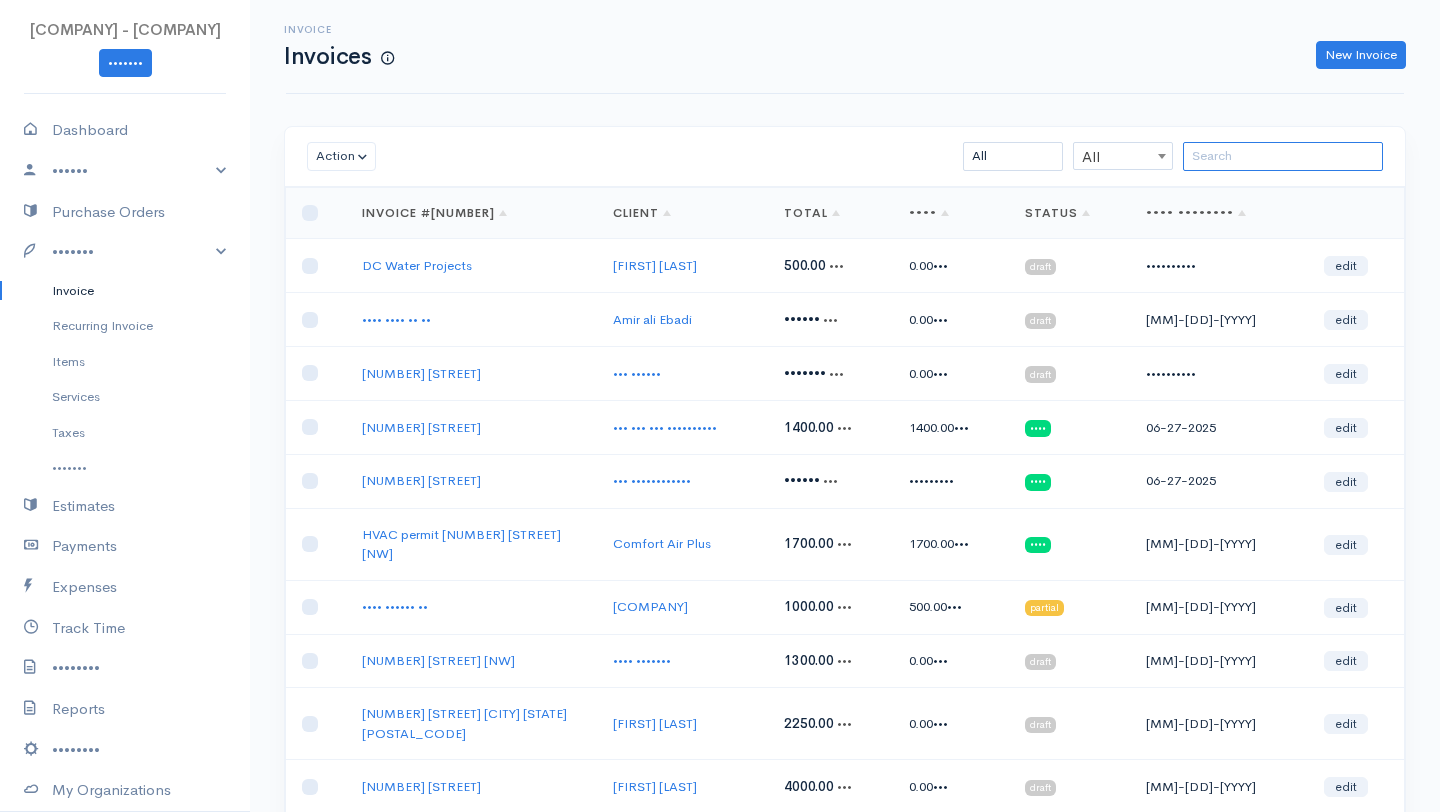 click at bounding box center [1283, 156] 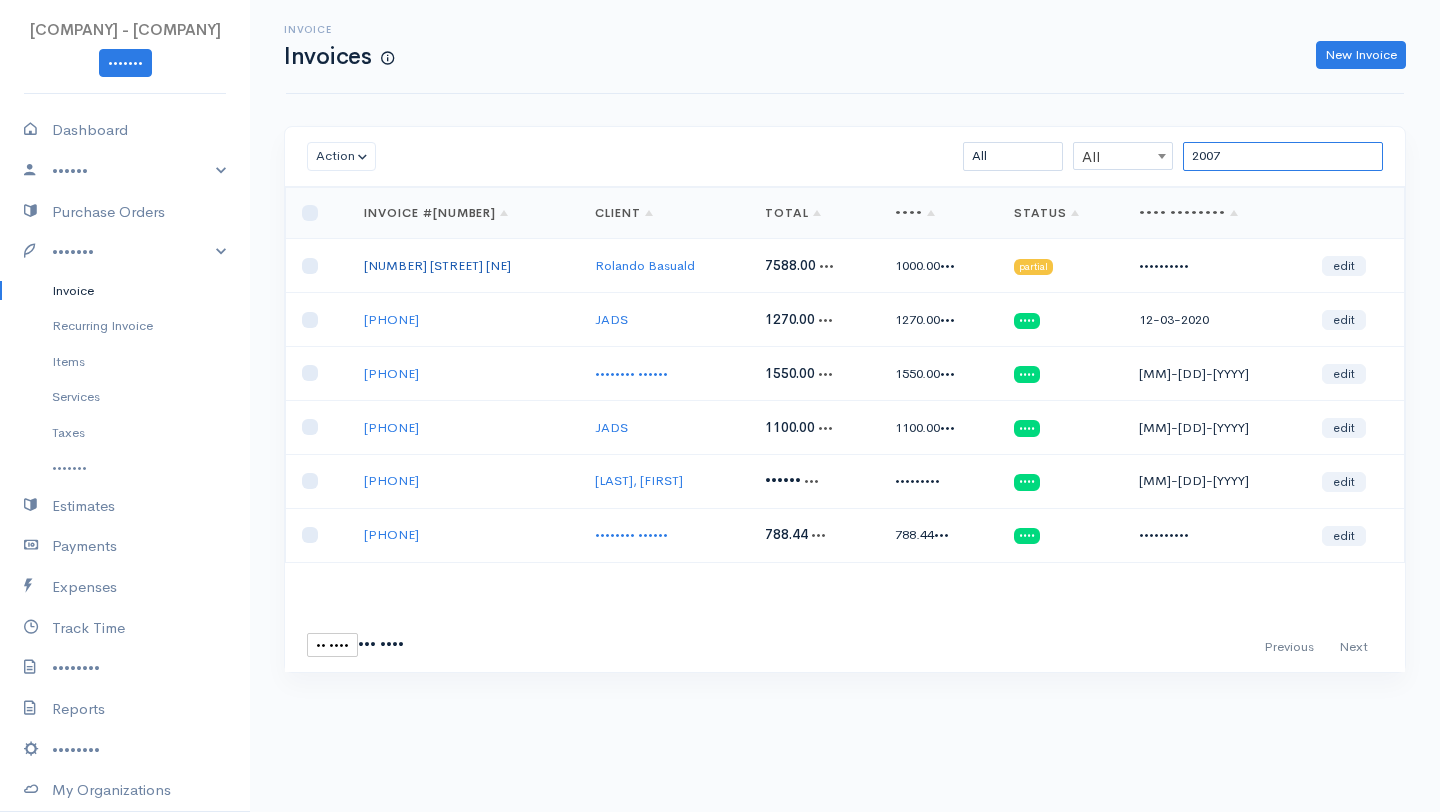 type on "2007" 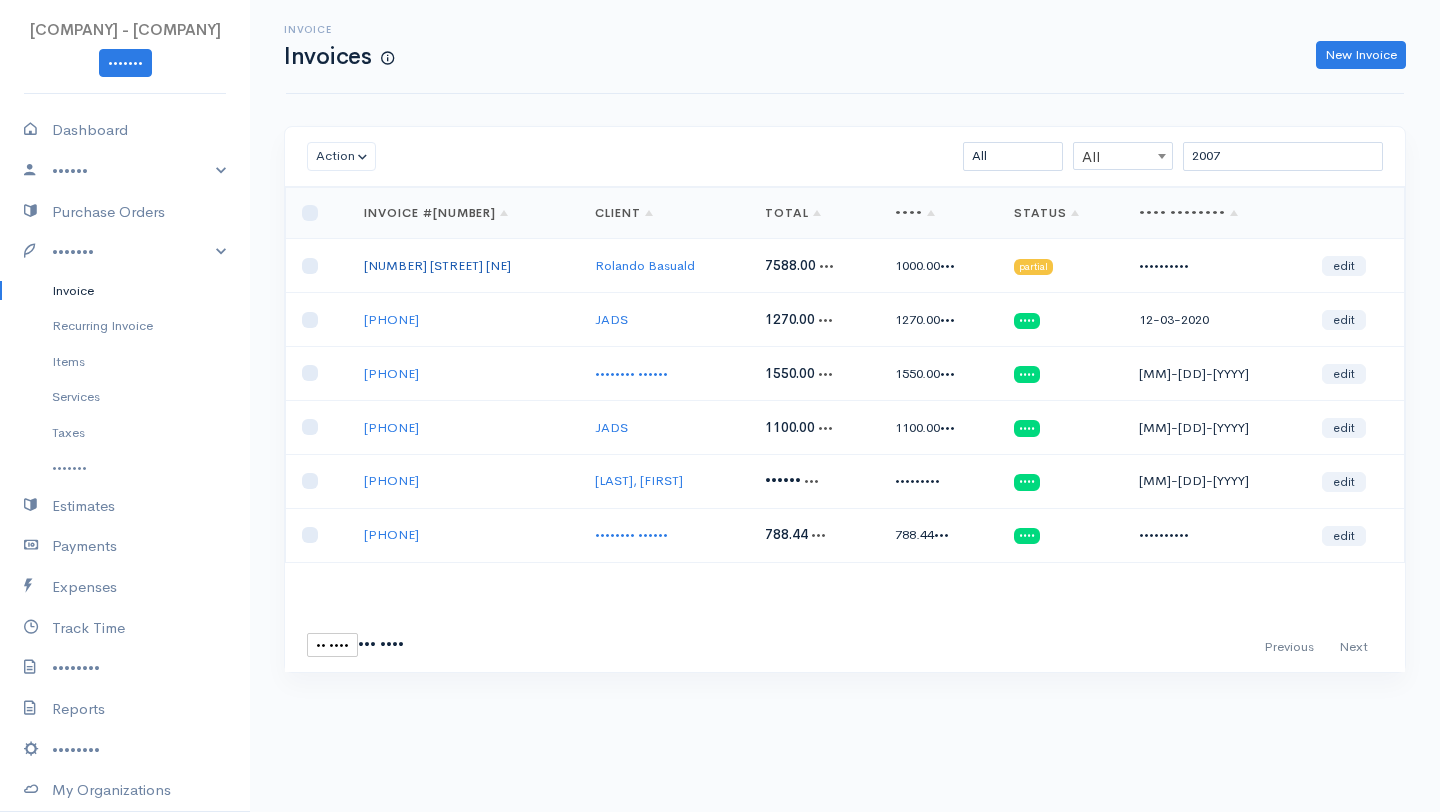 click on "2007 3rd St NE" at bounding box center (437, 265) 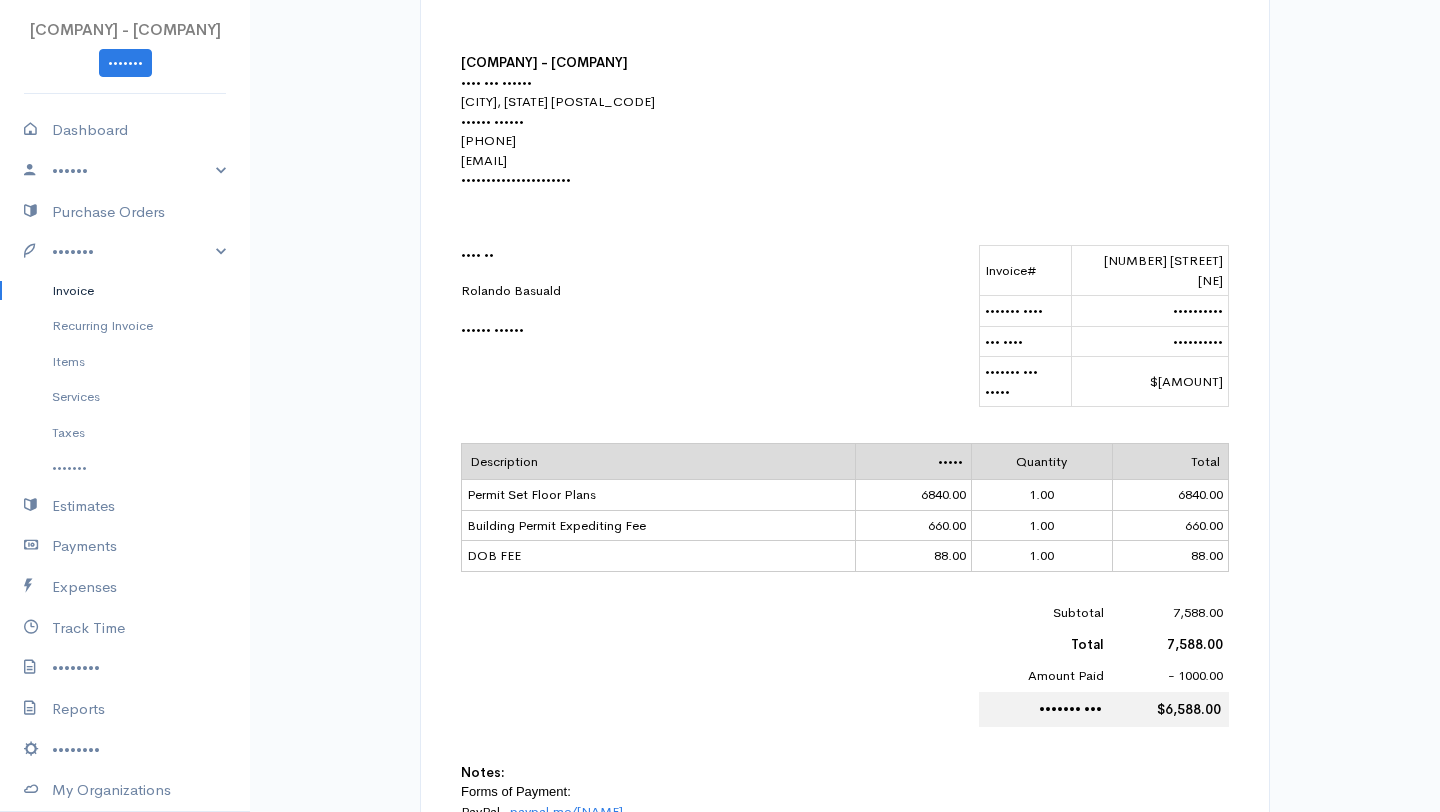 scroll, scrollTop: 124, scrollLeft: 0, axis: vertical 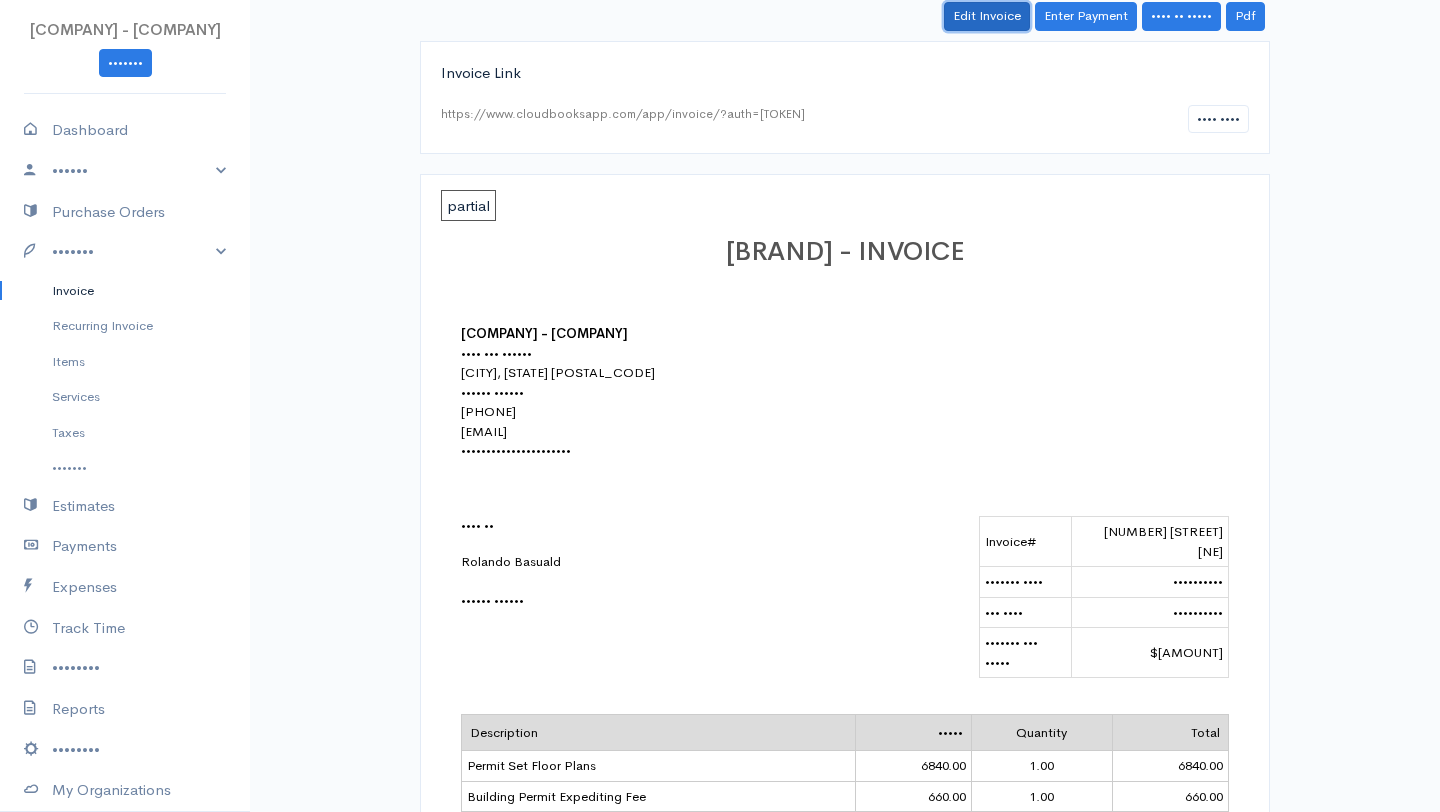 click on "Edit Invoice" at bounding box center (987, 16) 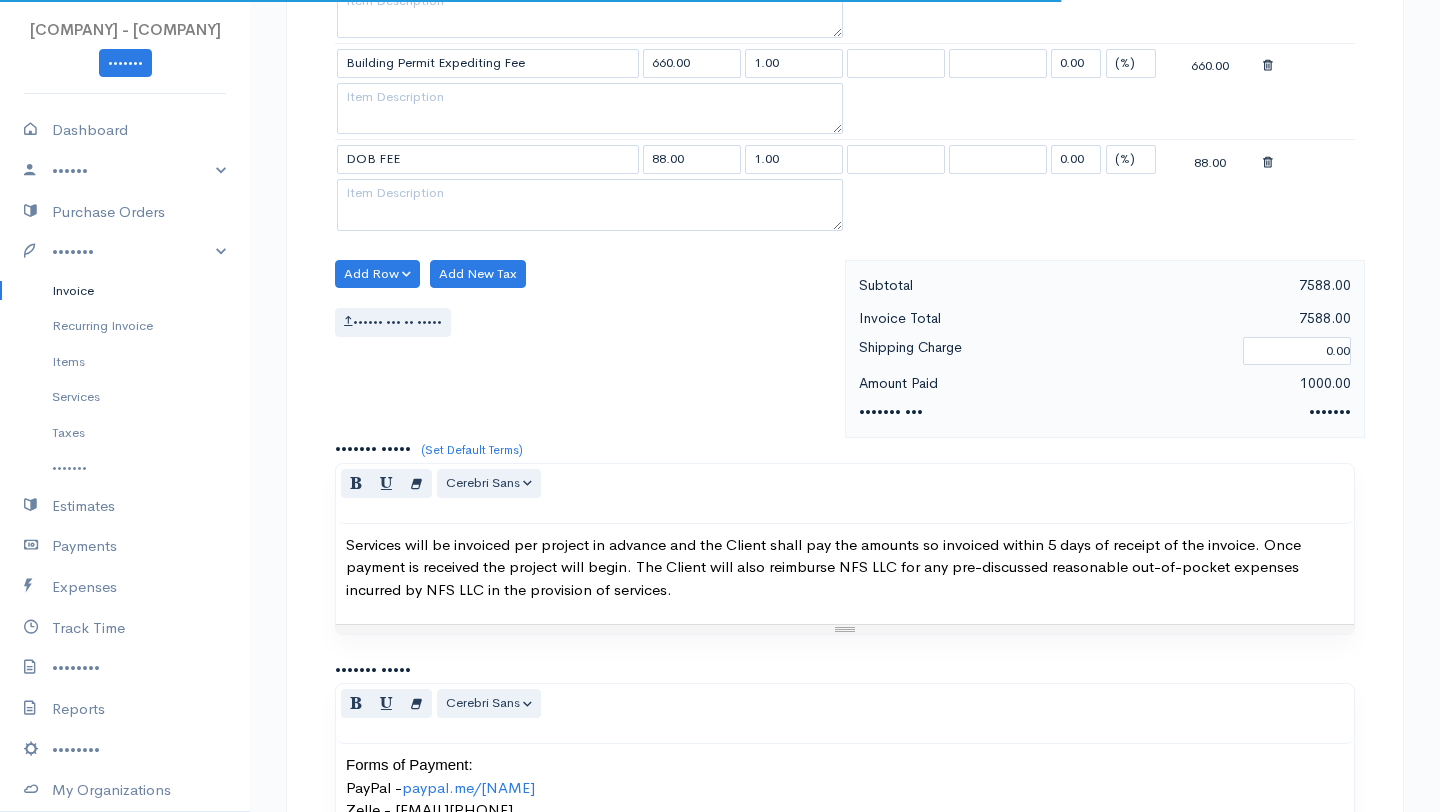 scroll, scrollTop: 648, scrollLeft: 0, axis: vertical 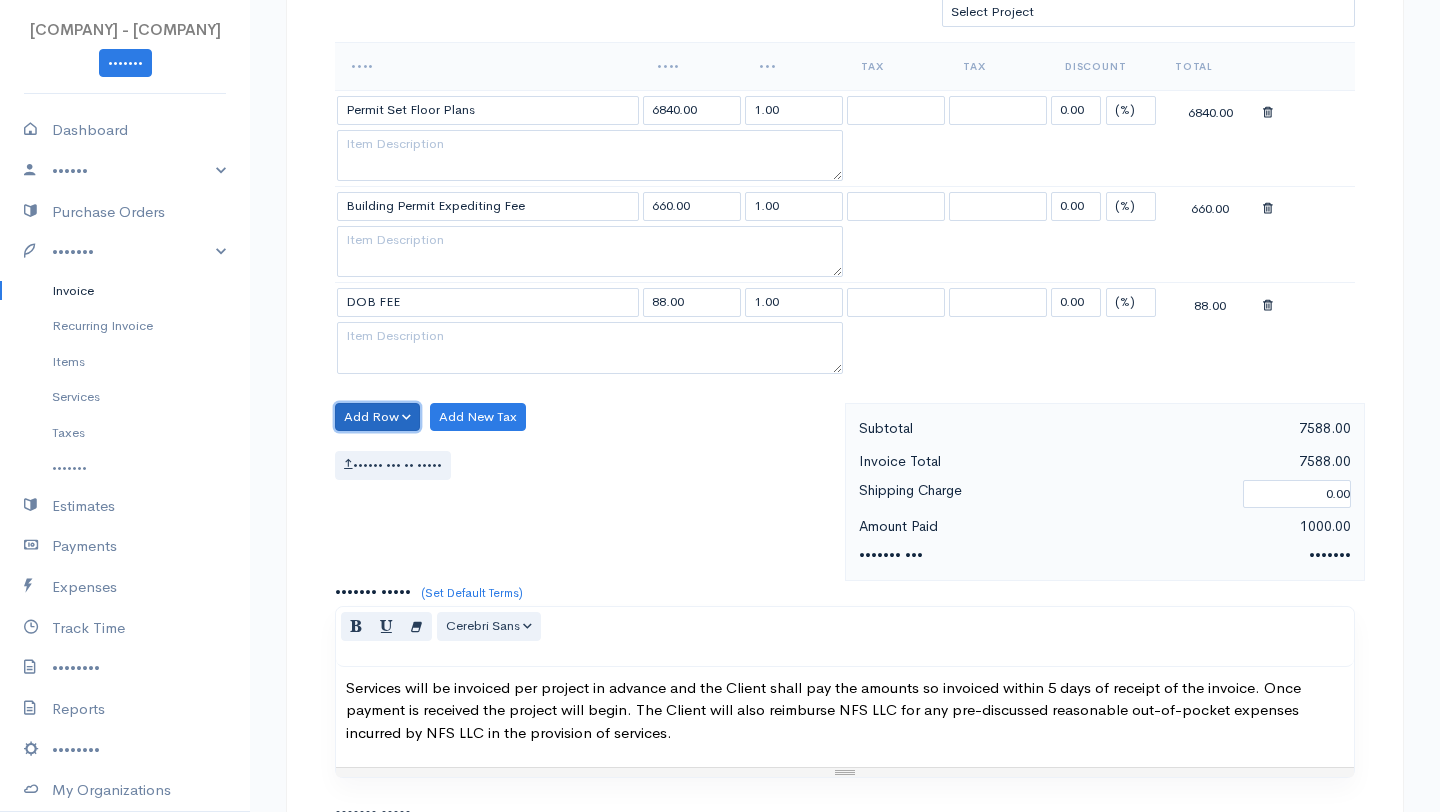 click on "Add Row" at bounding box center (377, 417) 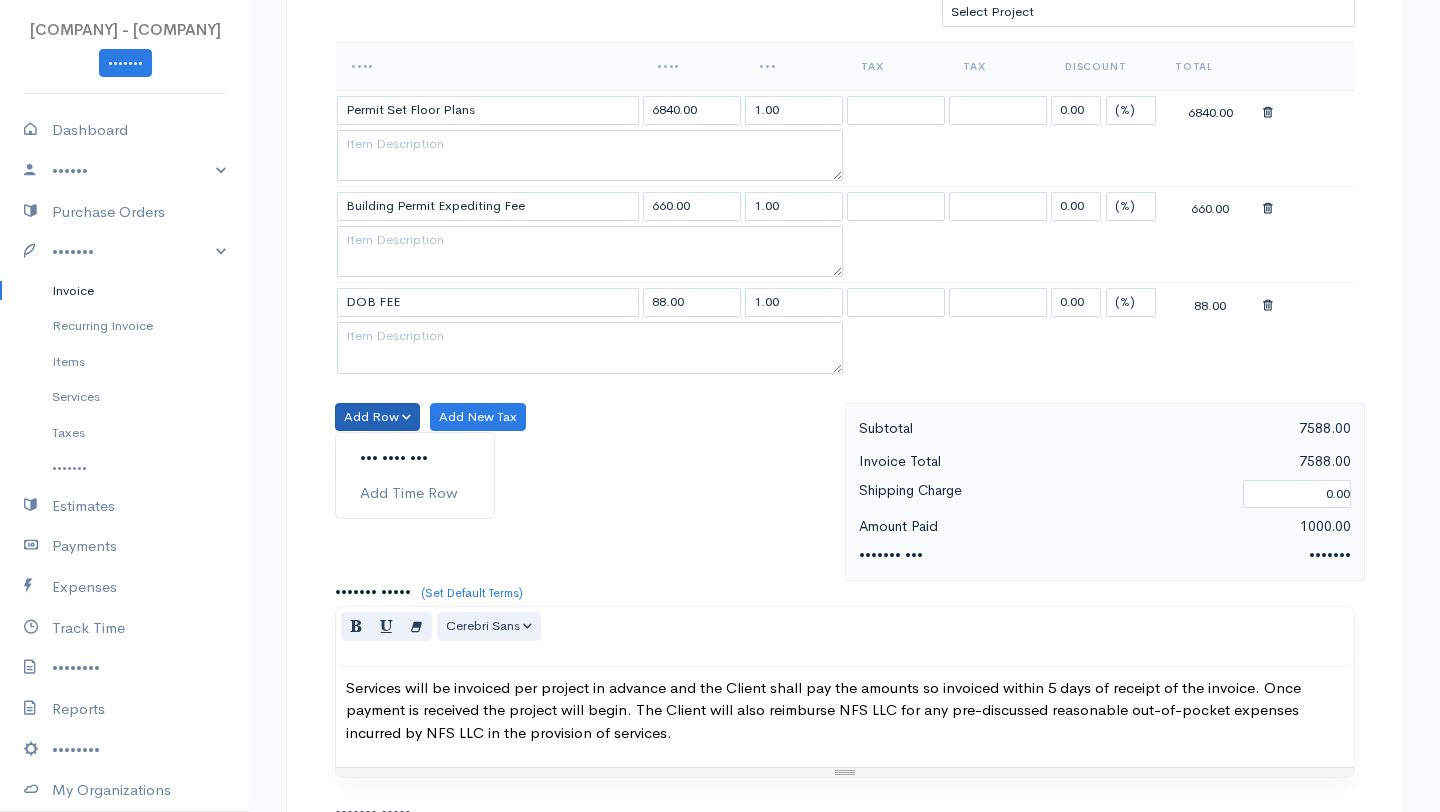 click on "Add Item Row" at bounding box center (415, 458) 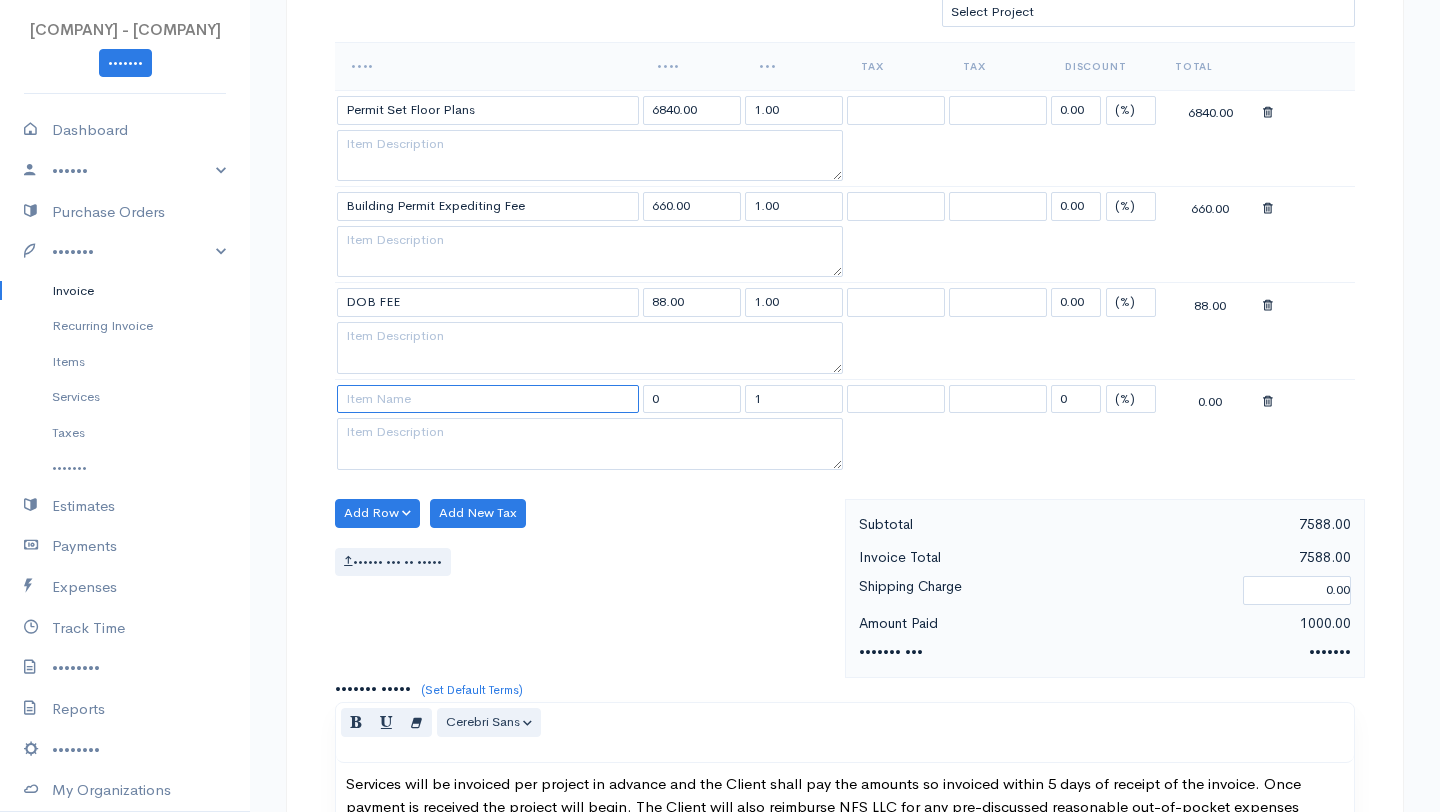 click at bounding box center [488, 399] 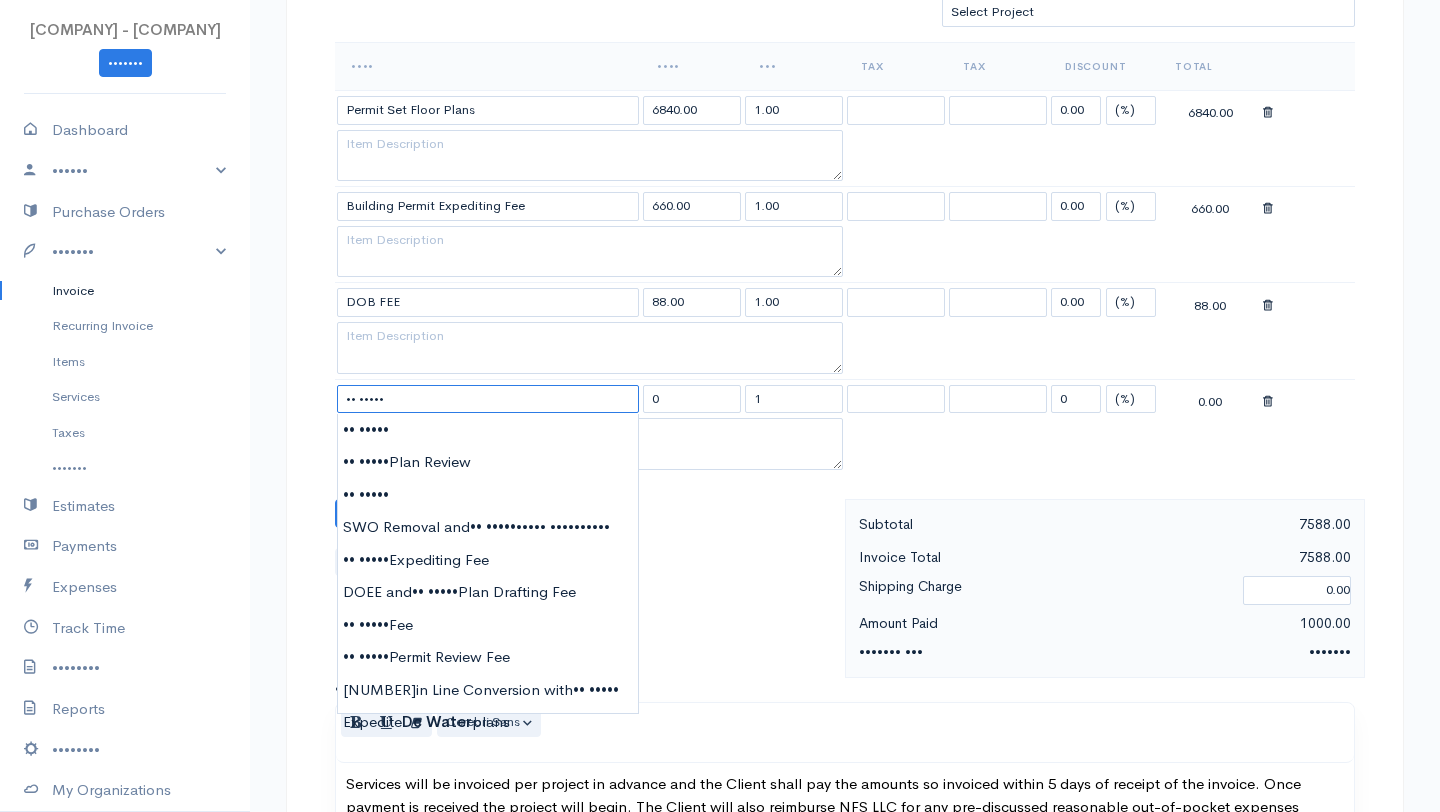 type on "[ORG] Water" 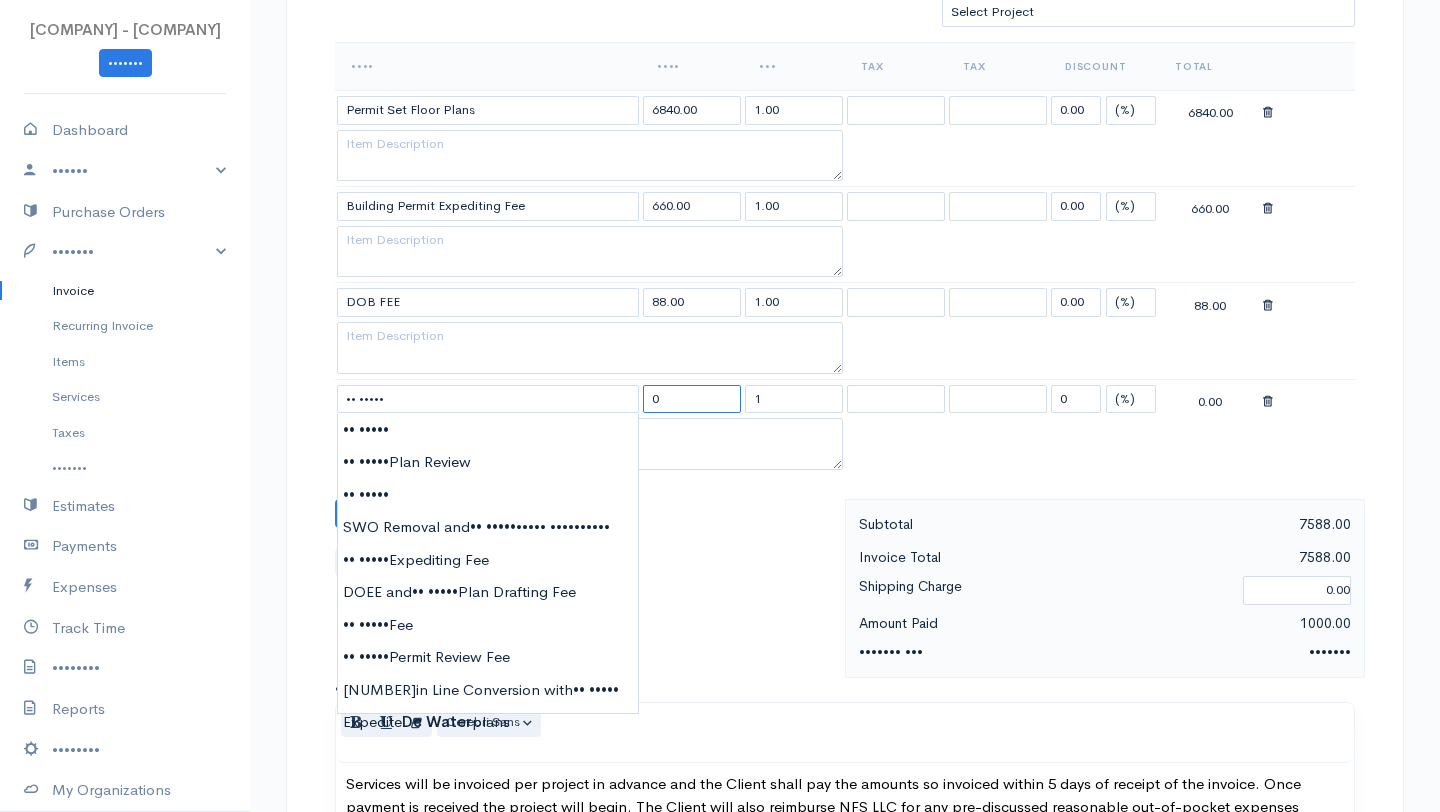 click on "0" at bounding box center [692, 399] 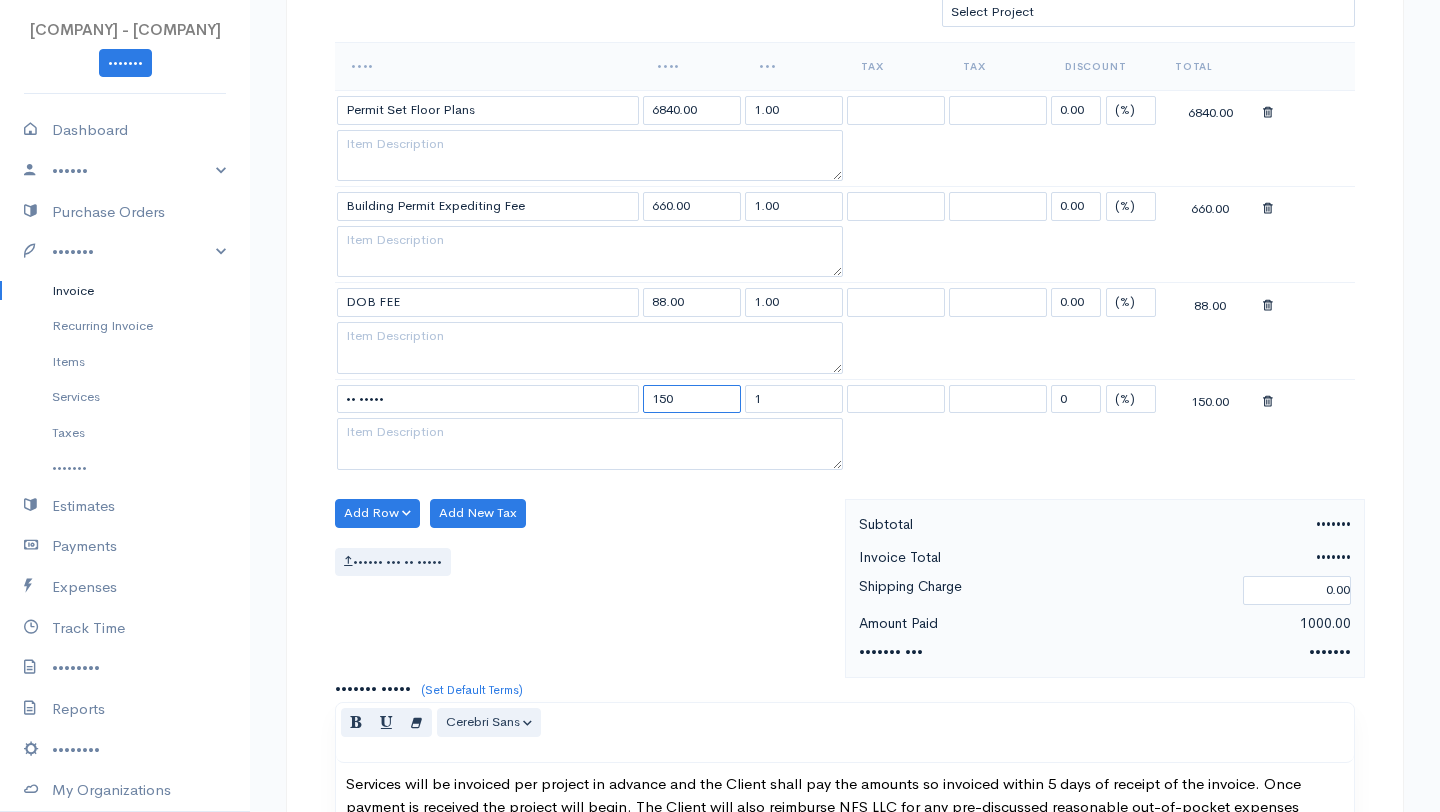 type on "150" 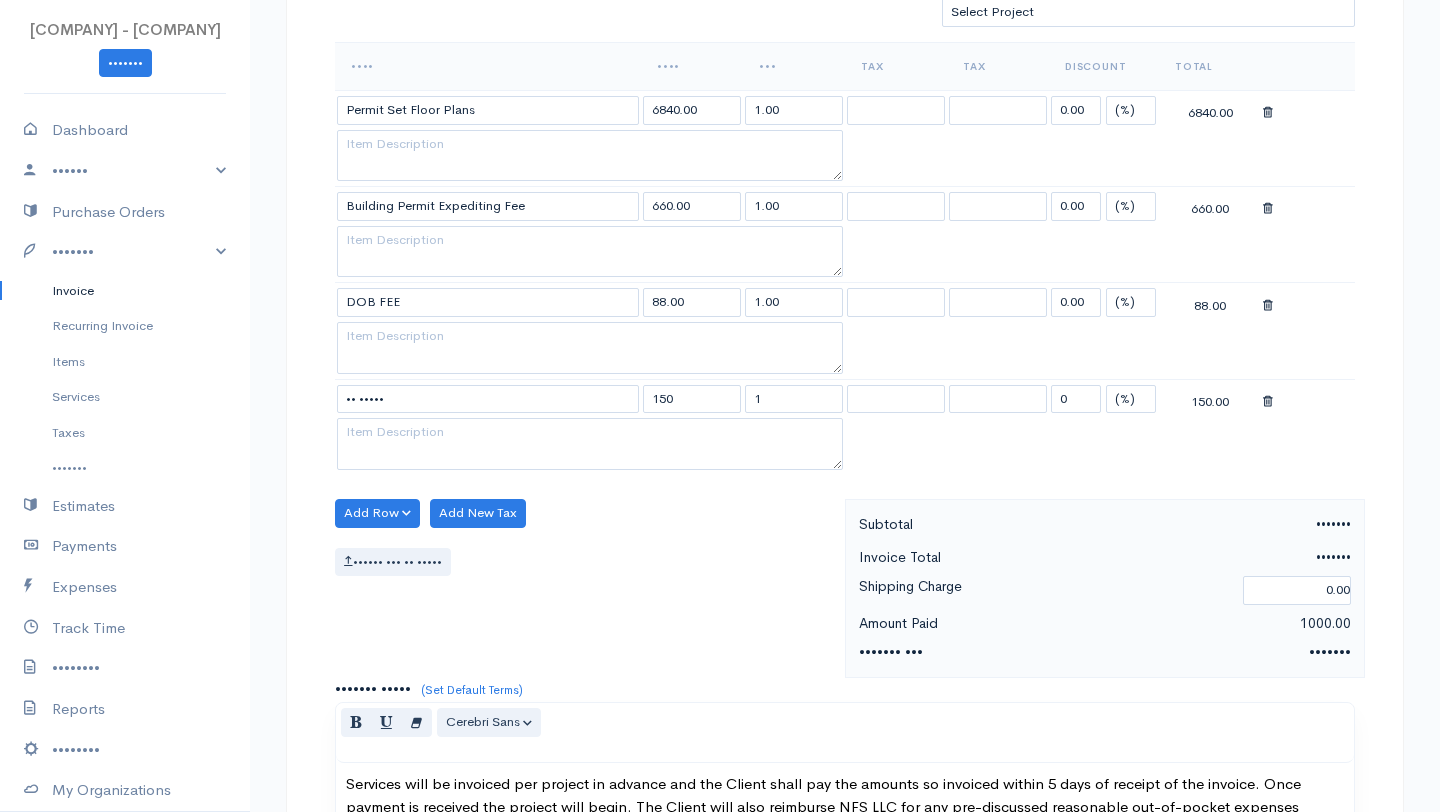 click on "•••••• ••• •• •••••" at bounding box center [585, 562] 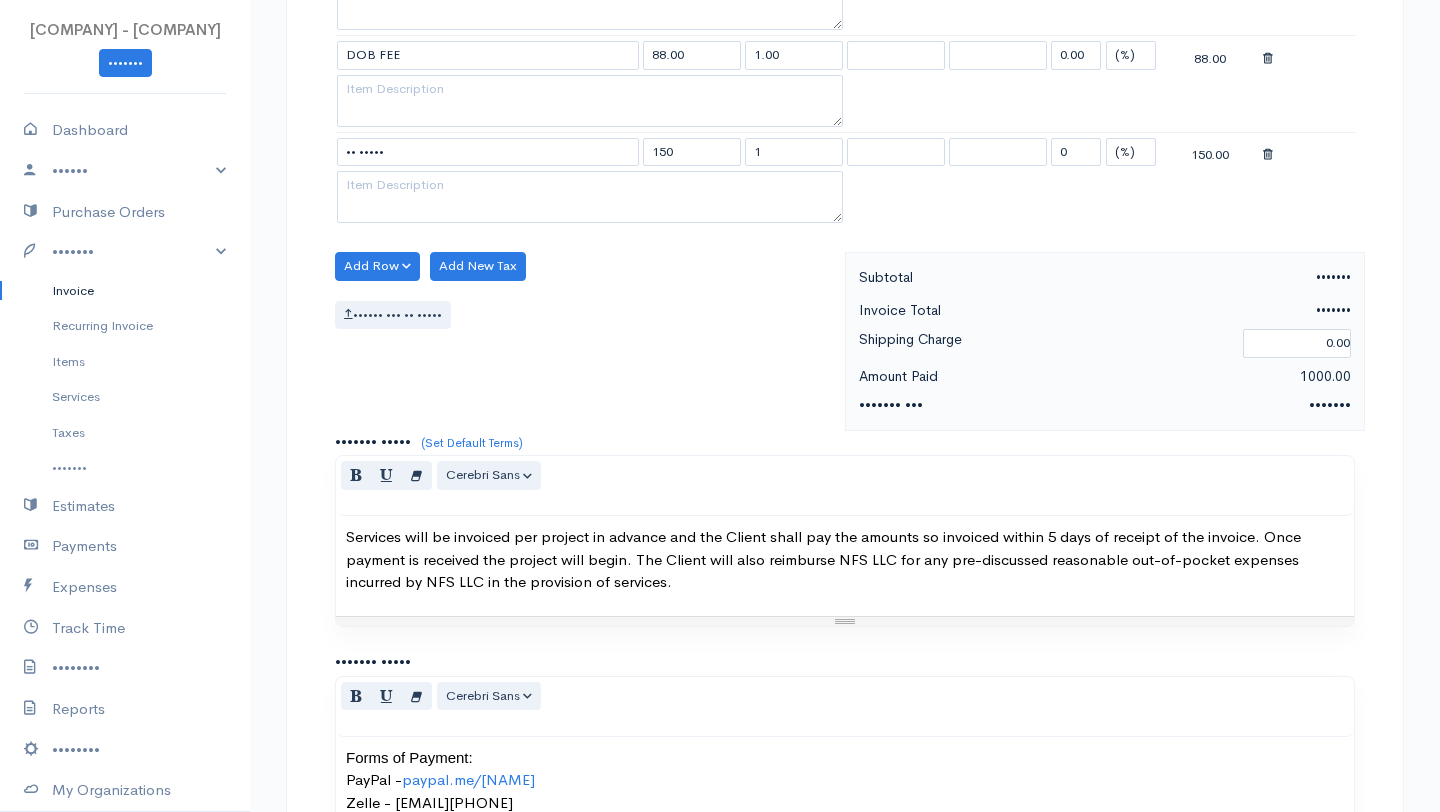 scroll, scrollTop: 1322, scrollLeft: 0, axis: vertical 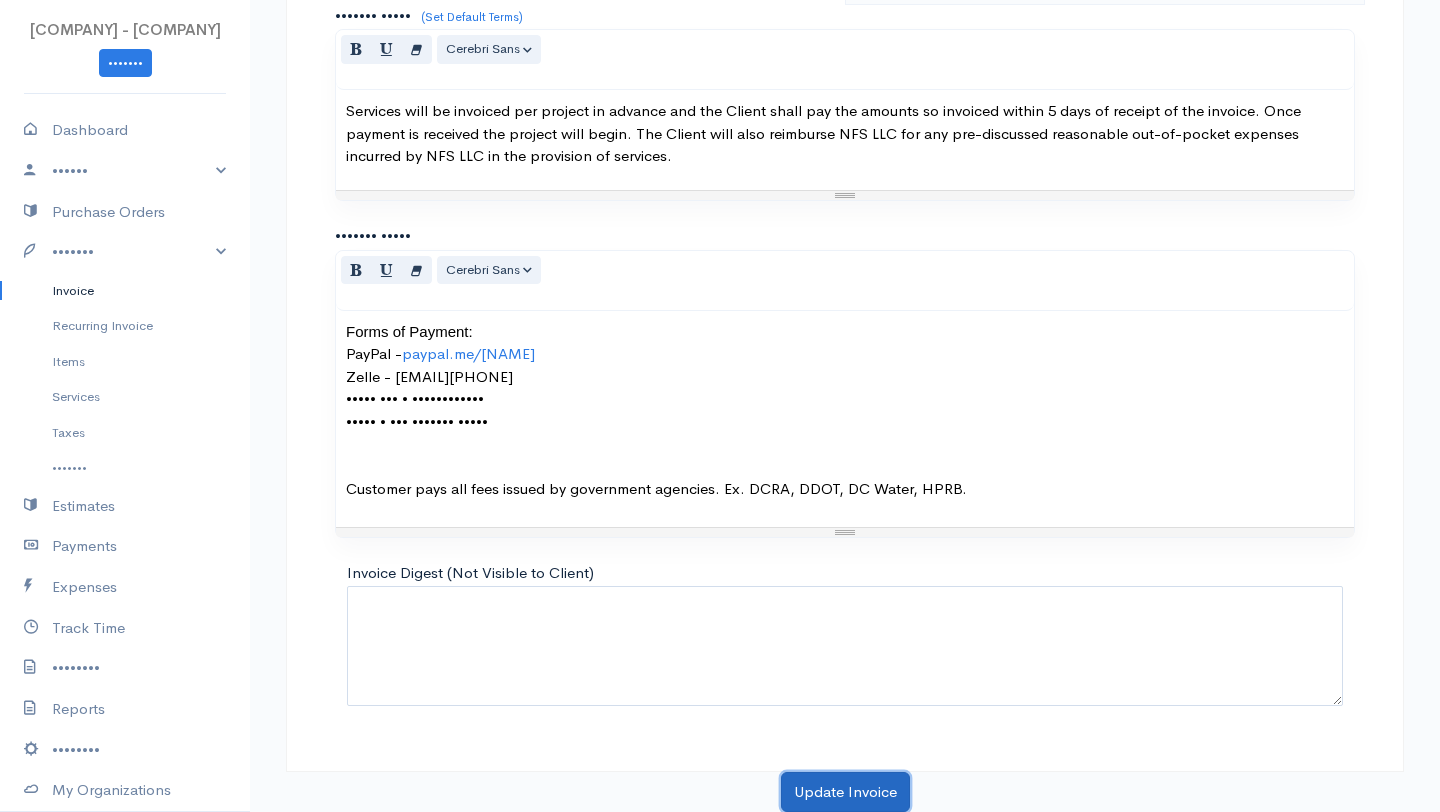 click on "Update Invoice" at bounding box center [845, 792] 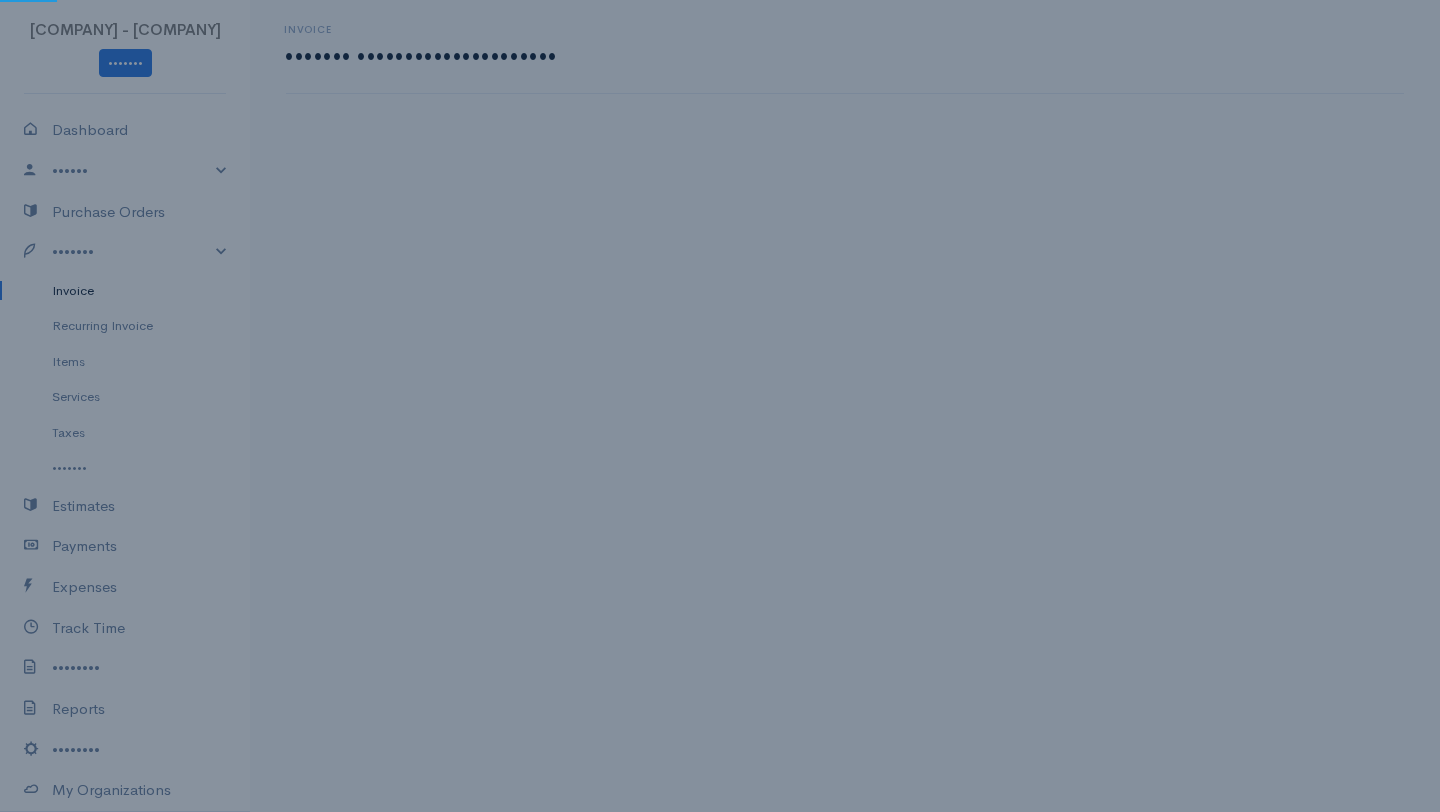 scroll, scrollTop: 0, scrollLeft: 0, axis: both 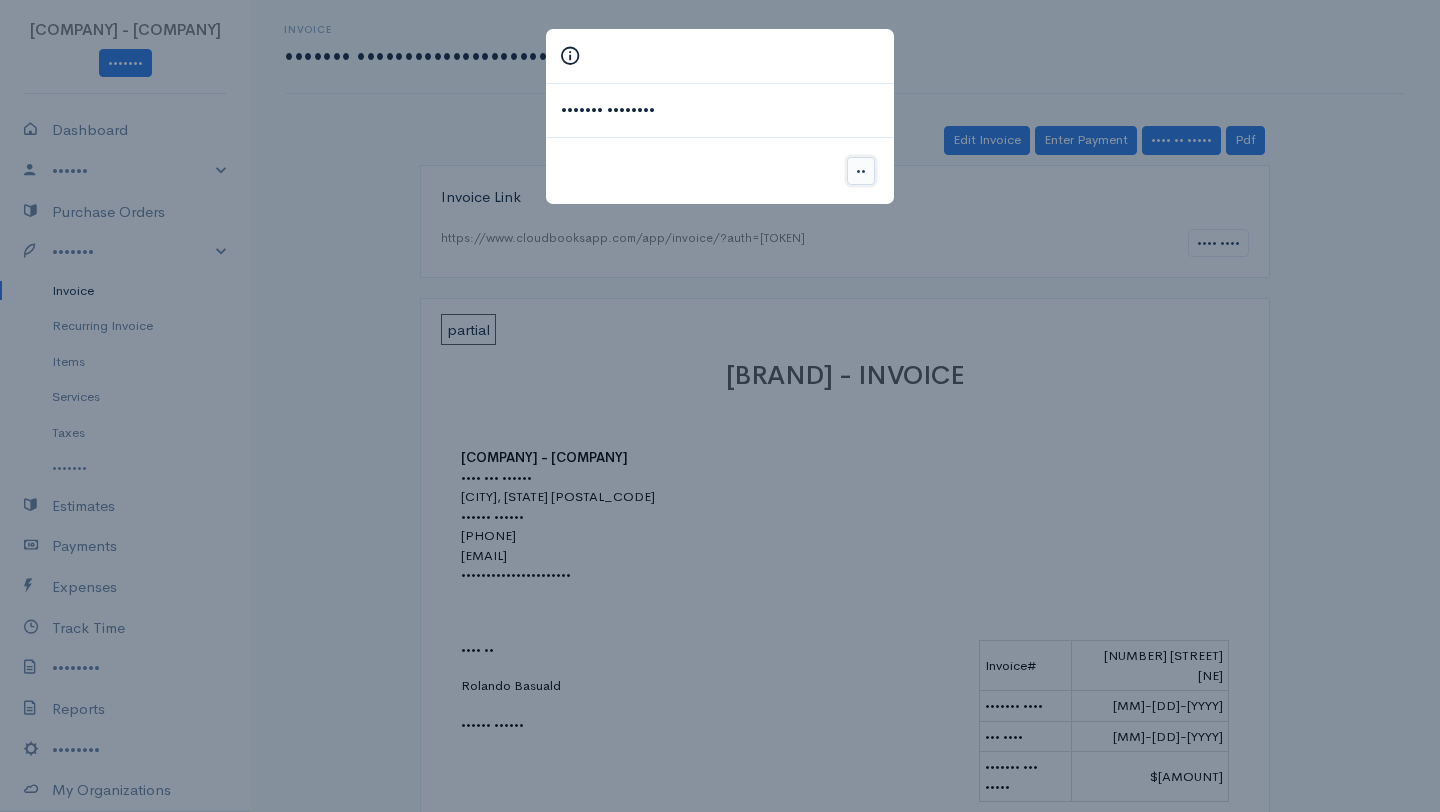 click on "Ok" at bounding box center [861, 171] 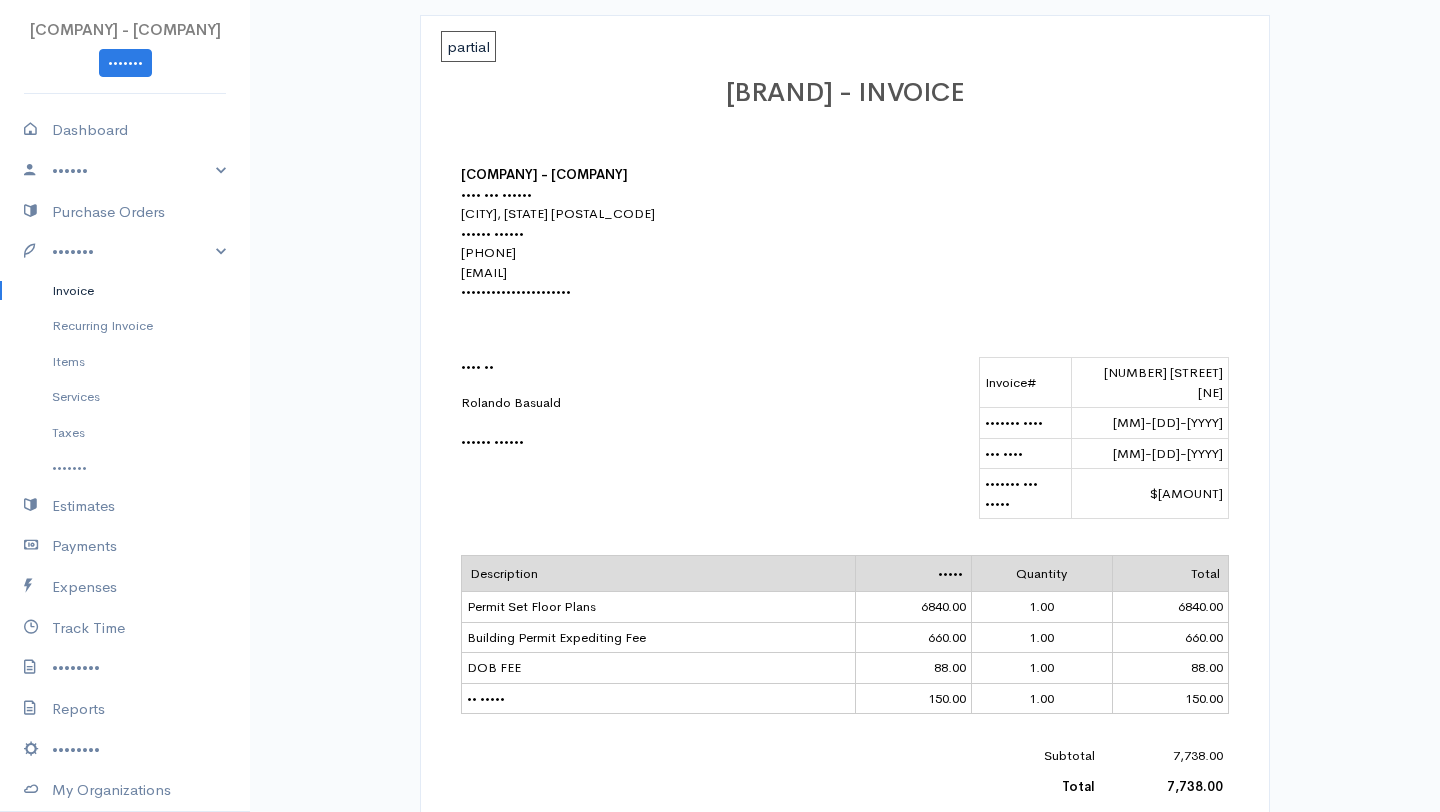 scroll, scrollTop: 413, scrollLeft: 0, axis: vertical 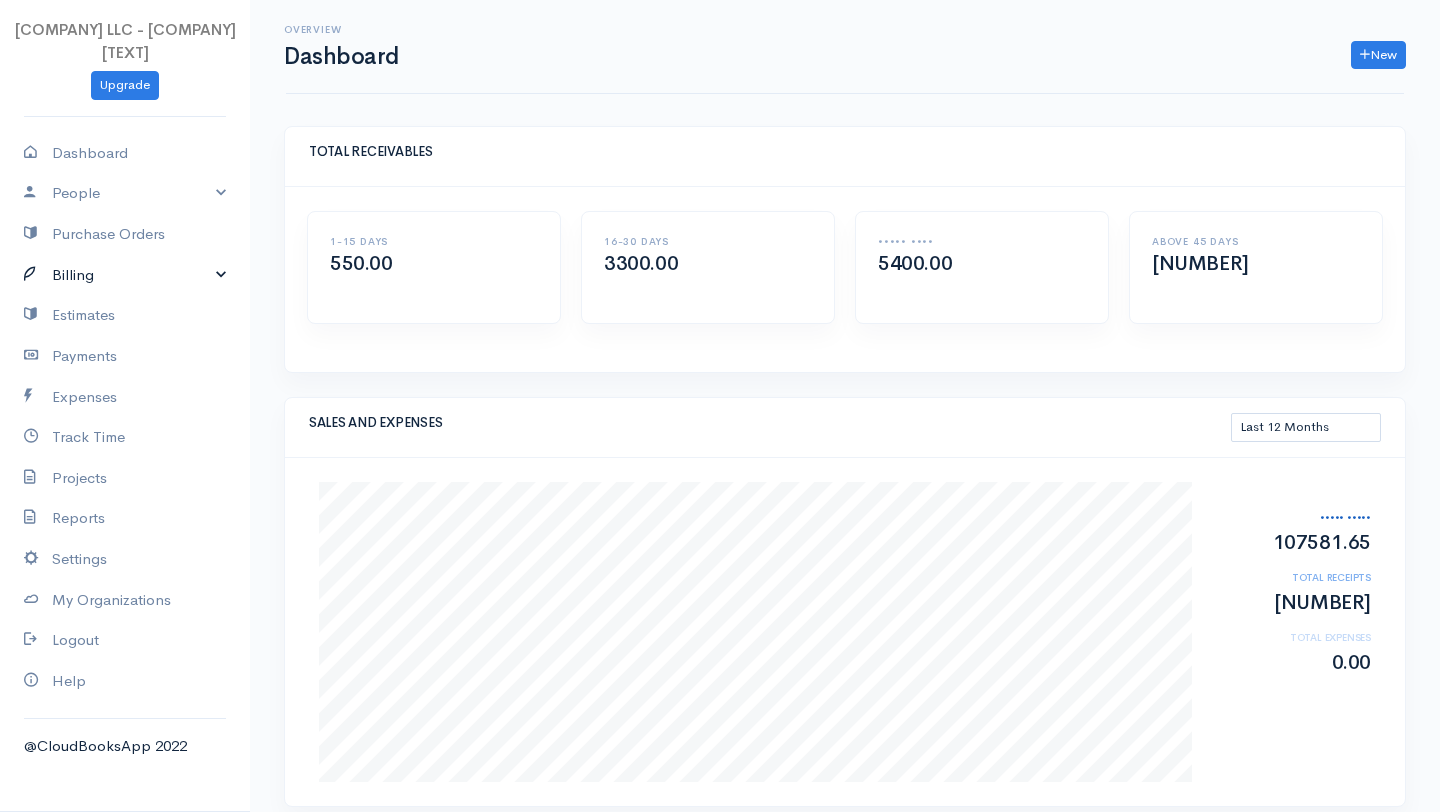 click on "Billing" at bounding box center (125, 275) 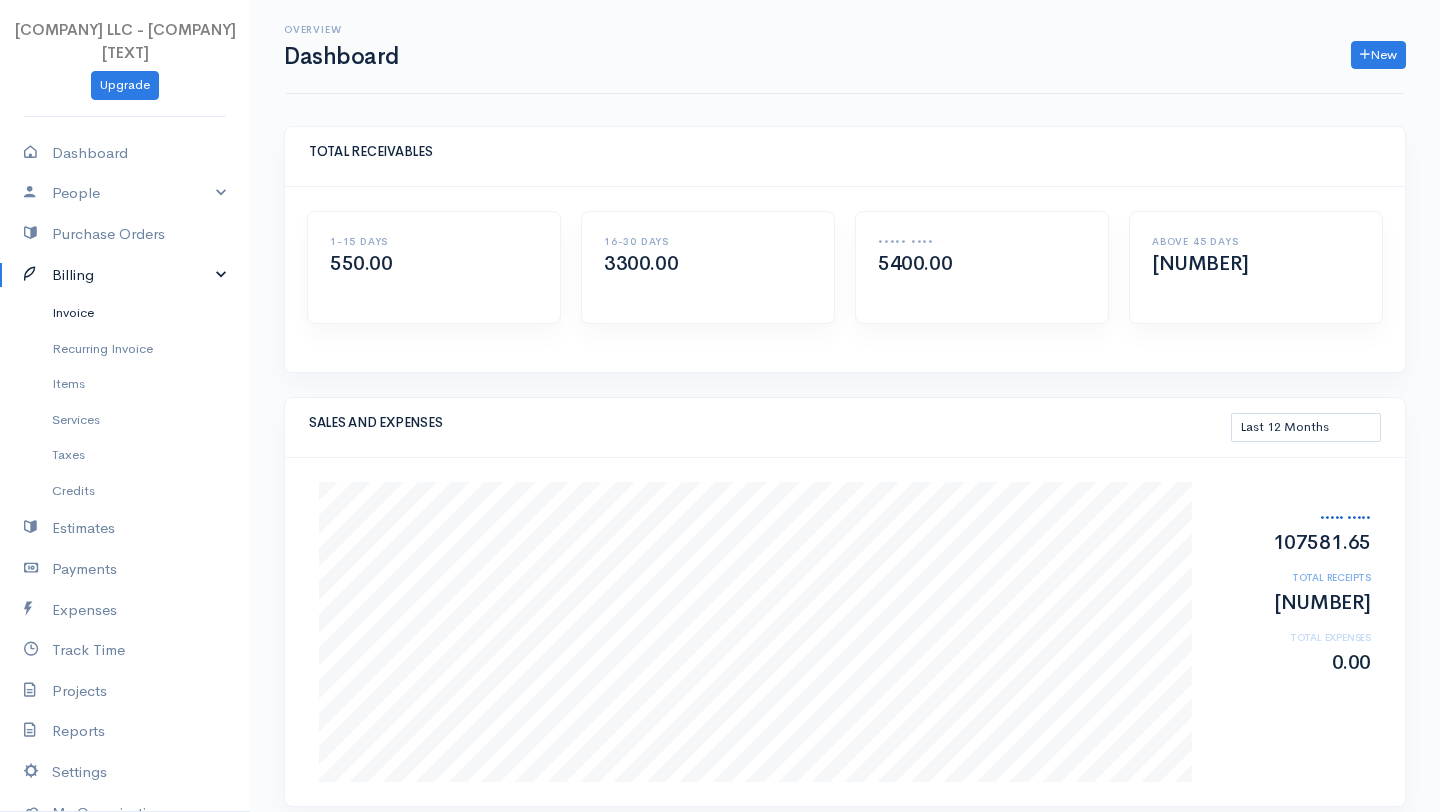 click on "Invoice" at bounding box center [125, 313] 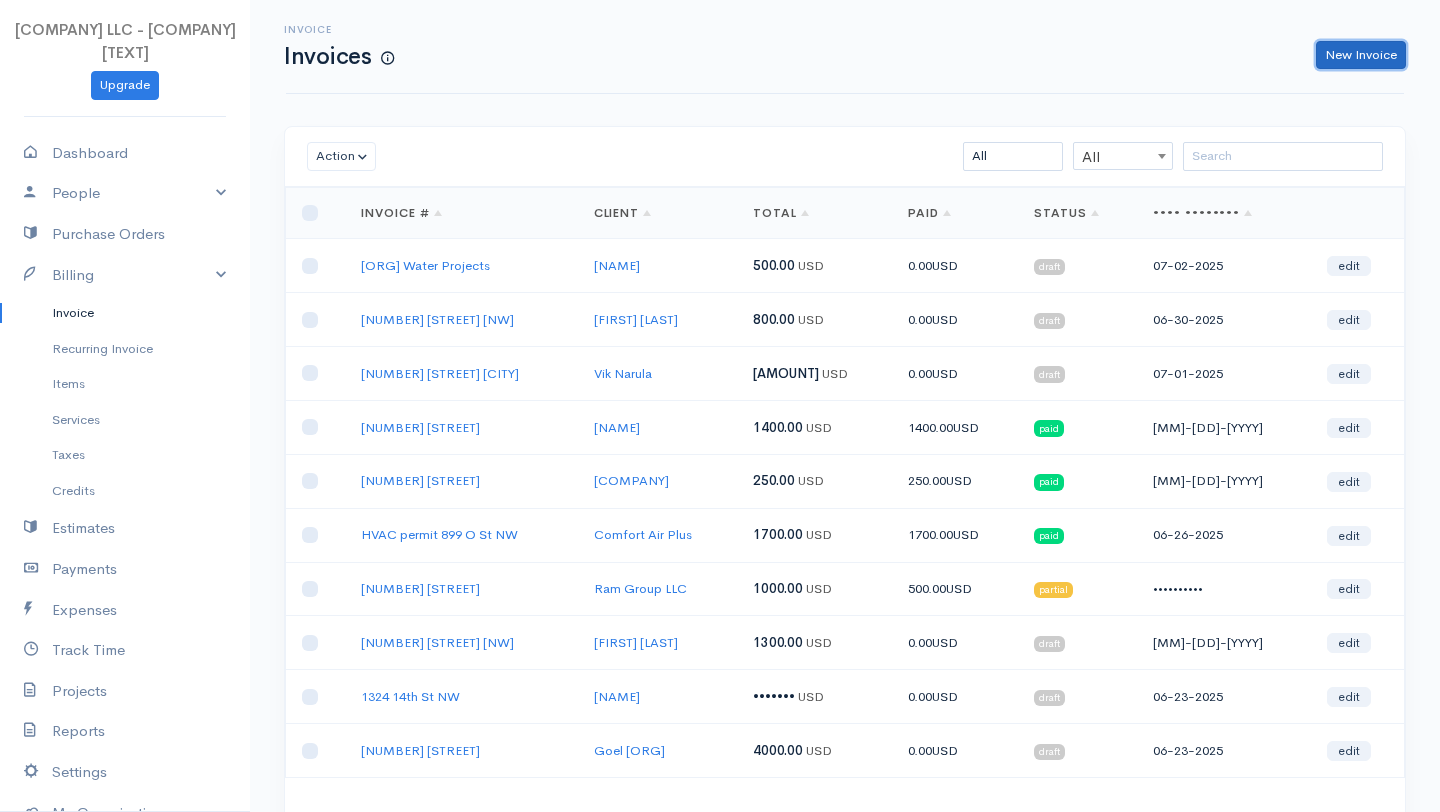click on "New Invoice" at bounding box center [1361, 55] 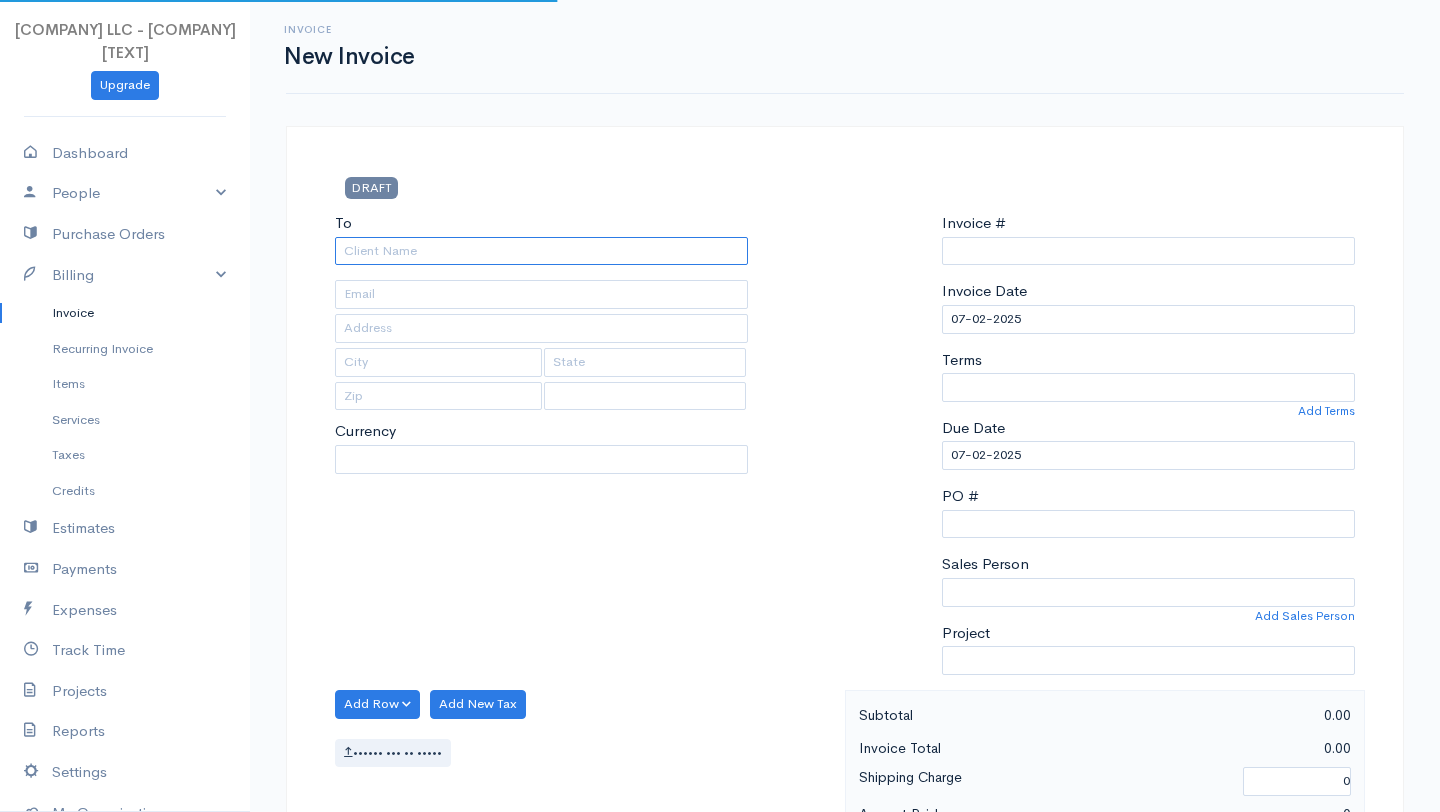 click on "To" at bounding box center [541, 251] 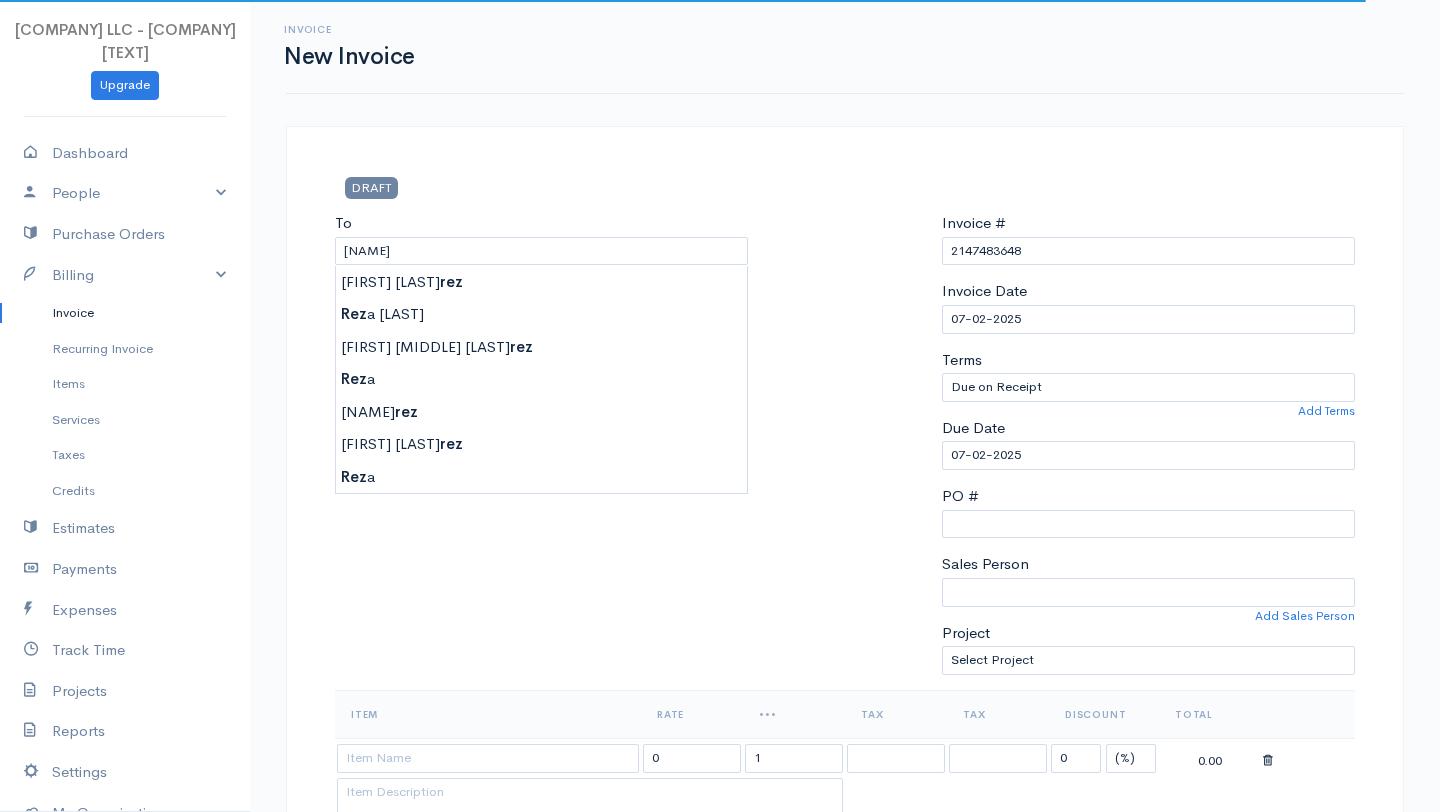 click on "••••• • ••••••• ••• • ••••••• ••••• ••
•••••••
•••••••••
••••••
•••••••
•••••••
••••• •••••
•••••••• ••••••
•••••••
•••••••
••••••••• •••••••
•••••
••••••••
•••••
•••••••
•••••••••
••••••••
••••••••
••••• ••••
••••••••
•••••••
••••••••
•• •••••••••••••
••••••
••••
•••••••••••••• ••••
•••••••
••• •••••••
••••• •• •••• ••••••• •••••••• •••••• •••••• •••••• •••••• ••••••• ••••••••••• ••••••• ••••••• •••••••• ••••• ••••••• •••••••• •••••• •••••••••• ••••••• ••• ••••••• •••••" at bounding box center [720, 923] 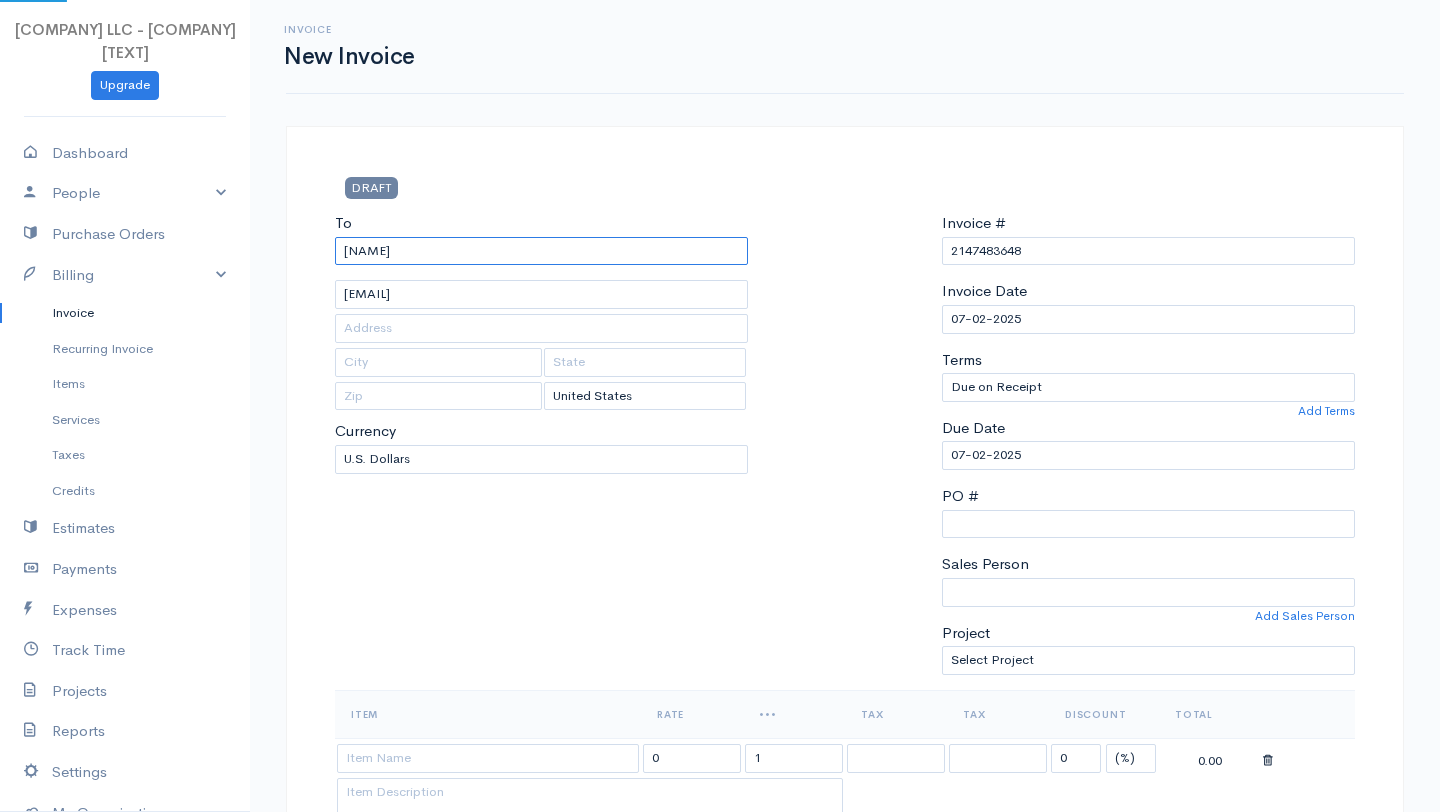 click on "[NAME]" at bounding box center (541, 251) 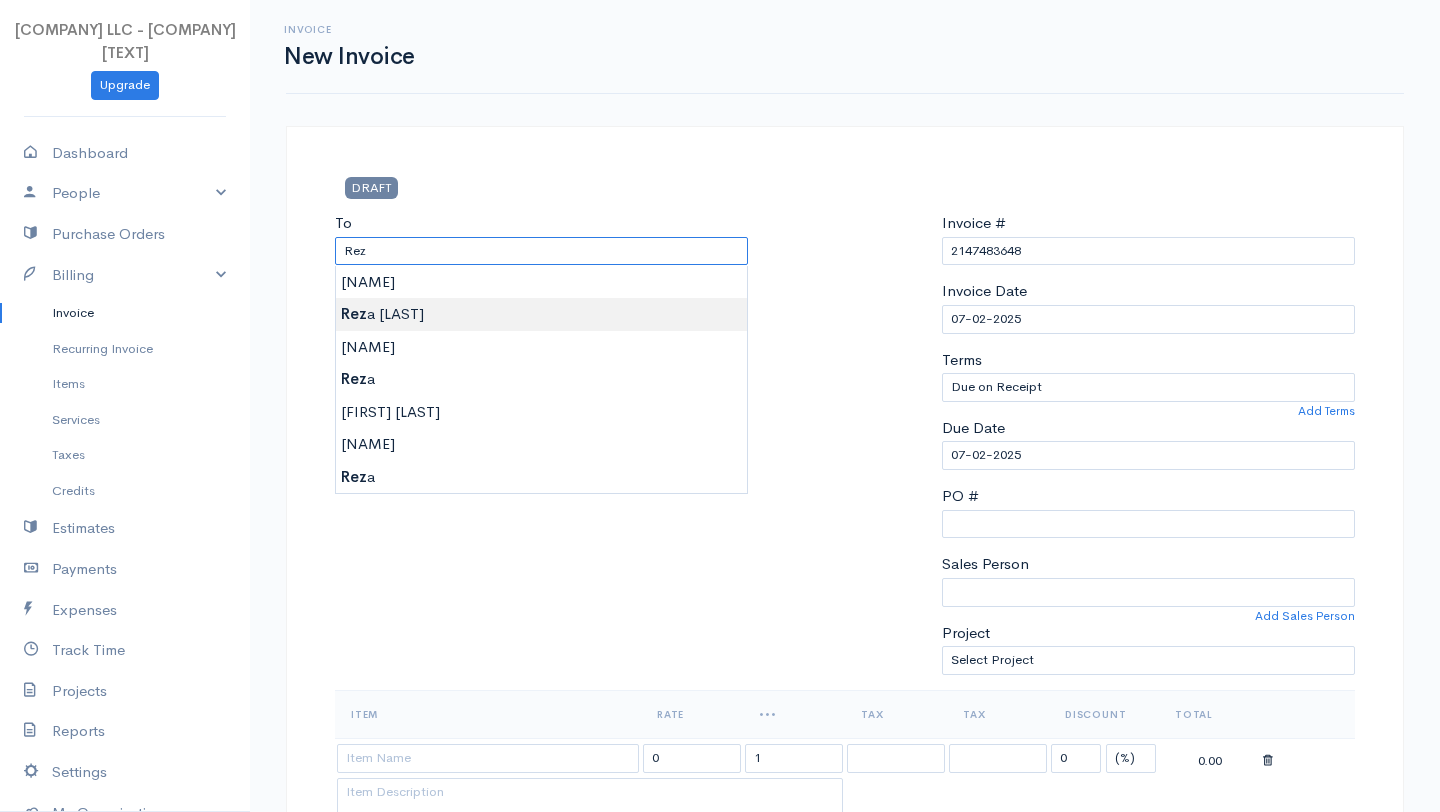 type on "[NAME]" 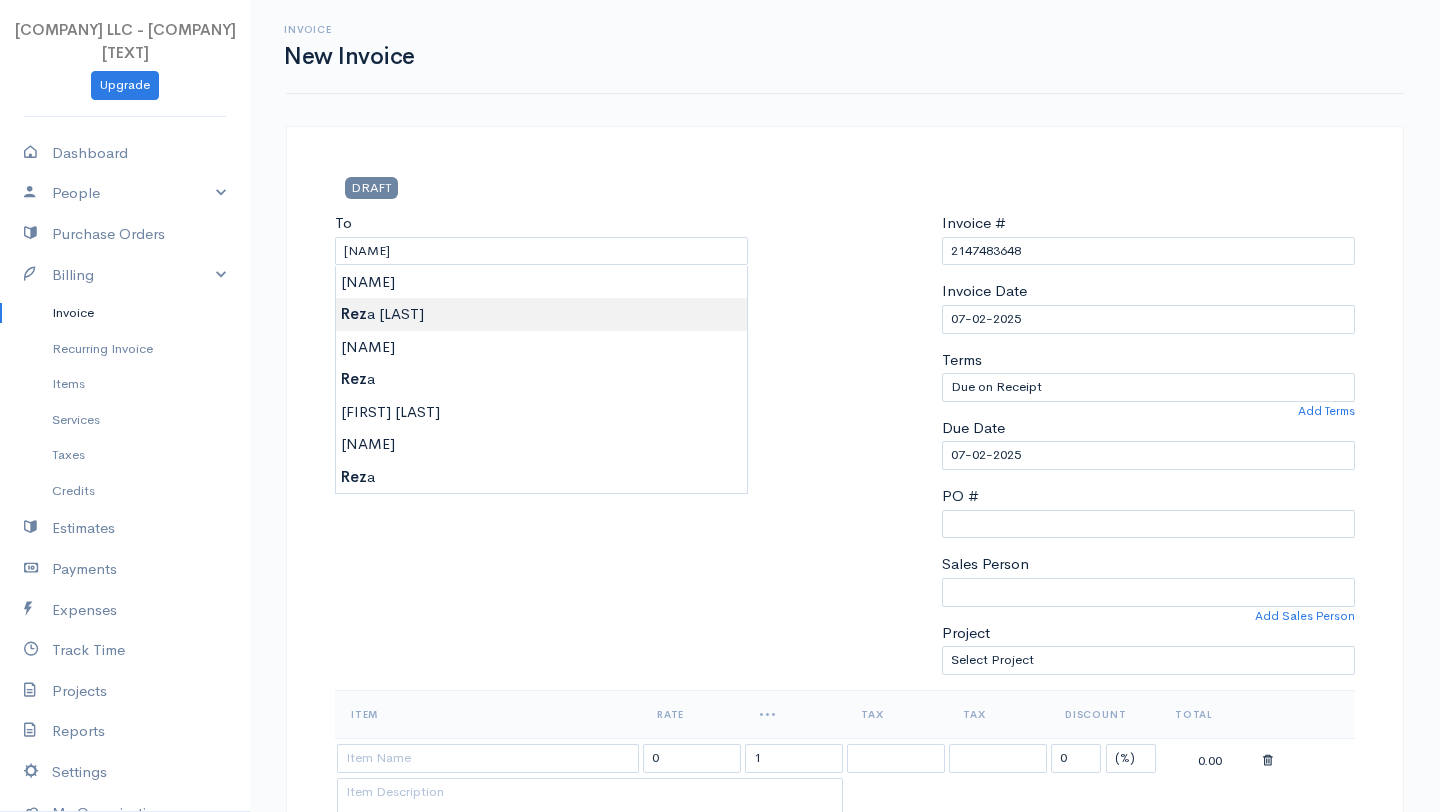 click on "Nneka F Shelton LLC - Shelton Group CS
Upgrade
Dashboard
People
Clients
Vendors
Staff Users
Purchase Orders
Billing
Invoice
Recurring Invoice
Items
Services
Taxes
Credits
Estimates
Payments
Expenses
Track Time
Projects
Reports
Settings
My Organizations
Logout
Help
@CloudBooksApp 2022
Invoice
New Invoice
DRAFT To [FIRST] [LAST] [EMAIL] [CHOOSE COUNTRY] United States Canada United Kingdom Afghanistan Albania Algeria American Samoa Andorra Anguilla Angola Chad" at bounding box center [720, 923] 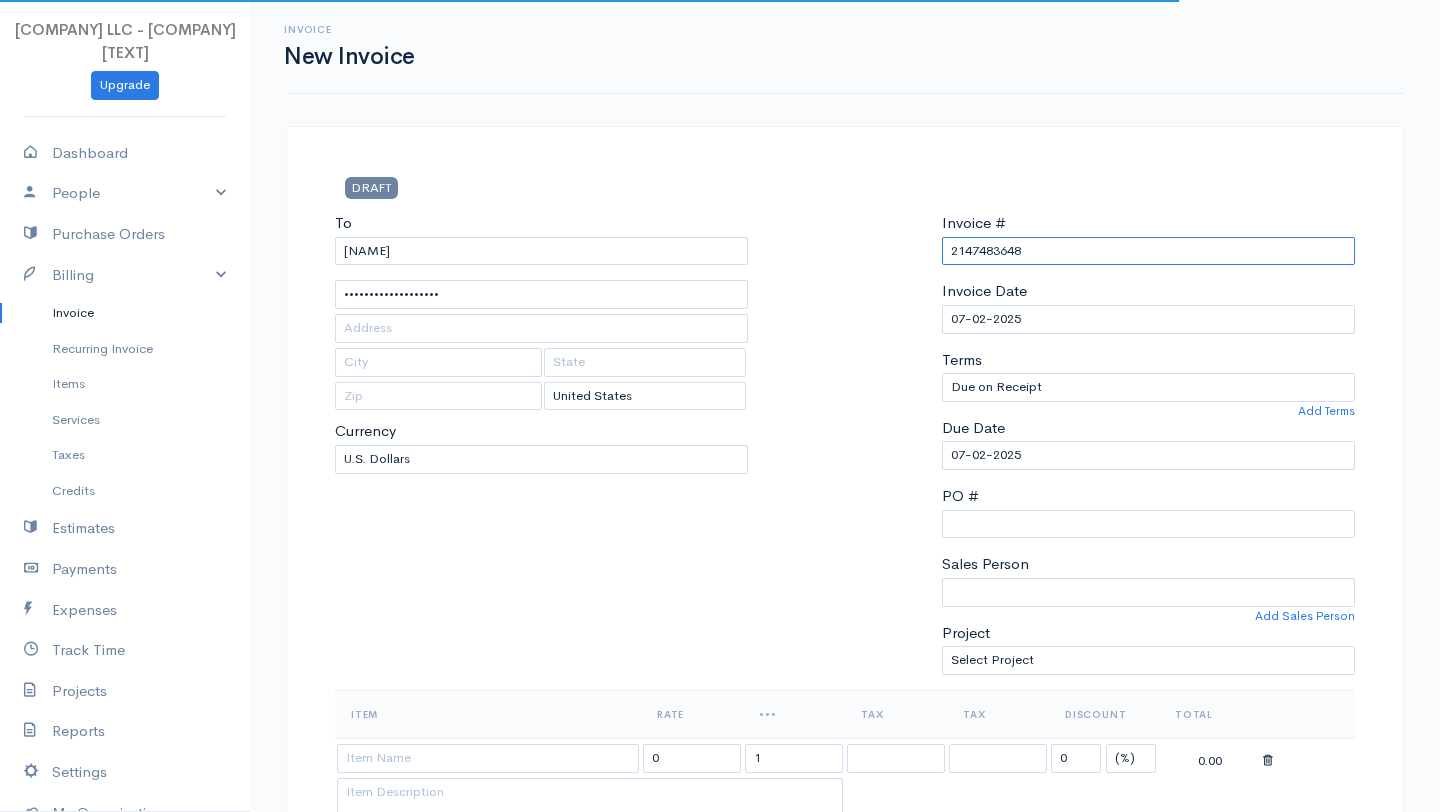 click on "2147483648" at bounding box center [1148, 251] 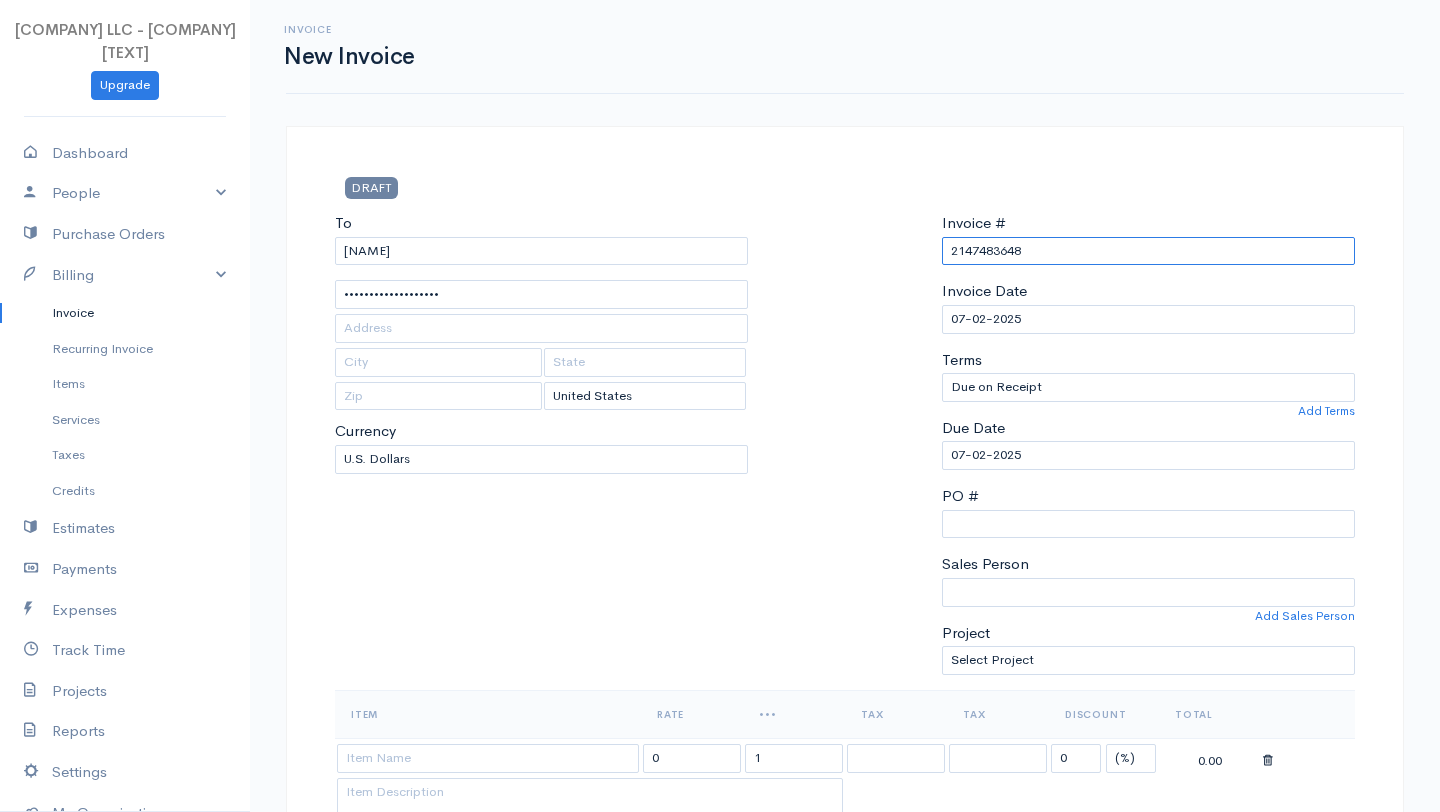 click on "2147483648" at bounding box center [1148, 251] 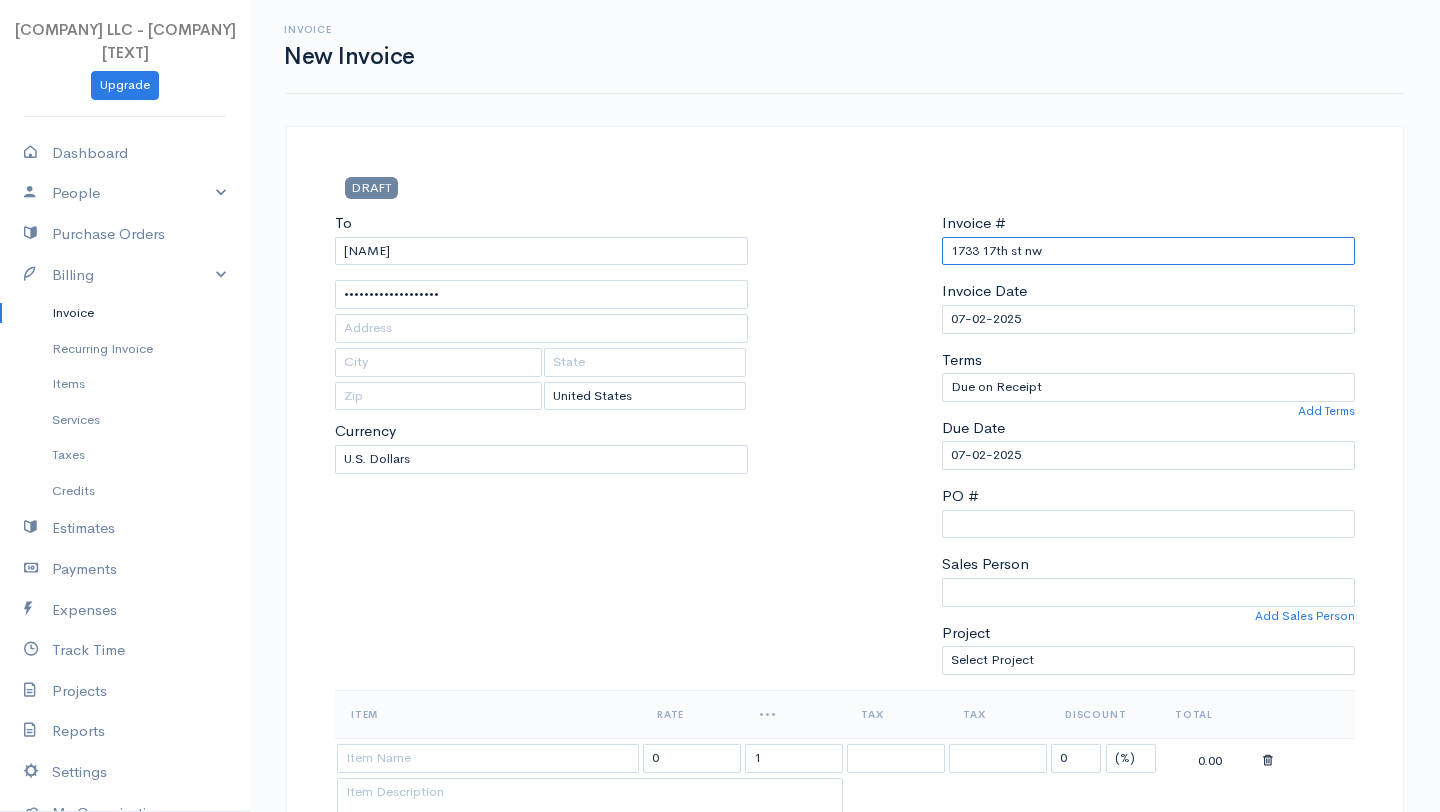 type on "[NUMBER] [STREET] [NW]" 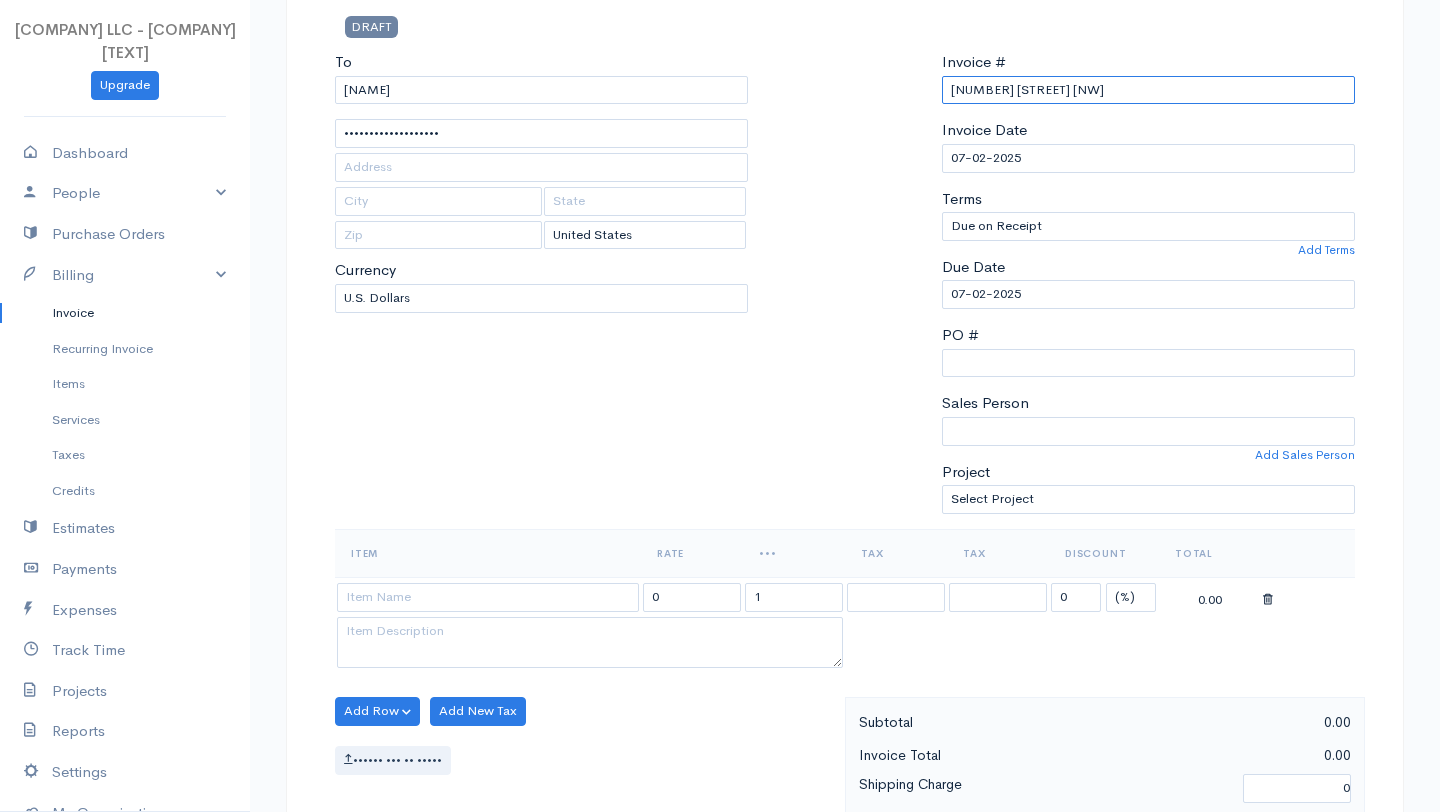 scroll, scrollTop: 418, scrollLeft: 0, axis: vertical 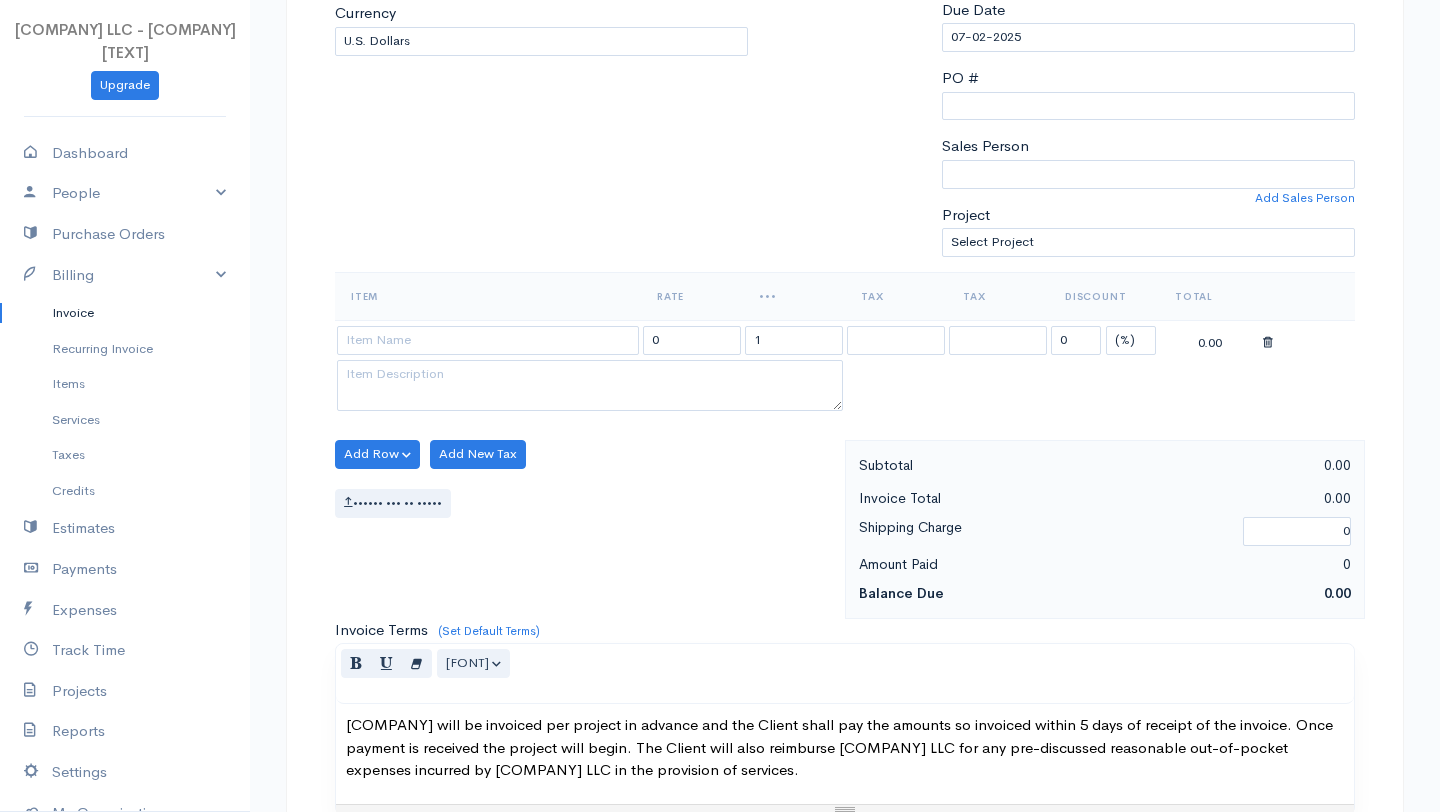 click at bounding box center [488, 339] 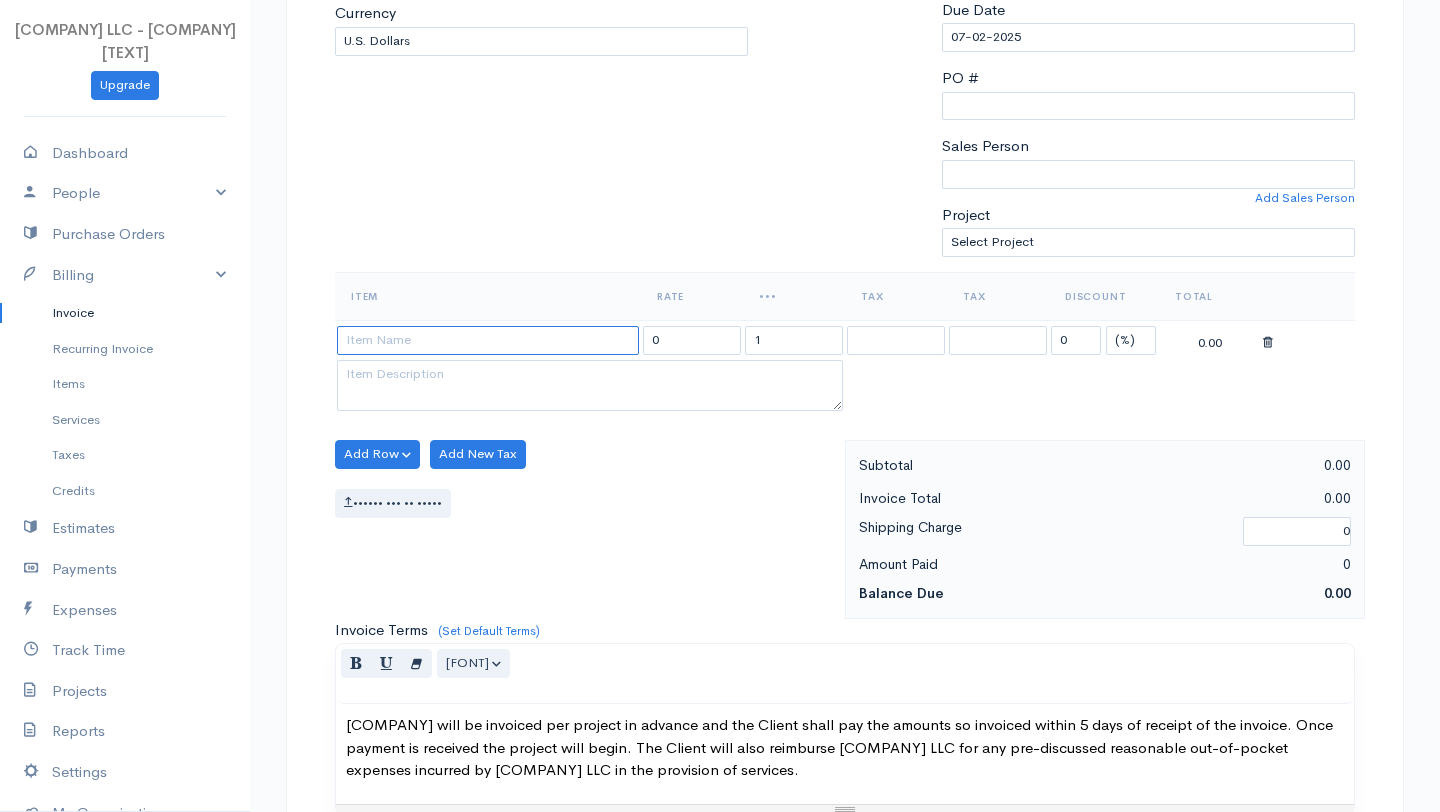 click at bounding box center (488, 340) 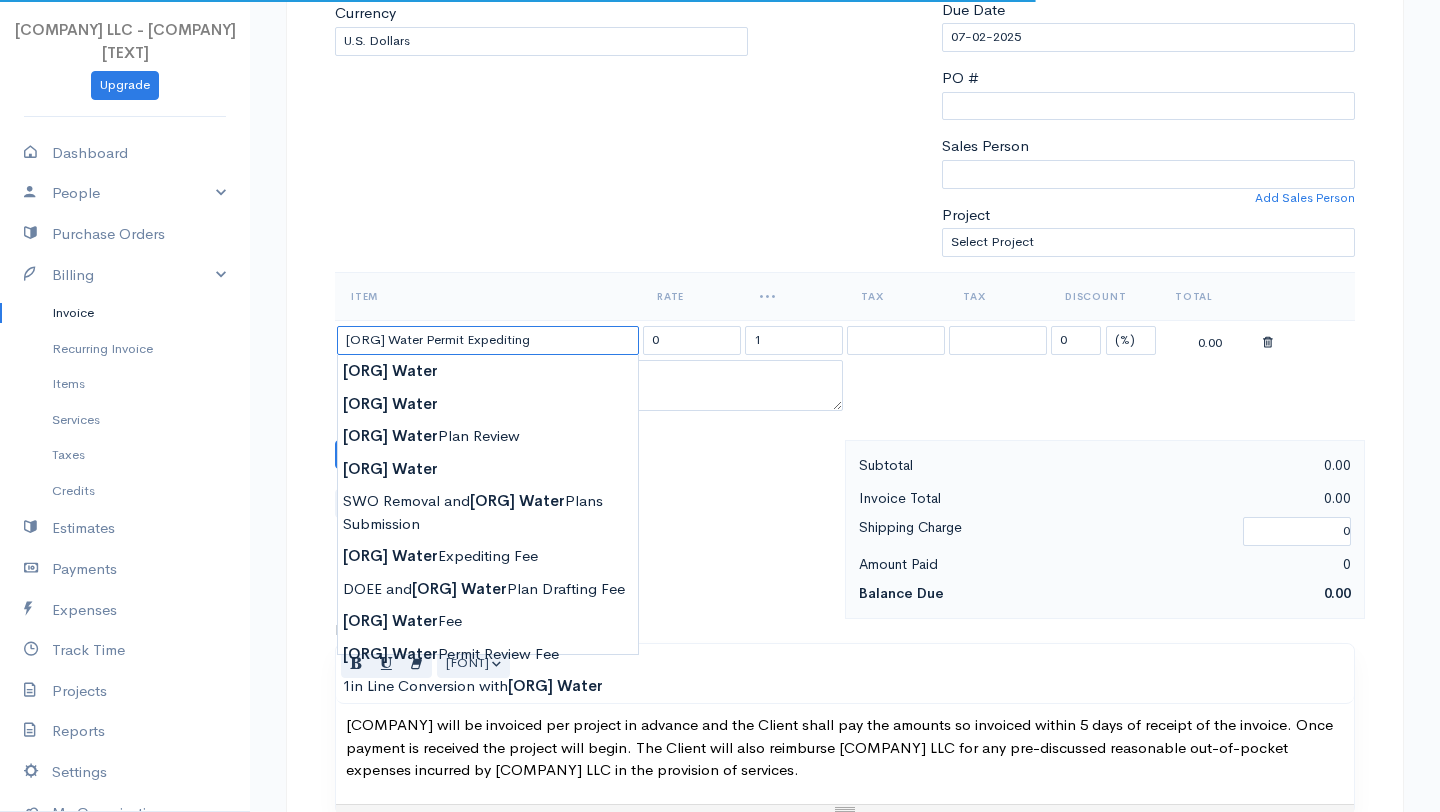 type on "[ORG] Water Permit Expediting" 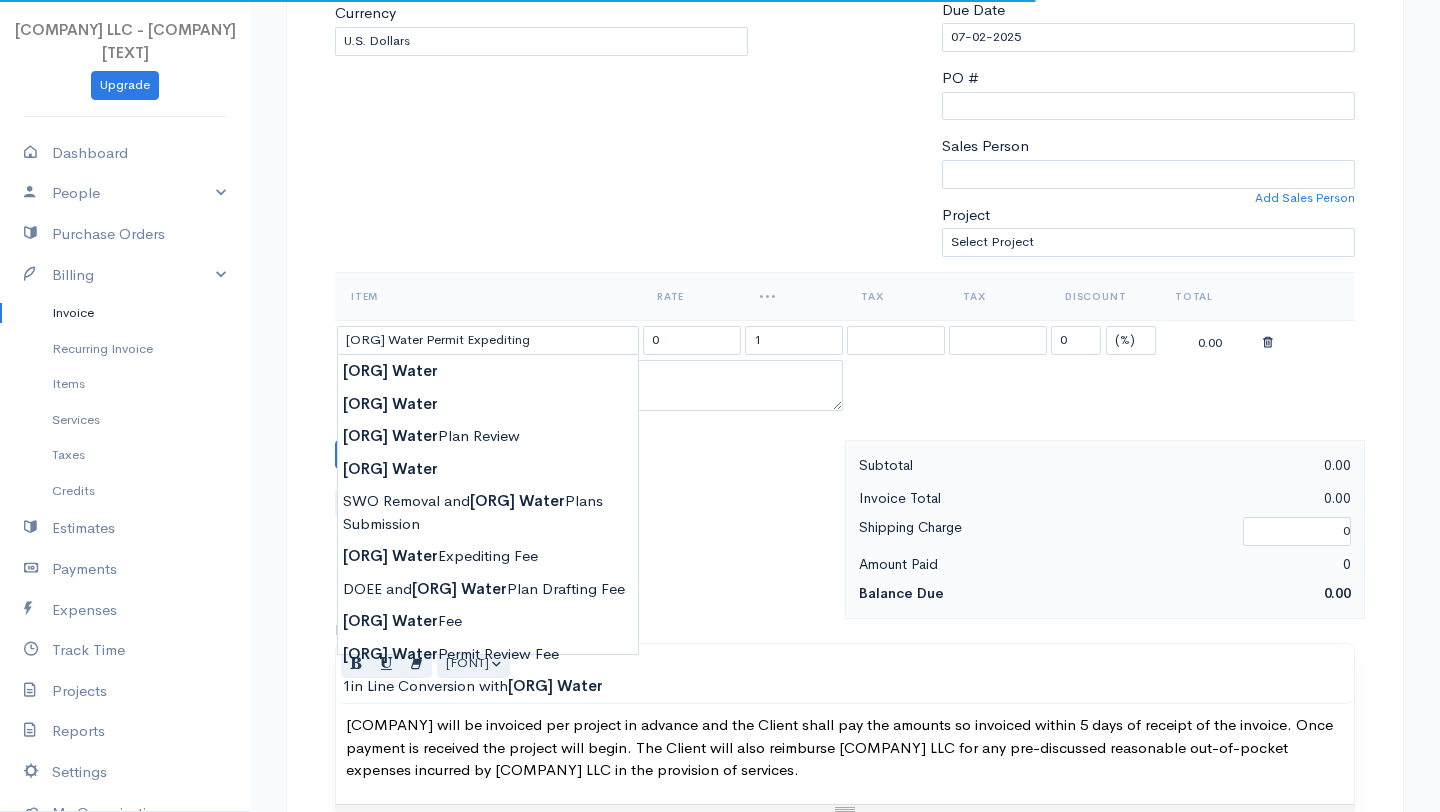 click on "To [FIRST] [LAST] [EMAIL] [CHOOSE COUNTRY] United States Canada United Kingdom Afghanistan Albania Algeria American Samoa Andorra Anguilla Angola Antarctica Antigua and Barbuda Argentina Armenia Aruba Australia Austria Azerbaijan Bahamas Bahrain Bangladesh Barbados Belgium Belize Benin Bermuda Bhutan Bolivia Bosnia and Herzegovina Botswana Bouvet Island Brazil British Indian Ocean Territory Brunei Darussalam Bulgaria Burkina Faso Burundi Cambodia Cameroon Canada Cape Verde Cayman Islands Central African Republic Chad Chile China Christmas Island Cocos (Keeling Islands) Colombia Comoros Congo Cook Islands Costa Rica Cote D'Ivoire (Ivory Coast) Croatia (Hrvatska) Cuba Curacao Cyprus Czech Republic Democratic Republic of the Congo Denmark Djibouti Dominica Dominican Republic East Timor Egypt El Salvador Ecuador Equatorial Guinea Eritrea Estonia Ethiopia Falkland Islands (Malvinas) Faroe Islands Federated States of Micronesia Fiji Finland France France, Metropolitan French Guiana French Polynesia Kip" at bounding box center [541, 33] 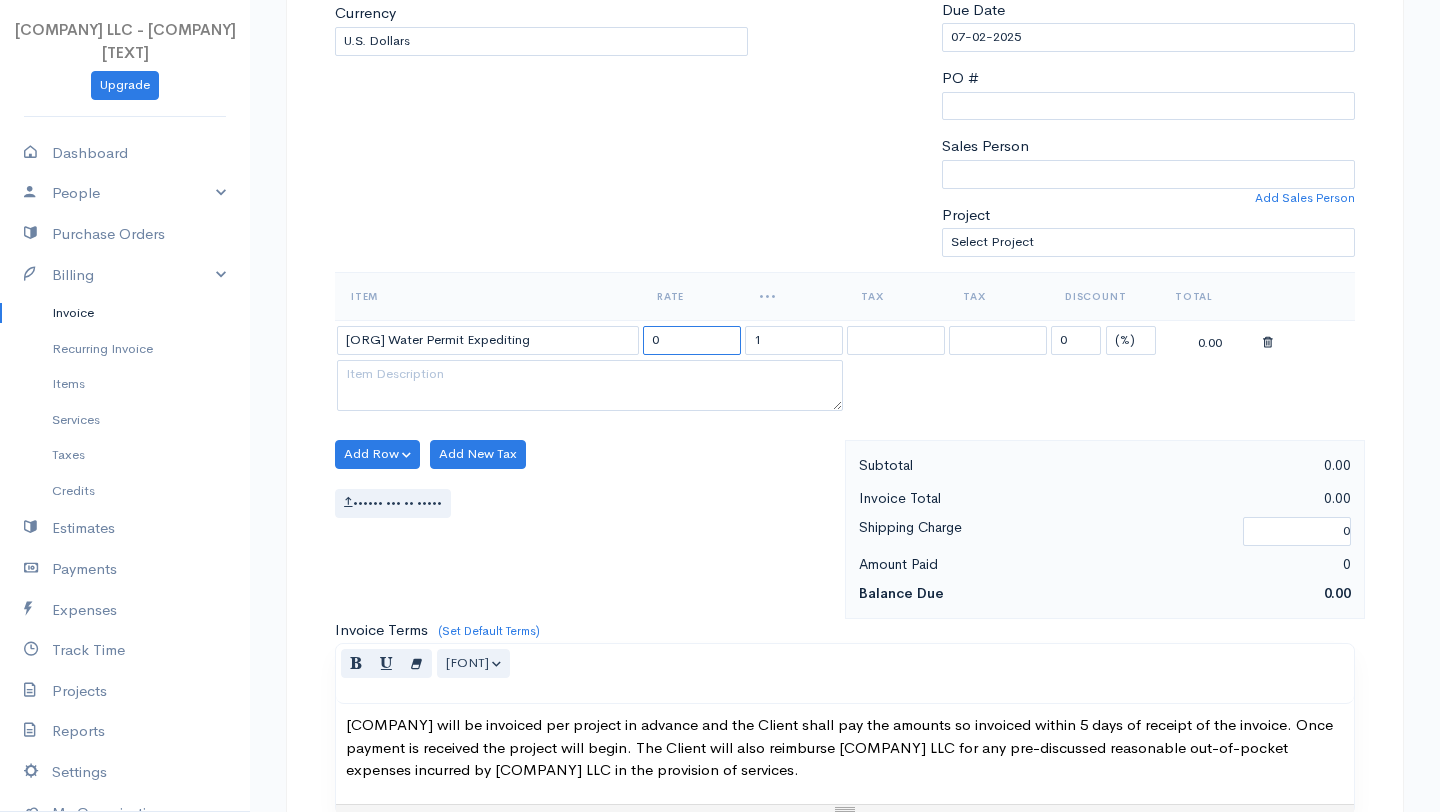 click on "0" at bounding box center (692, 340) 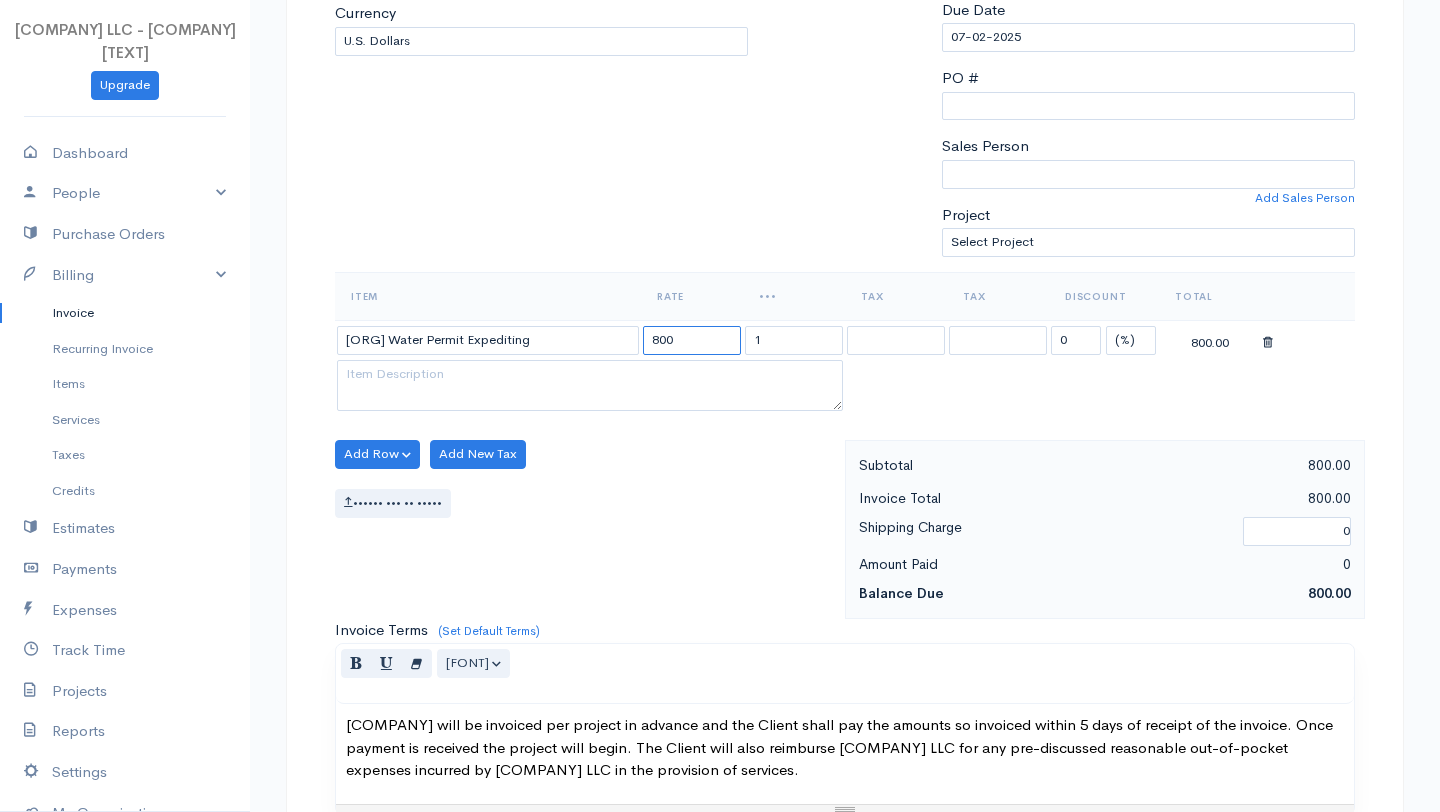 type on "800" 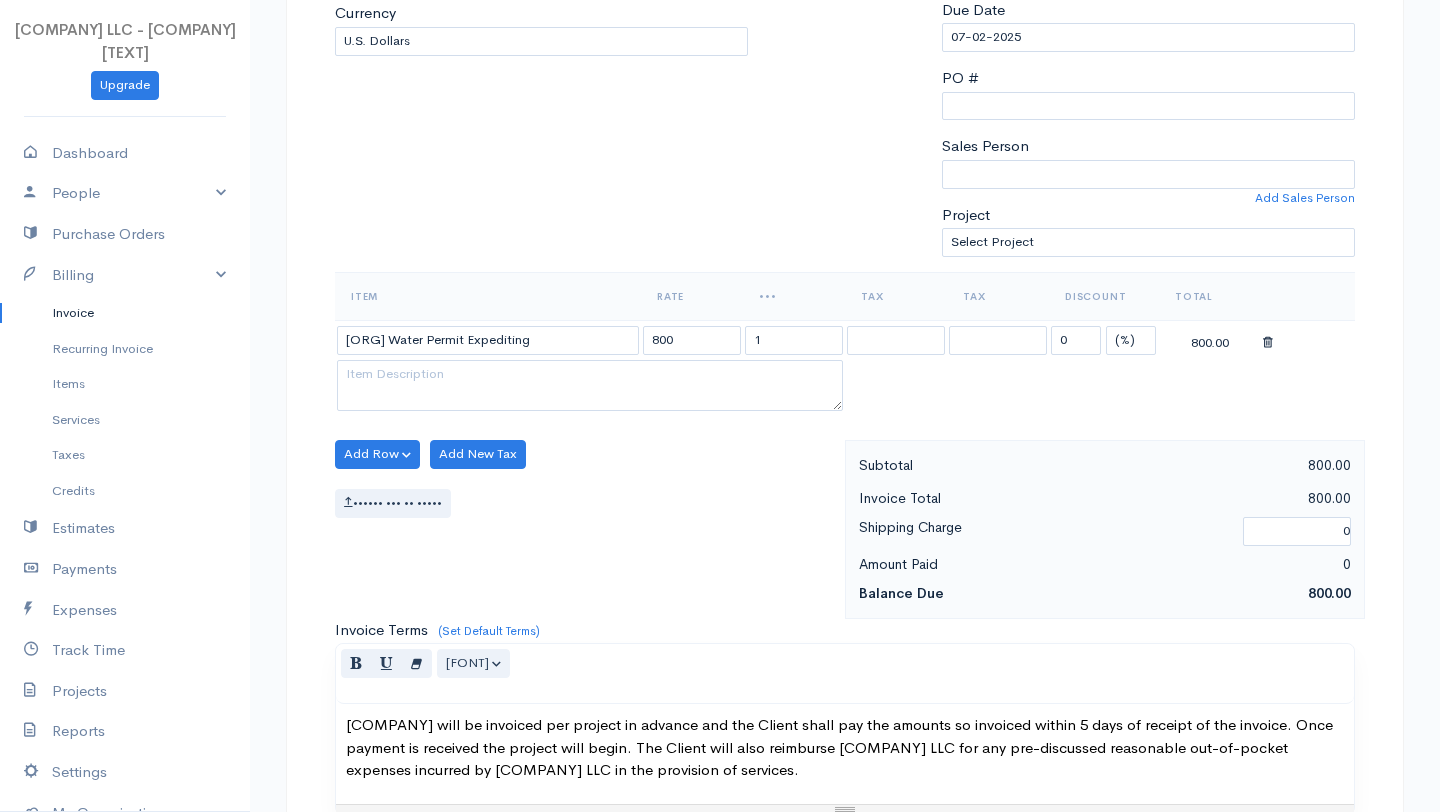 click on "Item Rate Qty Tax Tax Discount Total [ORG] Water Permit Expediting 800 1 0 (%) Flat 800.00" at bounding box center (845, 356) 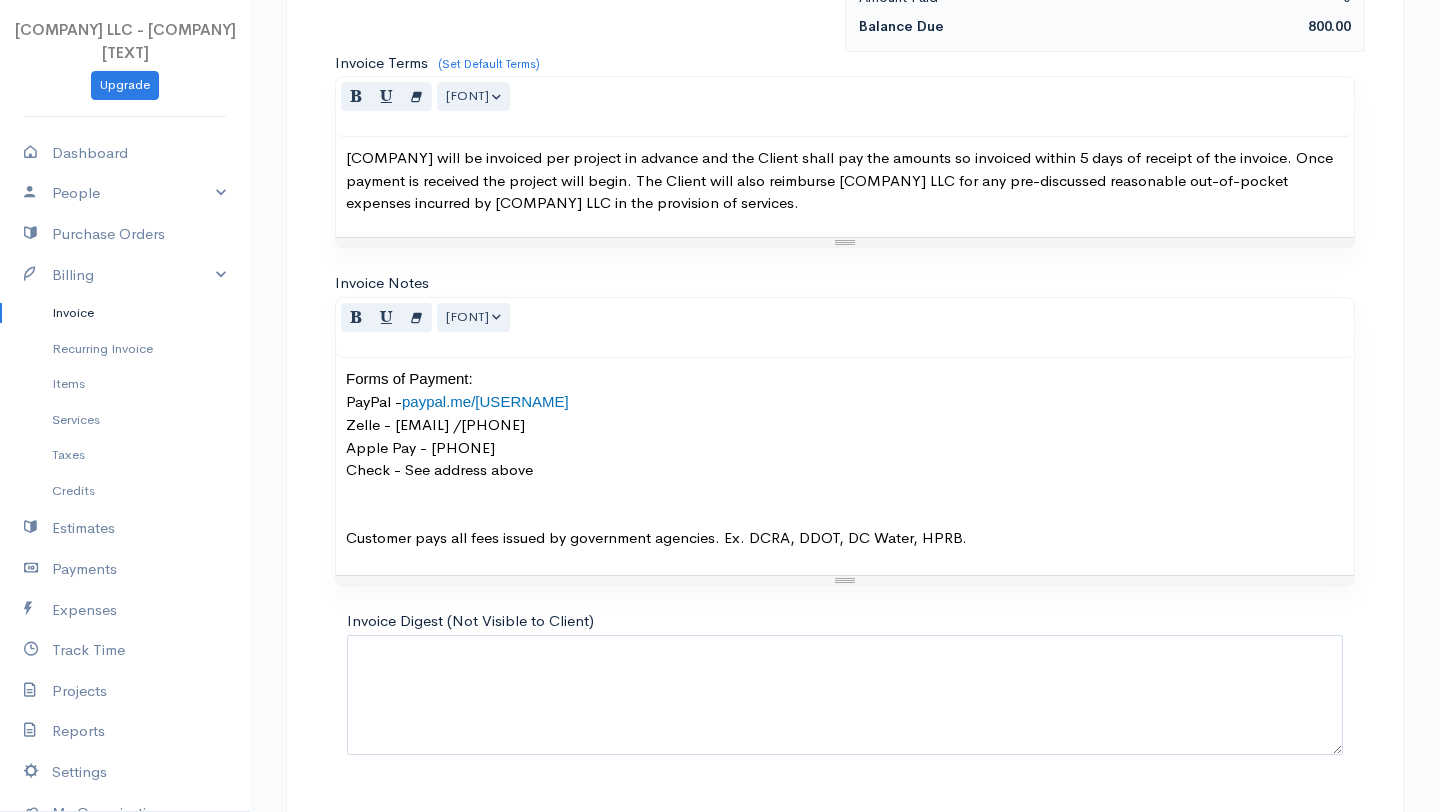 scroll, scrollTop: 1035, scrollLeft: 0, axis: vertical 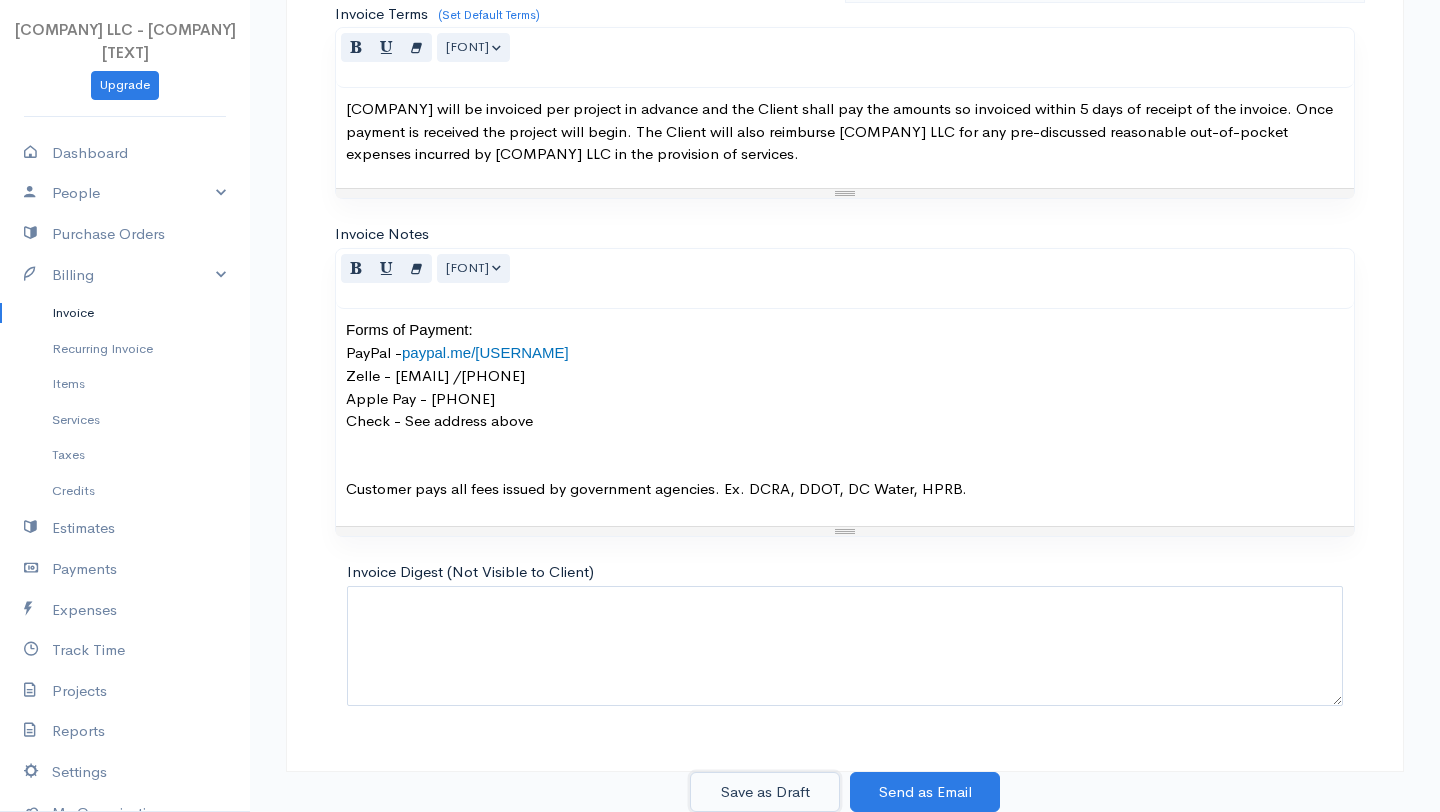 click on "Save as Draft" at bounding box center [765, 792] 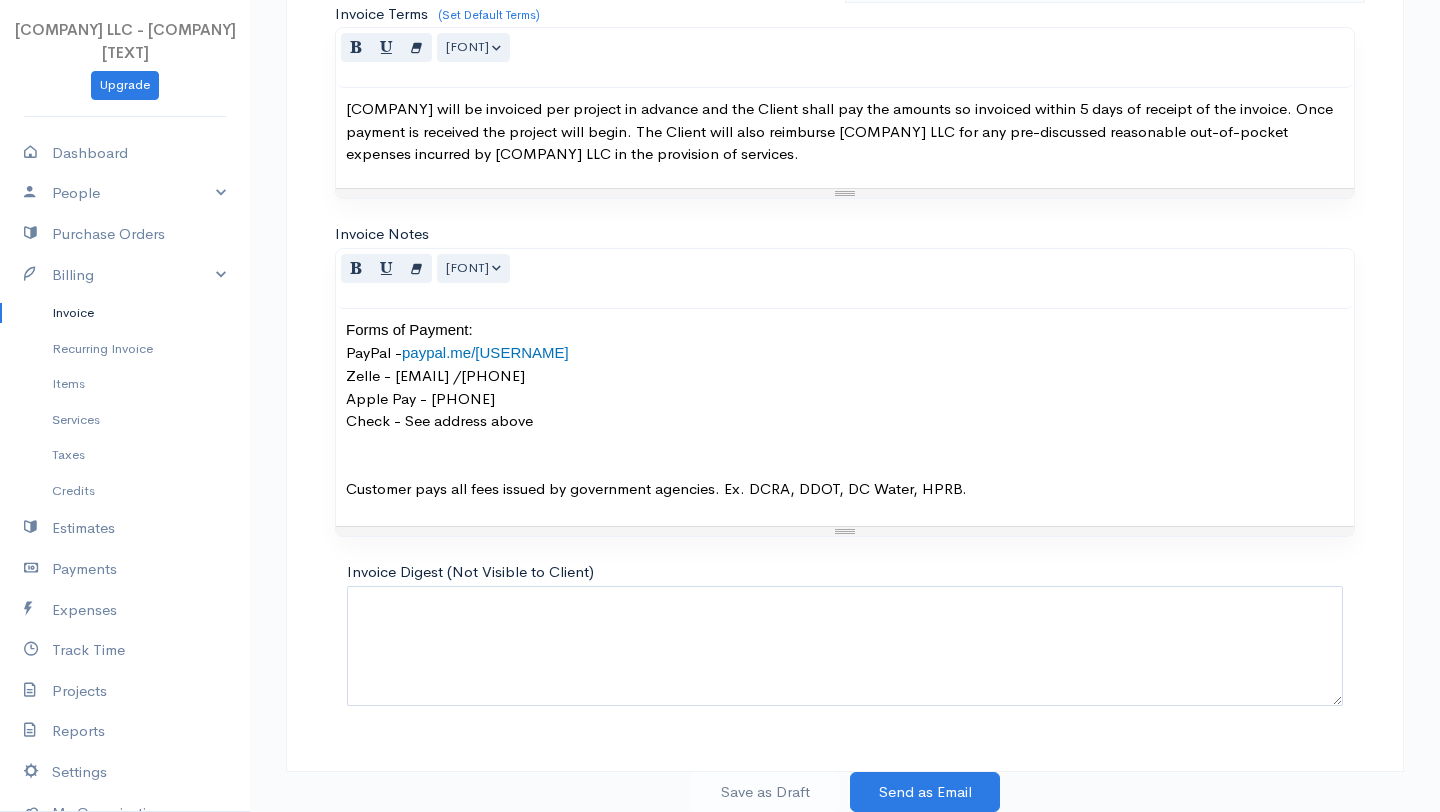 scroll, scrollTop: 0, scrollLeft: 0, axis: both 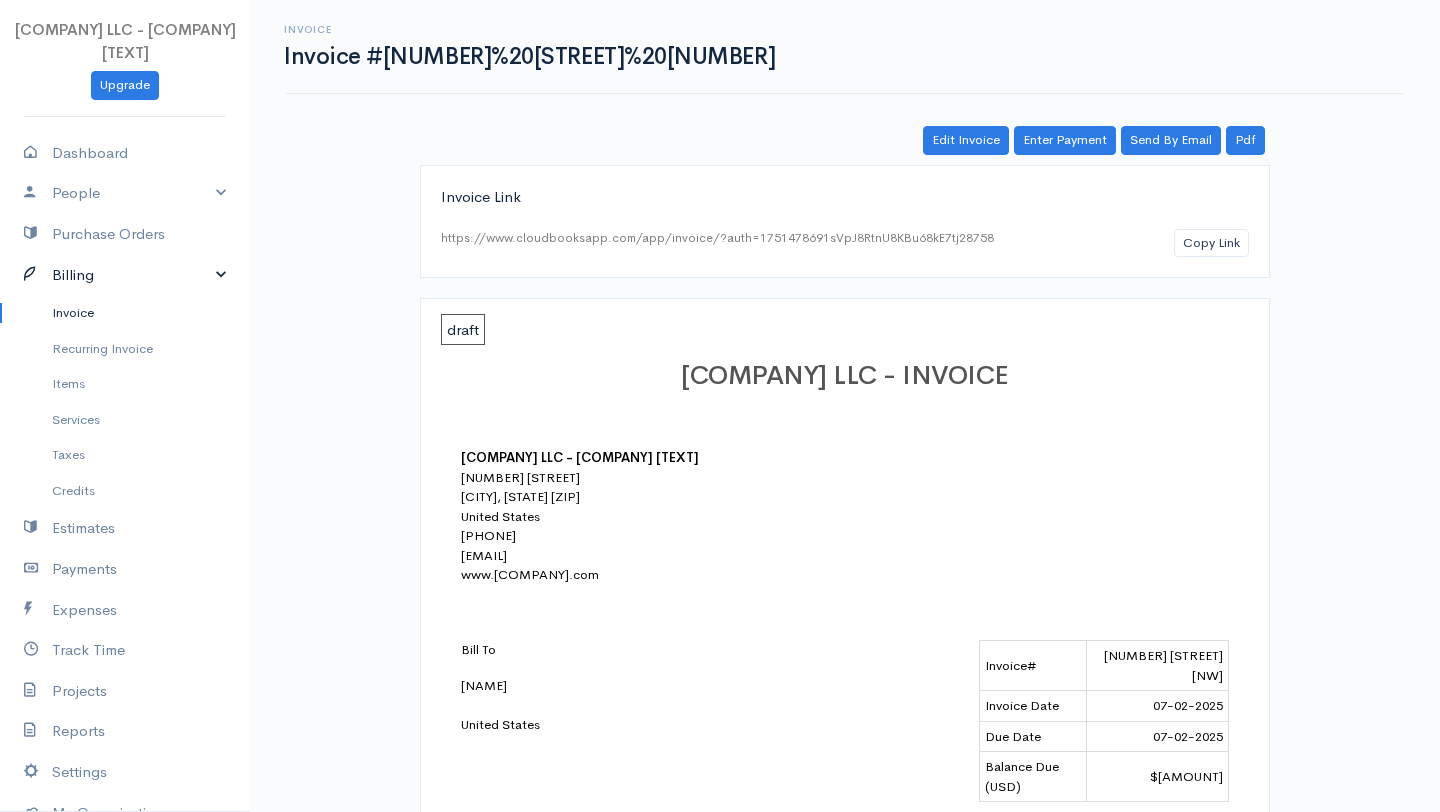click on "Billing" at bounding box center (125, 275) 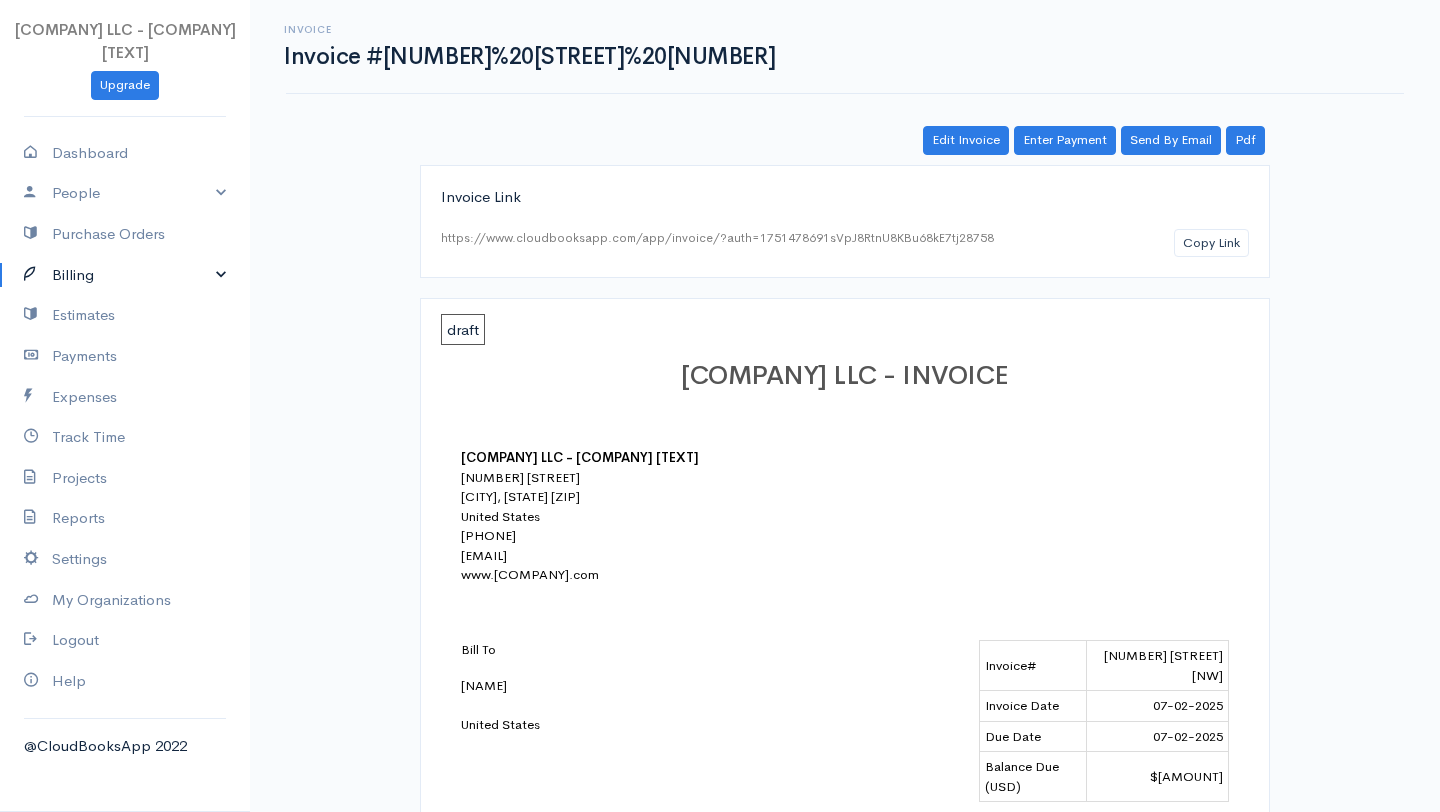 click on "Billing" at bounding box center (125, 275) 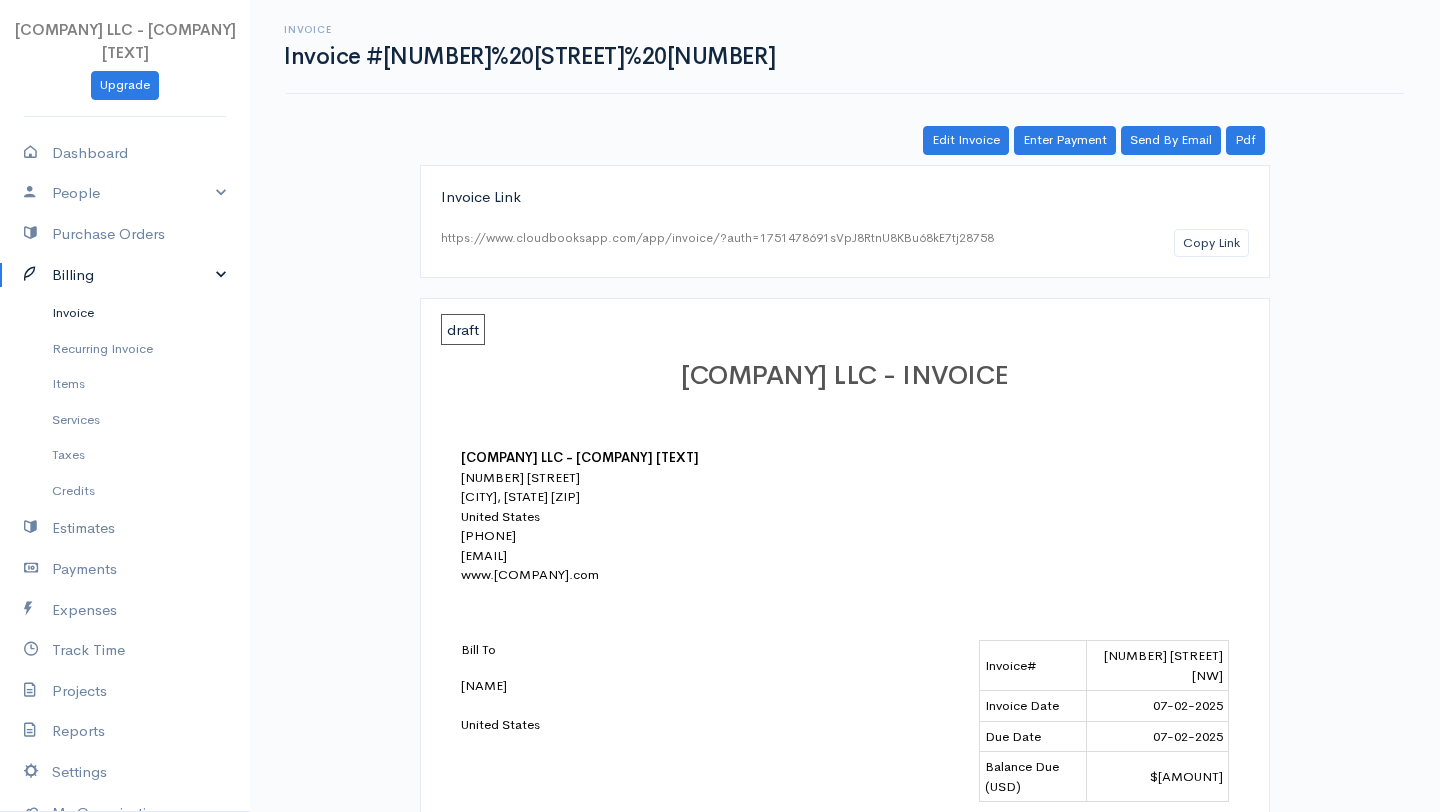 click on "Invoice" at bounding box center [125, 313] 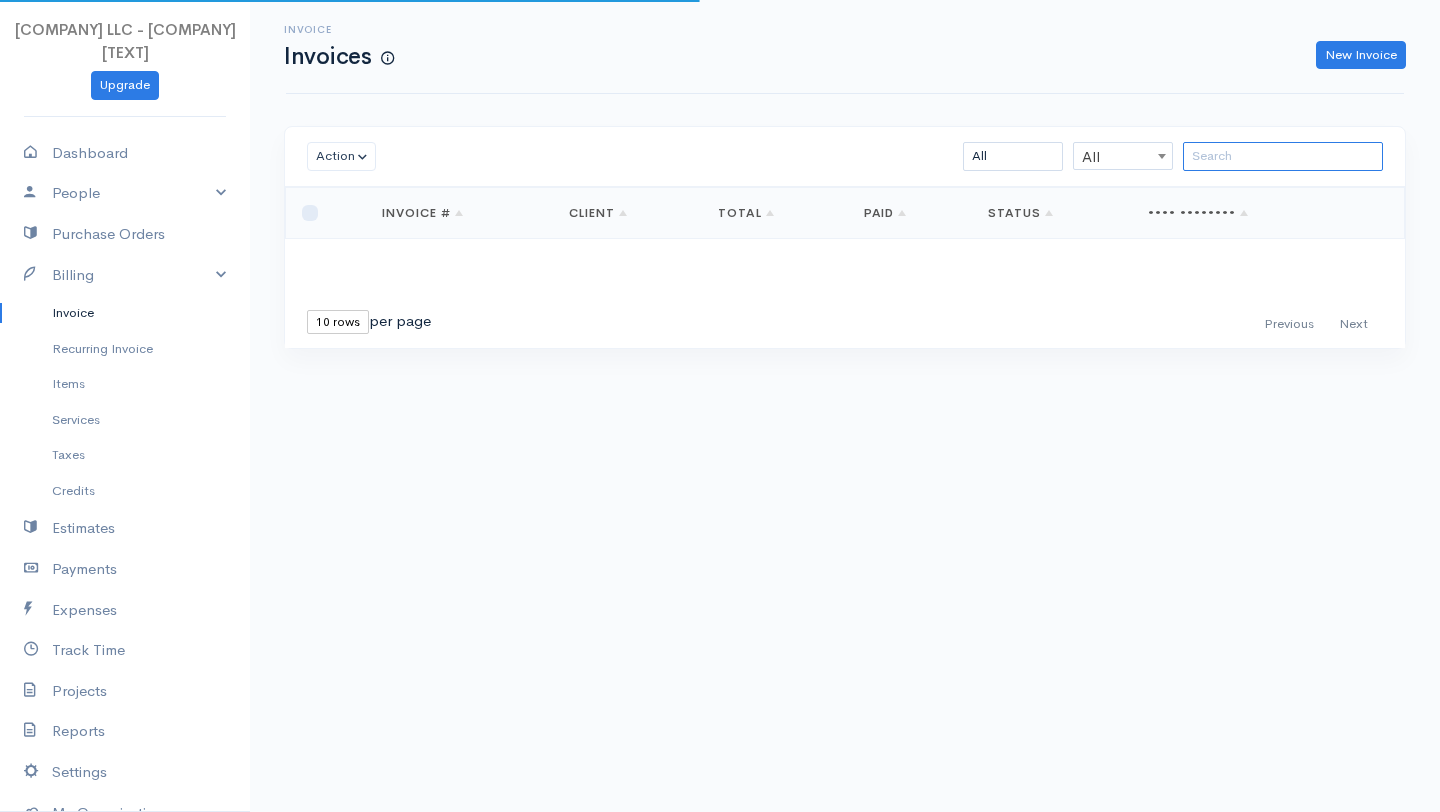click at bounding box center [1283, 156] 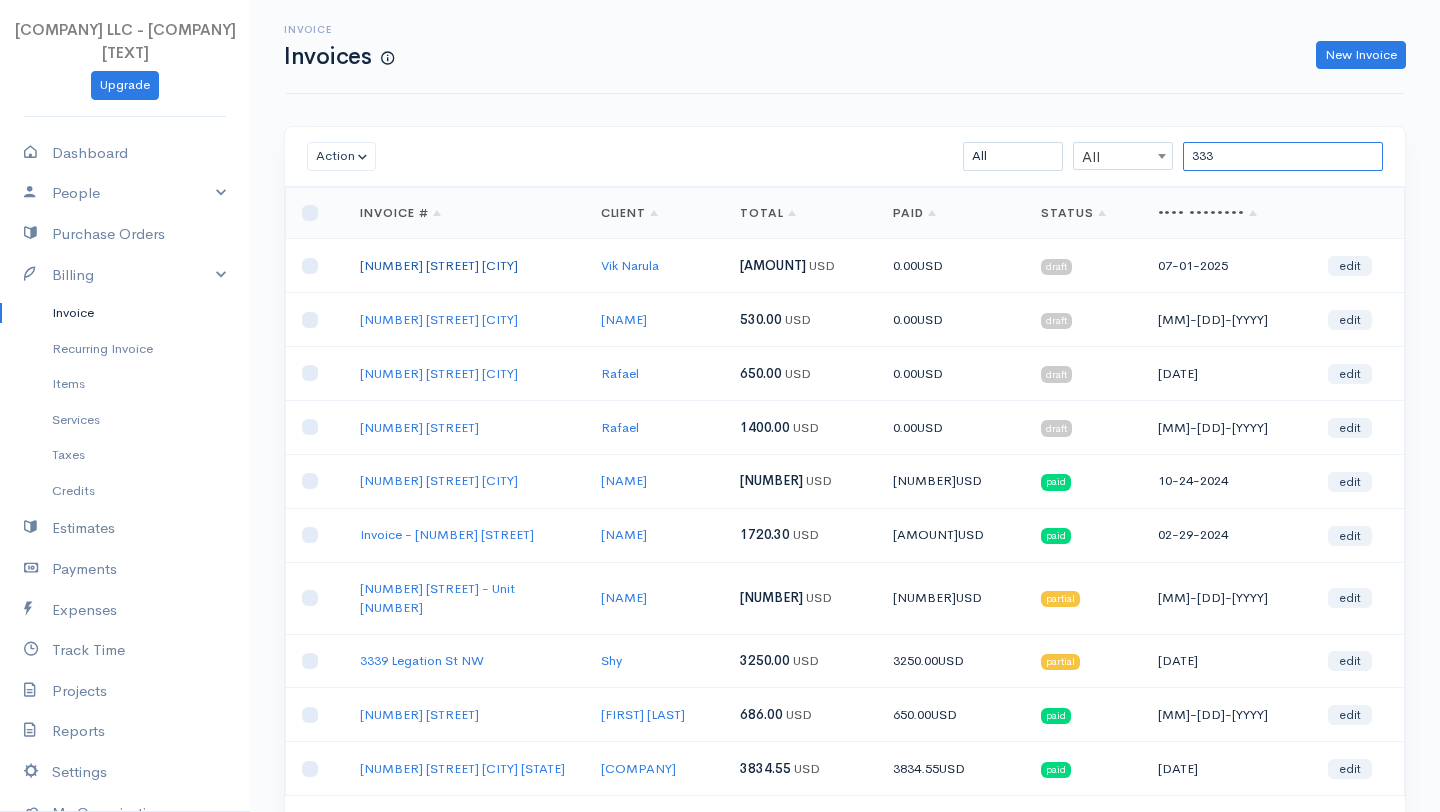 type on "333" 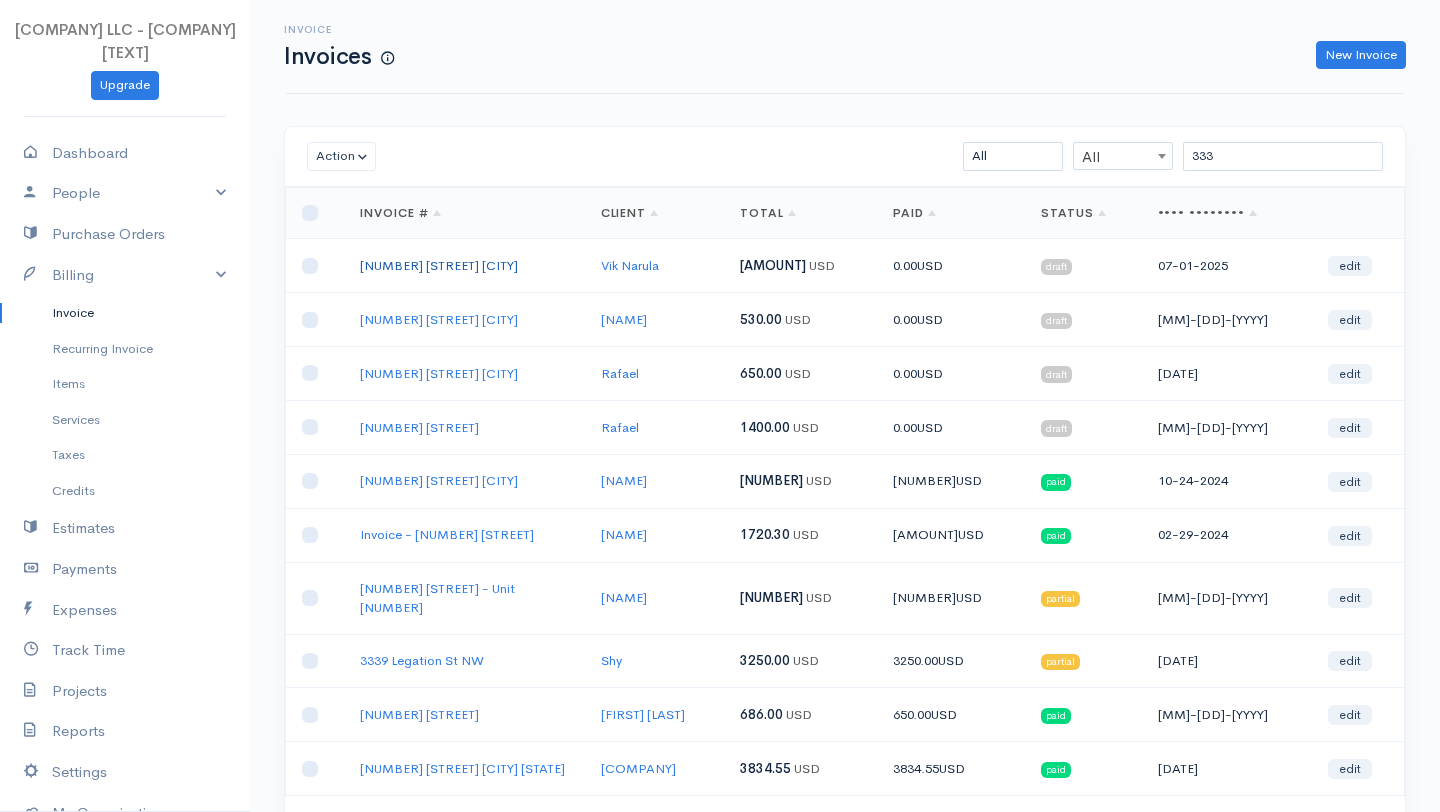 click on "[NUMBER] [STREET] [CITY]" at bounding box center (439, 265) 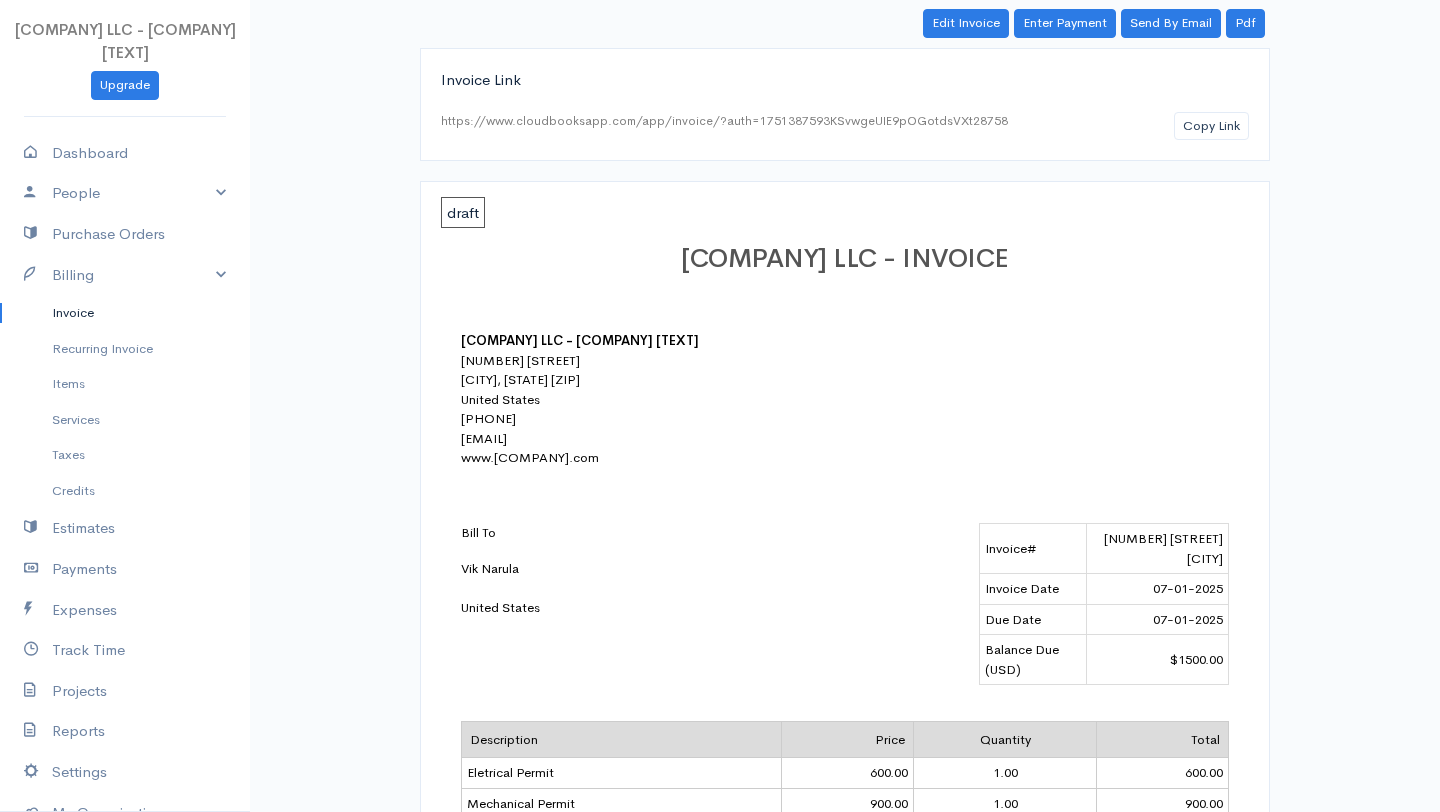 scroll, scrollTop: 94, scrollLeft: 0, axis: vertical 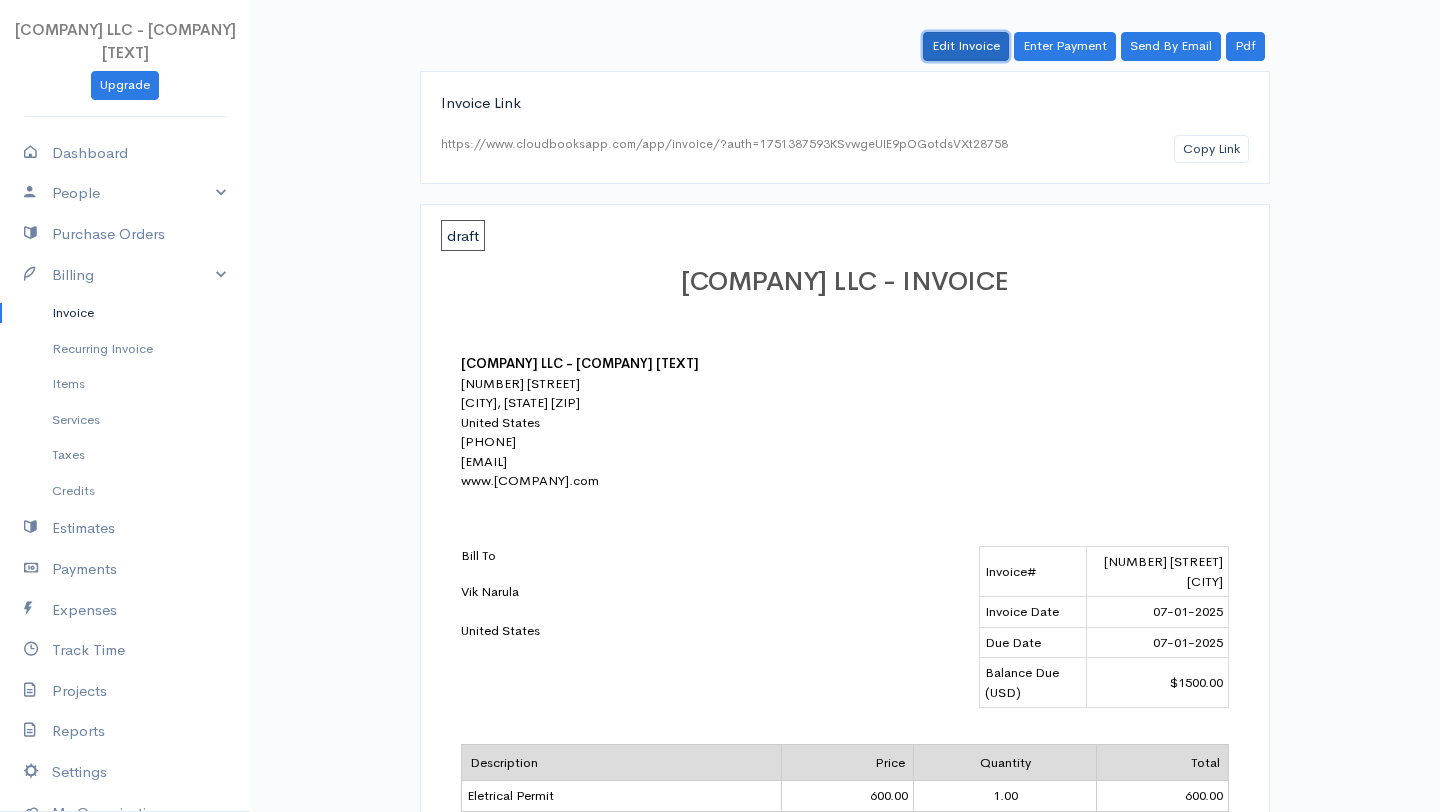 click on "Edit Invoice" at bounding box center [966, 46] 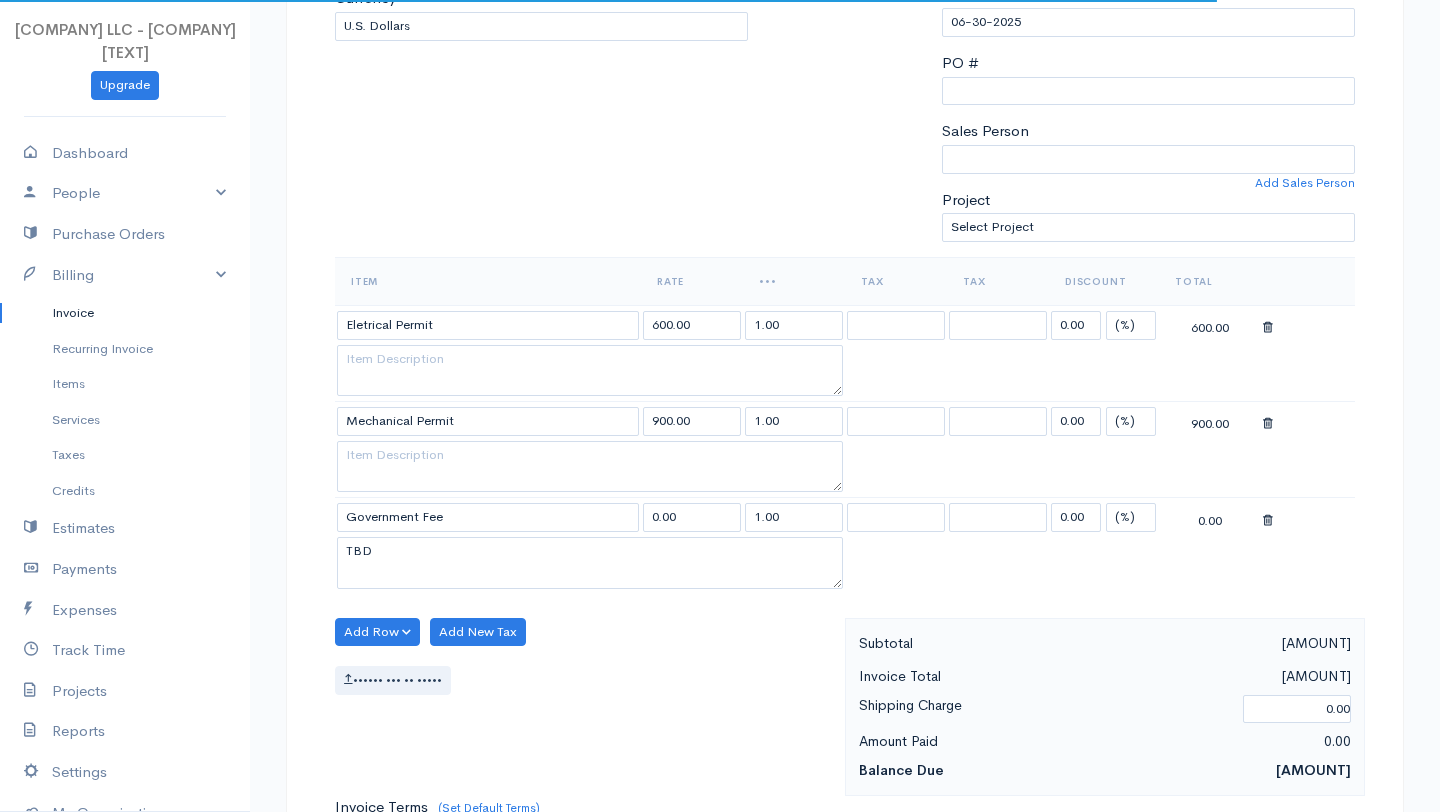 scroll, scrollTop: 618, scrollLeft: 0, axis: vertical 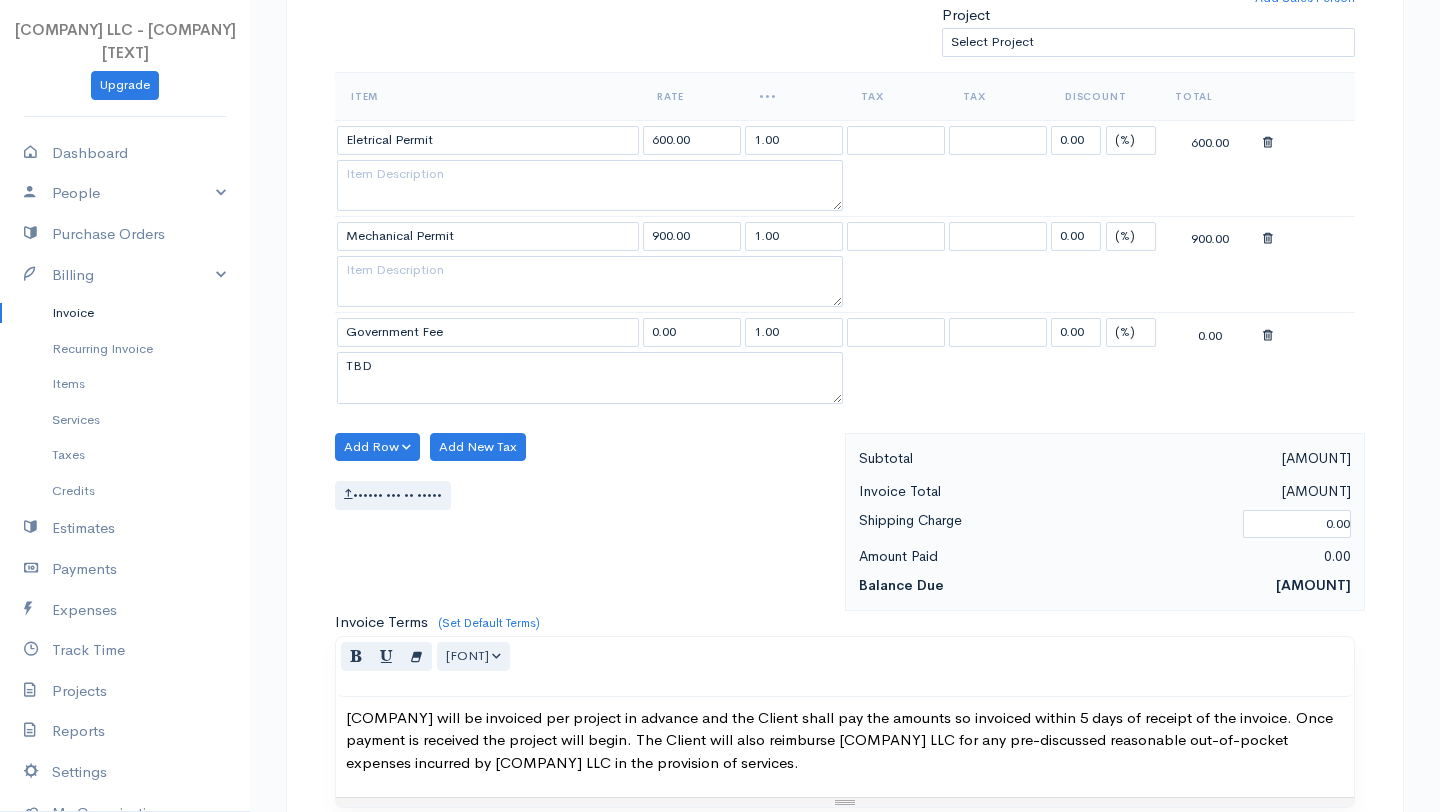click at bounding box center (1268, 239) 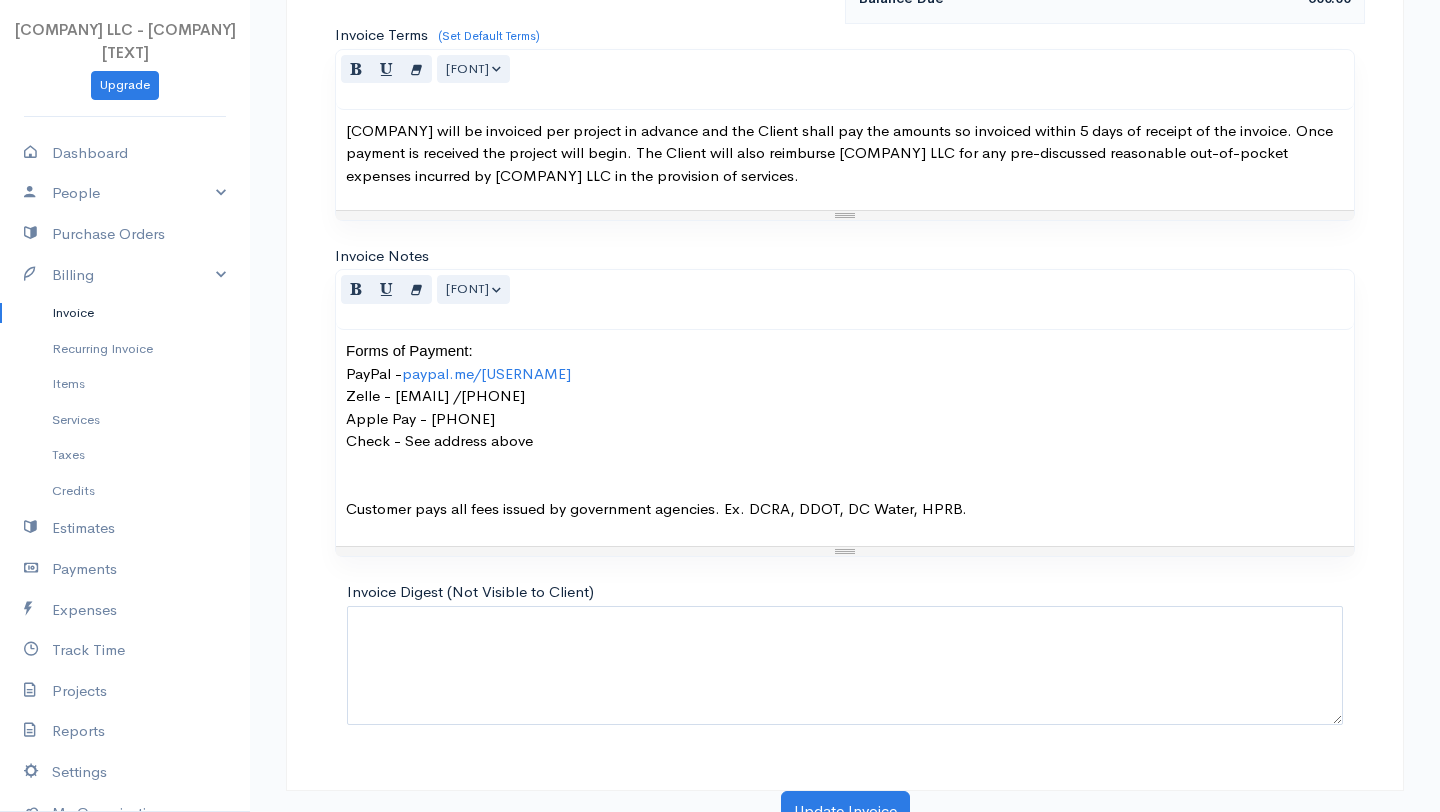 scroll, scrollTop: 1134, scrollLeft: 0, axis: vertical 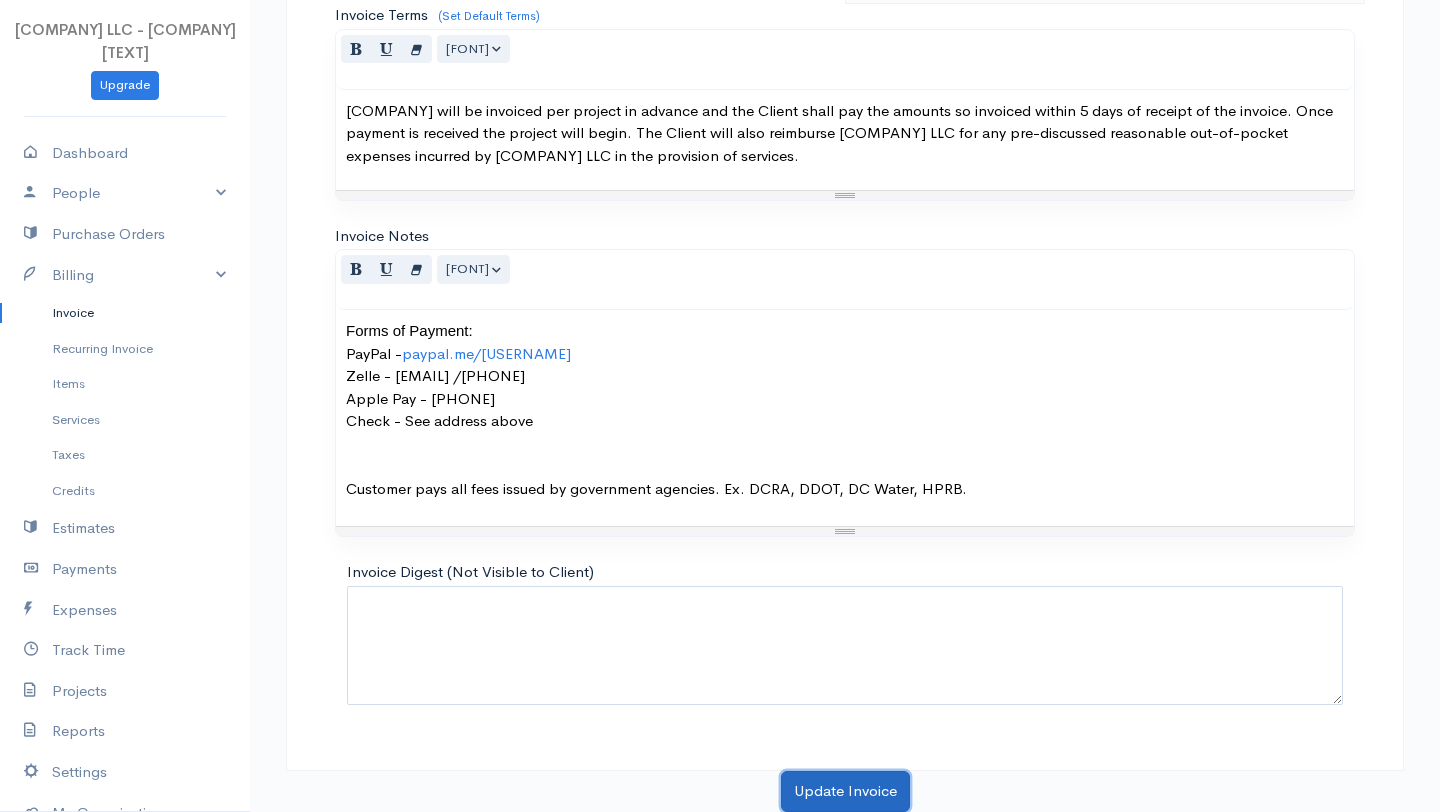 click on "Update Invoice" at bounding box center (845, 791) 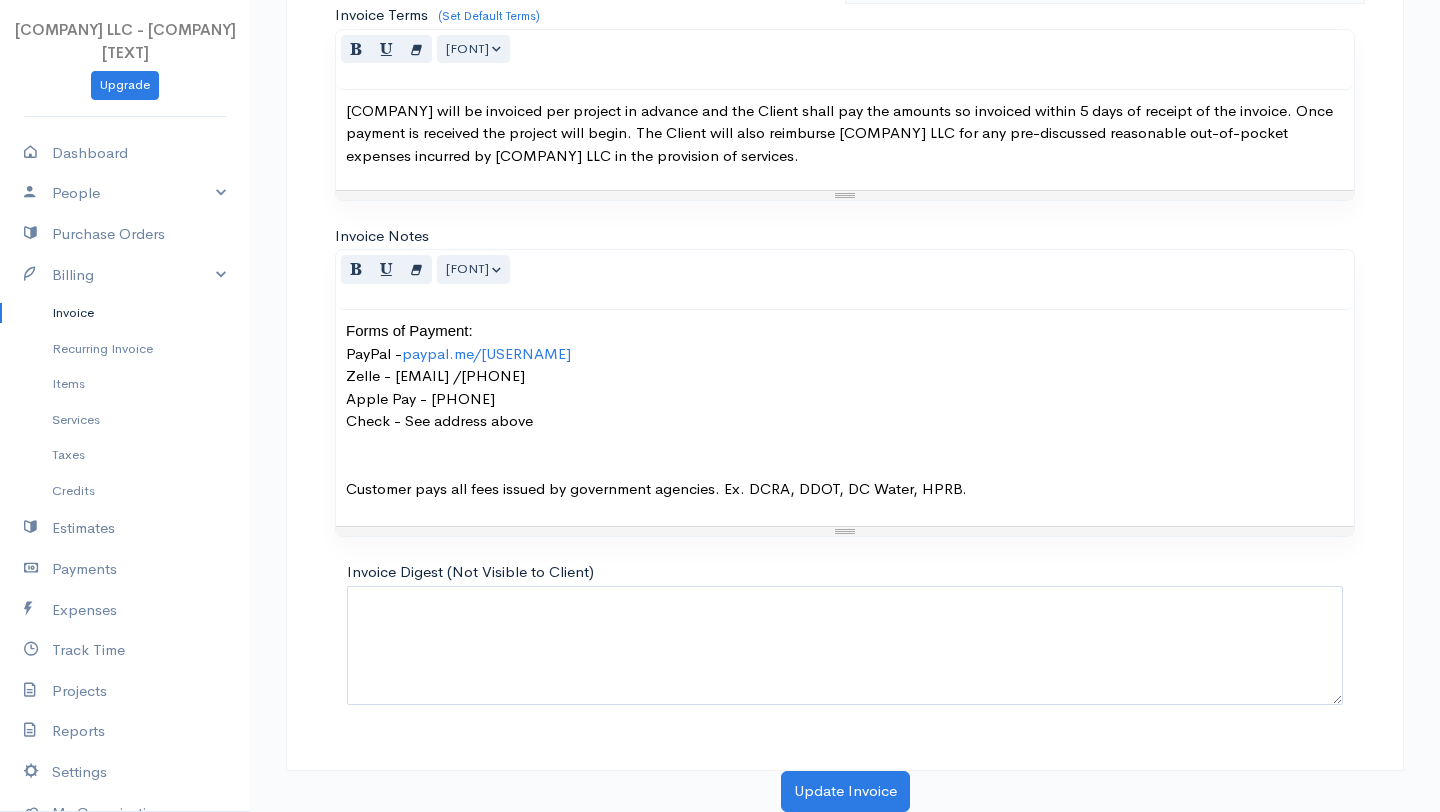 scroll, scrollTop: 0, scrollLeft: 0, axis: both 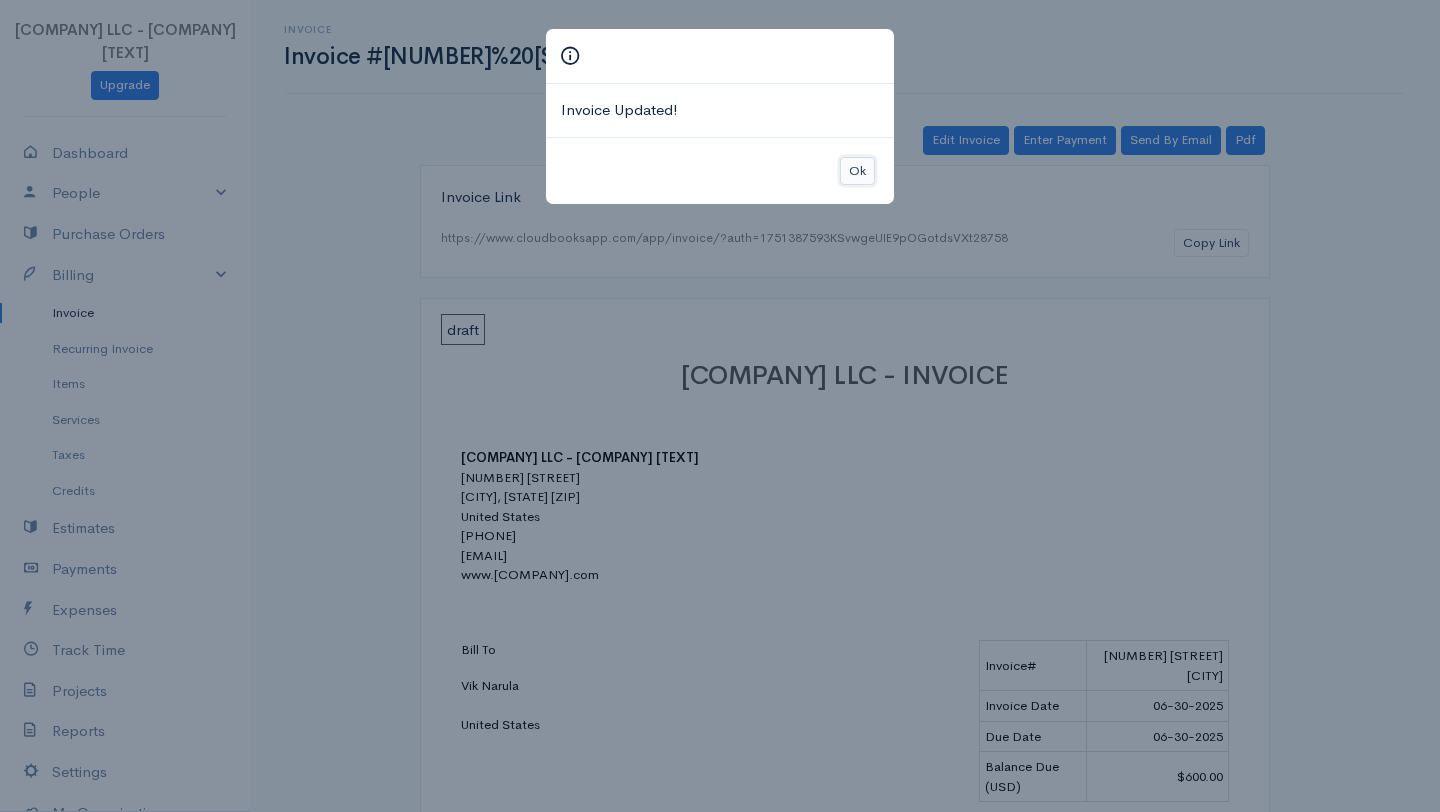 click on "Ok" at bounding box center (857, 171) 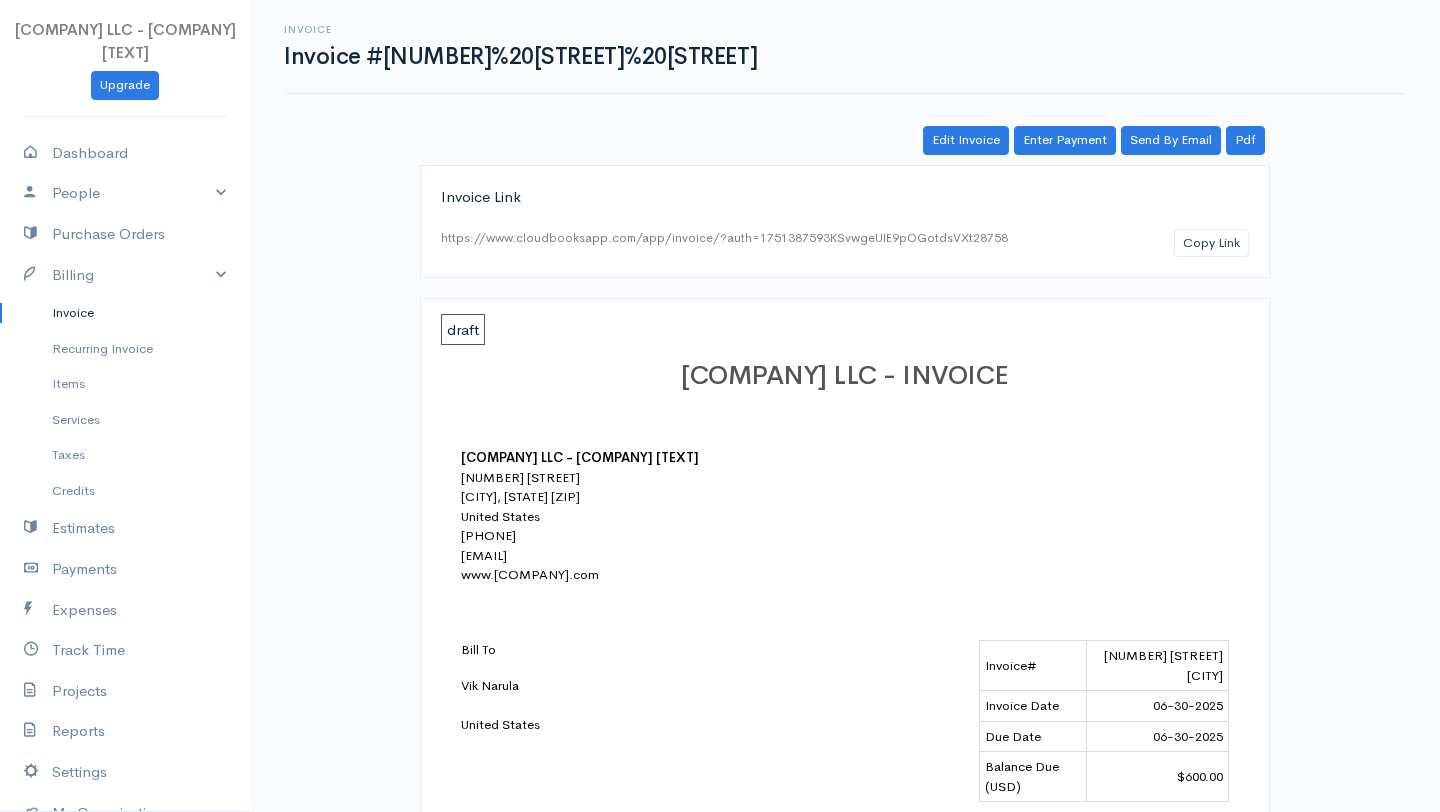 click on "[NUMBER] [STREET] [CITY]" at bounding box center [1157, 666] 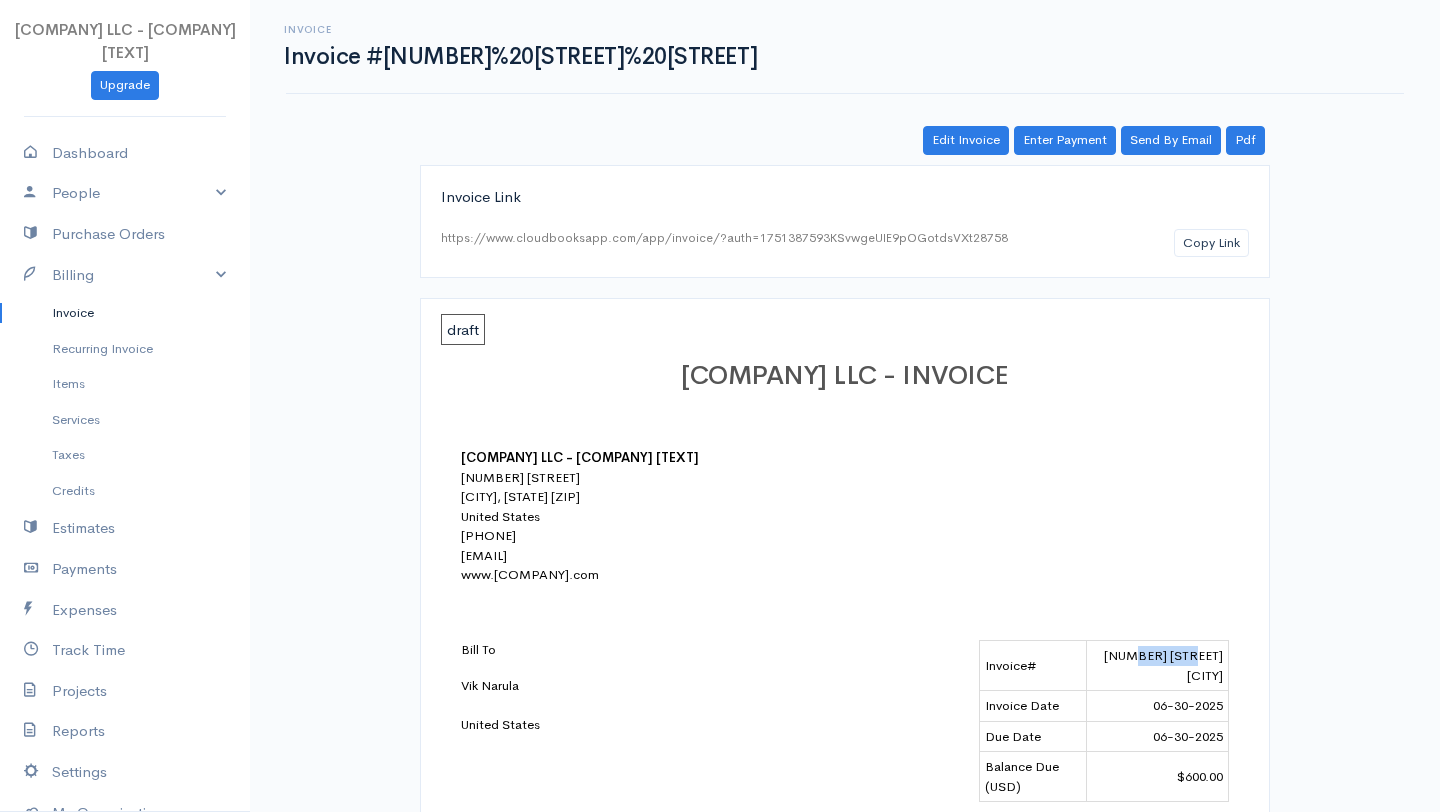 click on "[NUMBER] [STREET] [CITY]" at bounding box center (1157, 666) 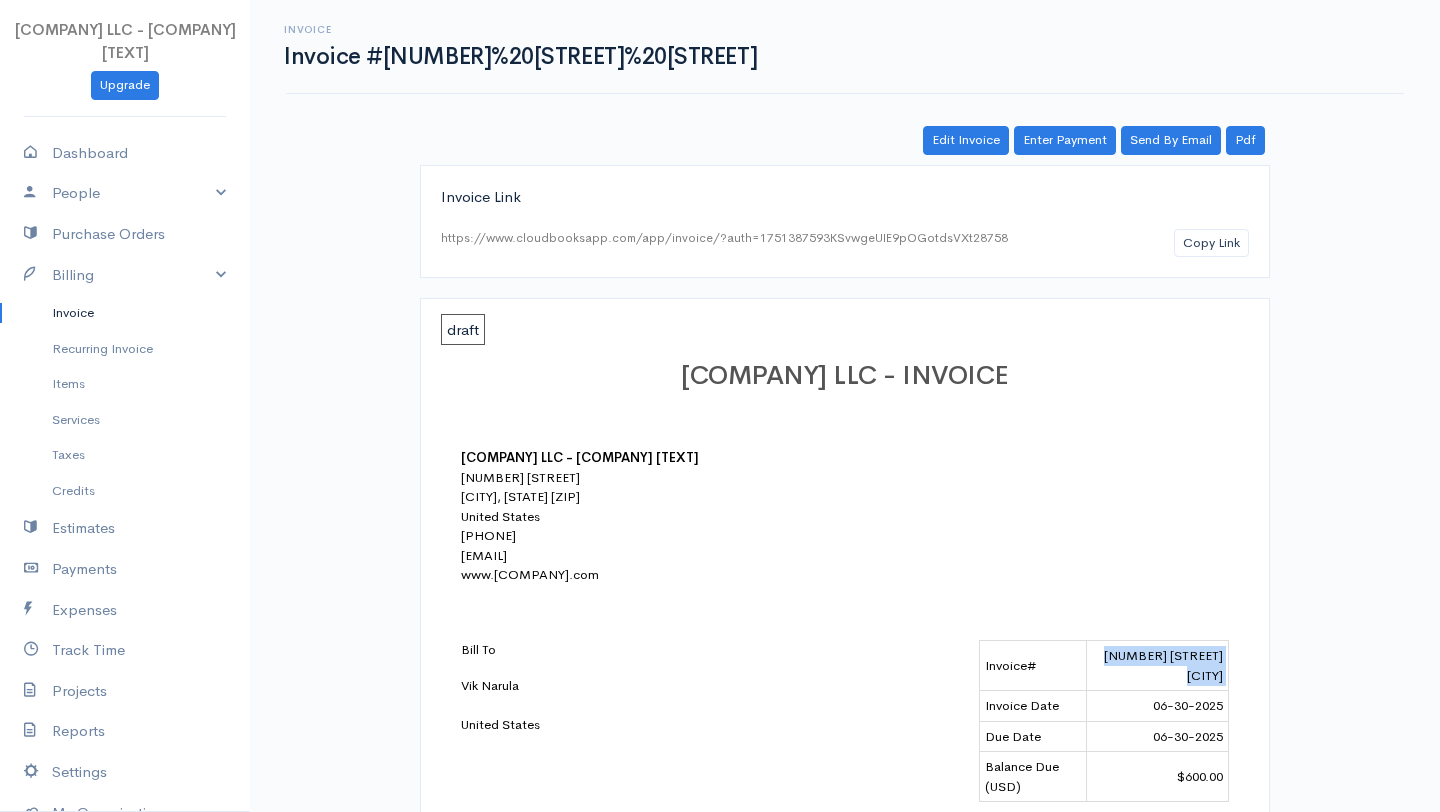 click on "[NUMBER] [STREET] [CITY]" at bounding box center (1157, 666) 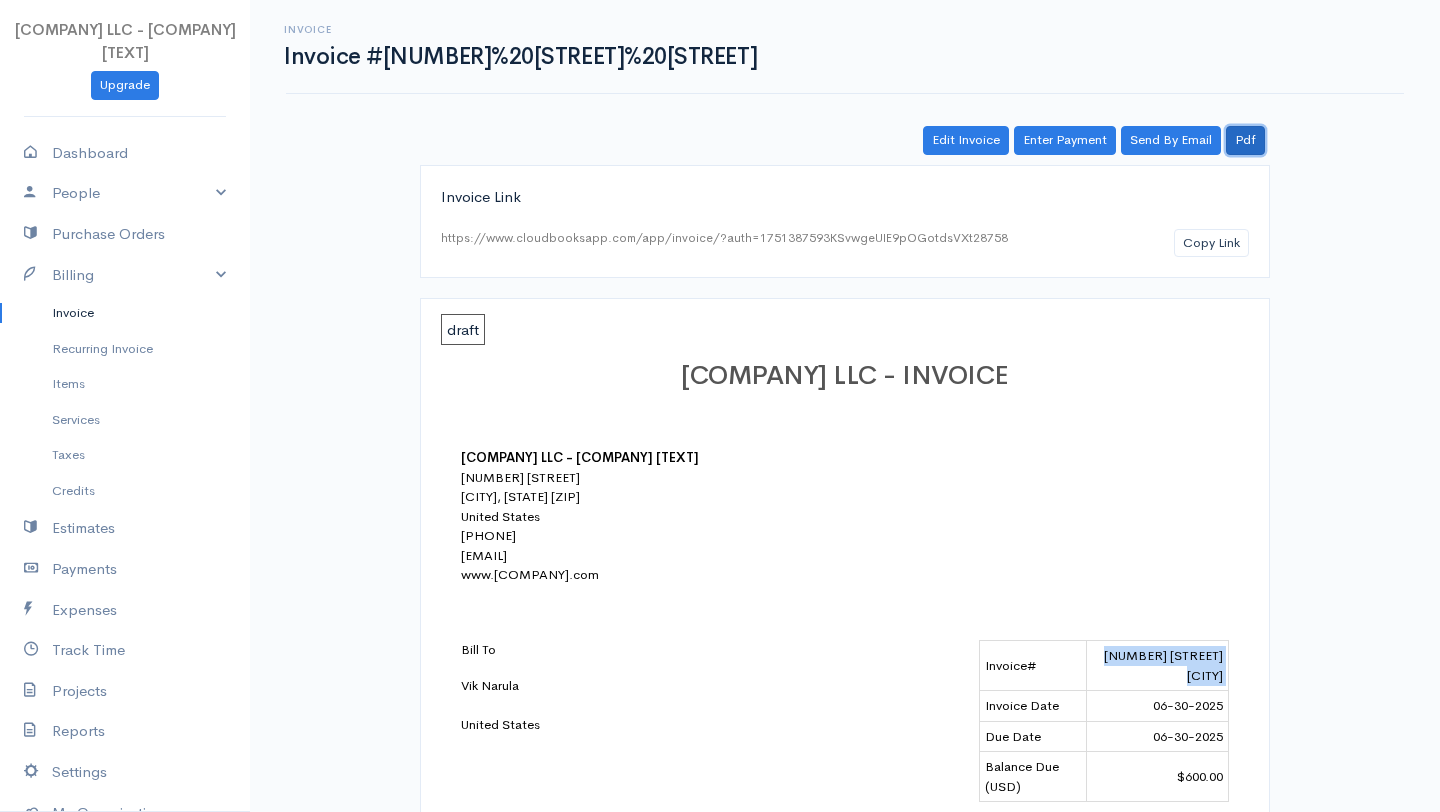 click on "Pdf" at bounding box center (1245, 140) 